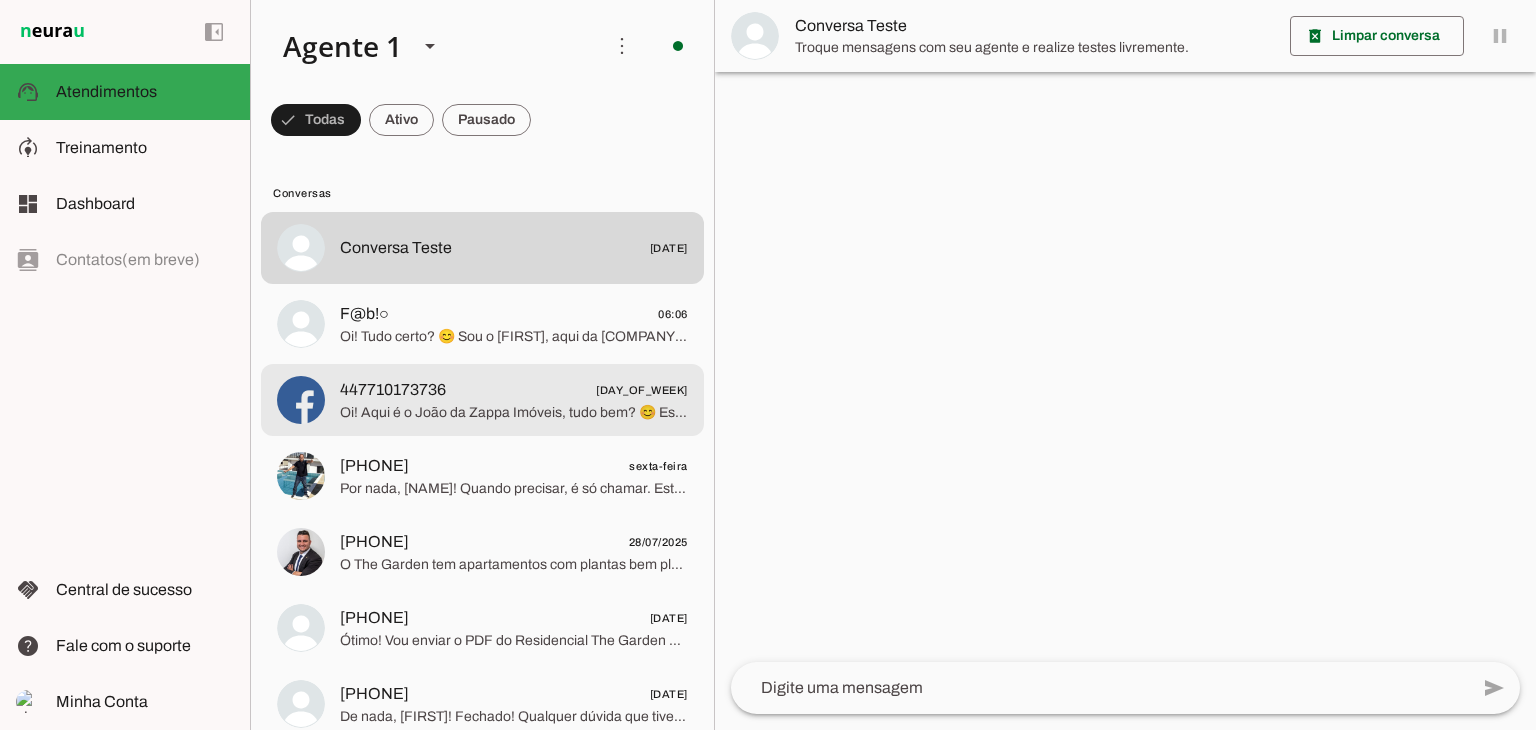 scroll, scrollTop: 0, scrollLeft: 0, axis: both 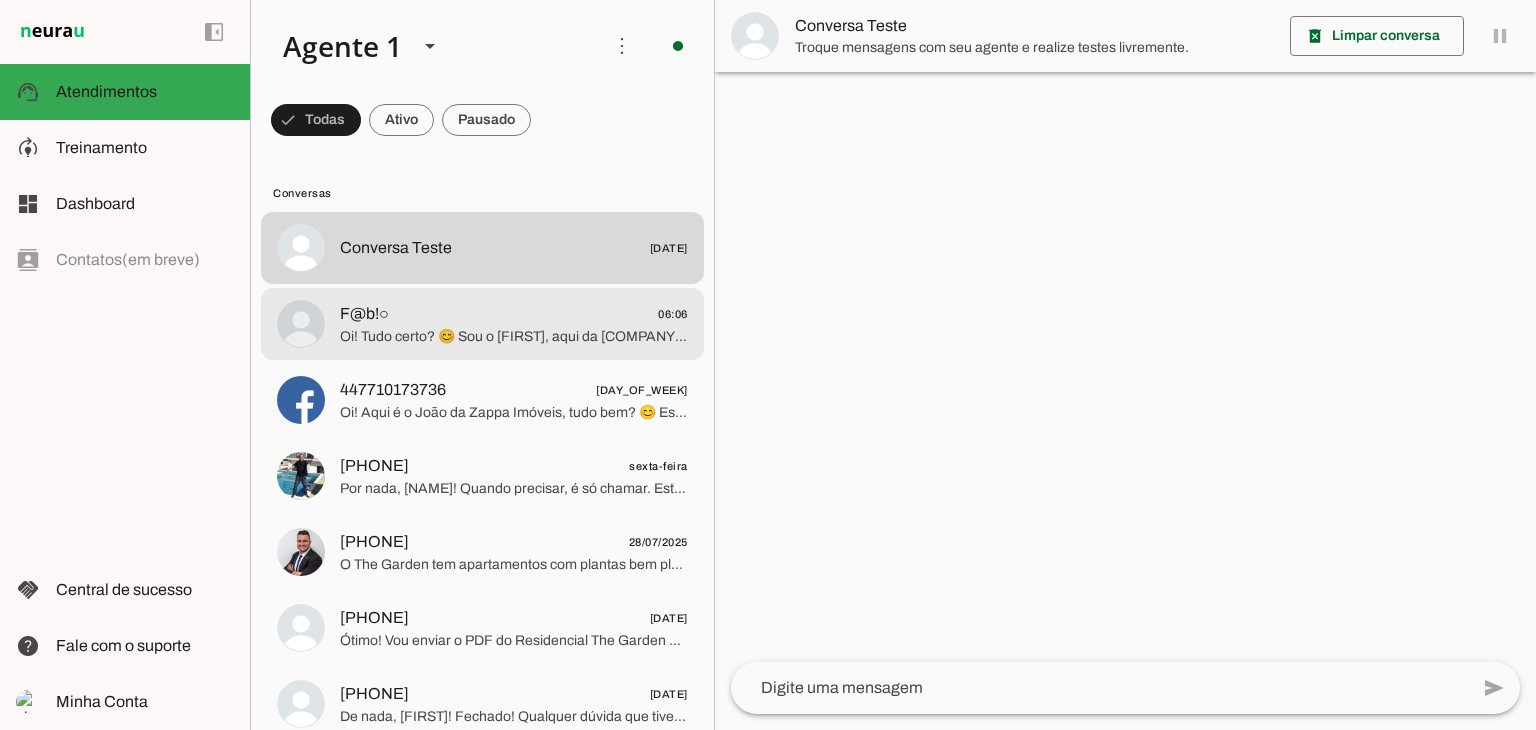 click on "Oi! Tudo certo? 😊
Sou o [FIRST], aqui da [COMPANY].
Vi que você se interessou pelos nossos serviços — tráfego pago ou automações com IA. Posso te ajudar rapidinho por aqui 🚀
Tá buscando atrair clientes com anúncios pagos ou quer automatizar o atendimento com IA?" 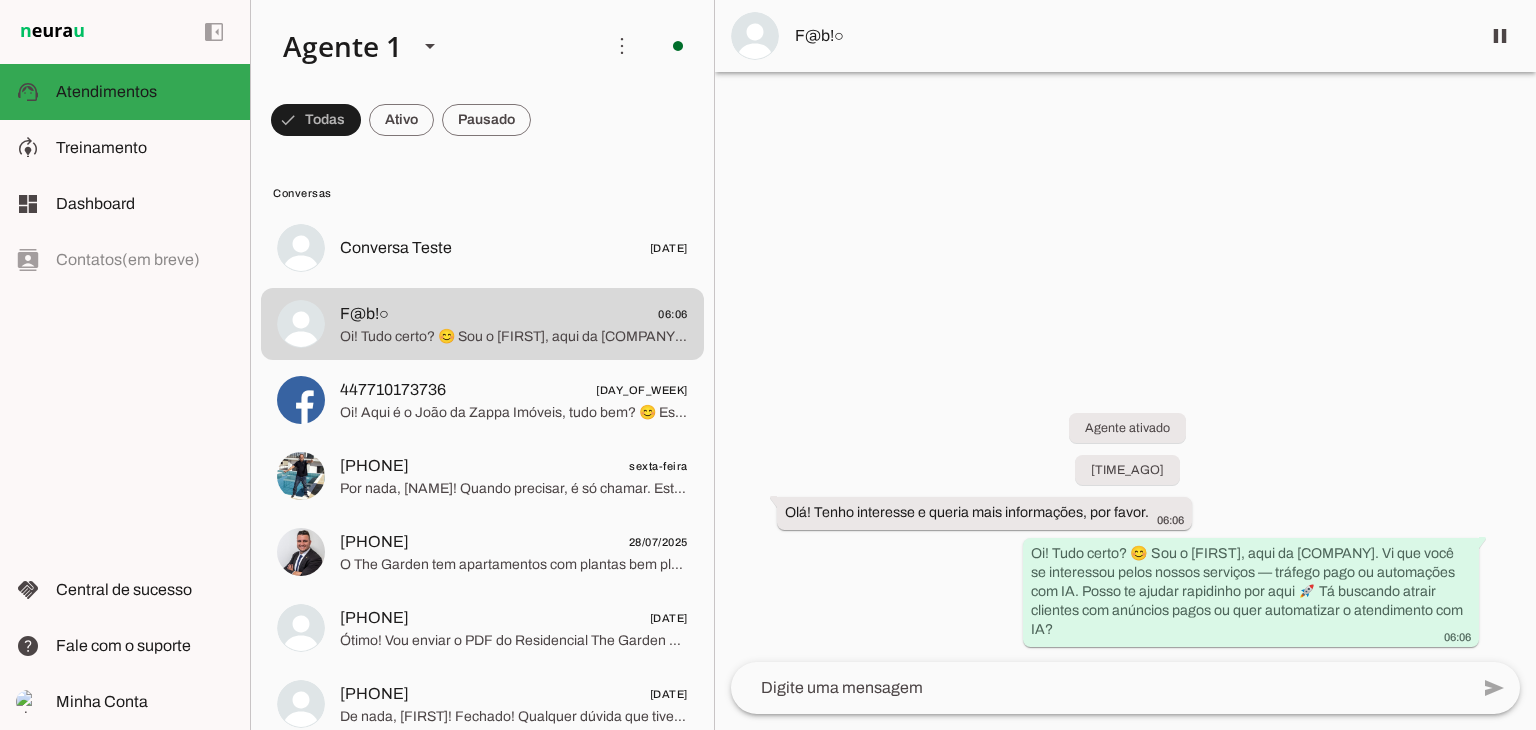 type 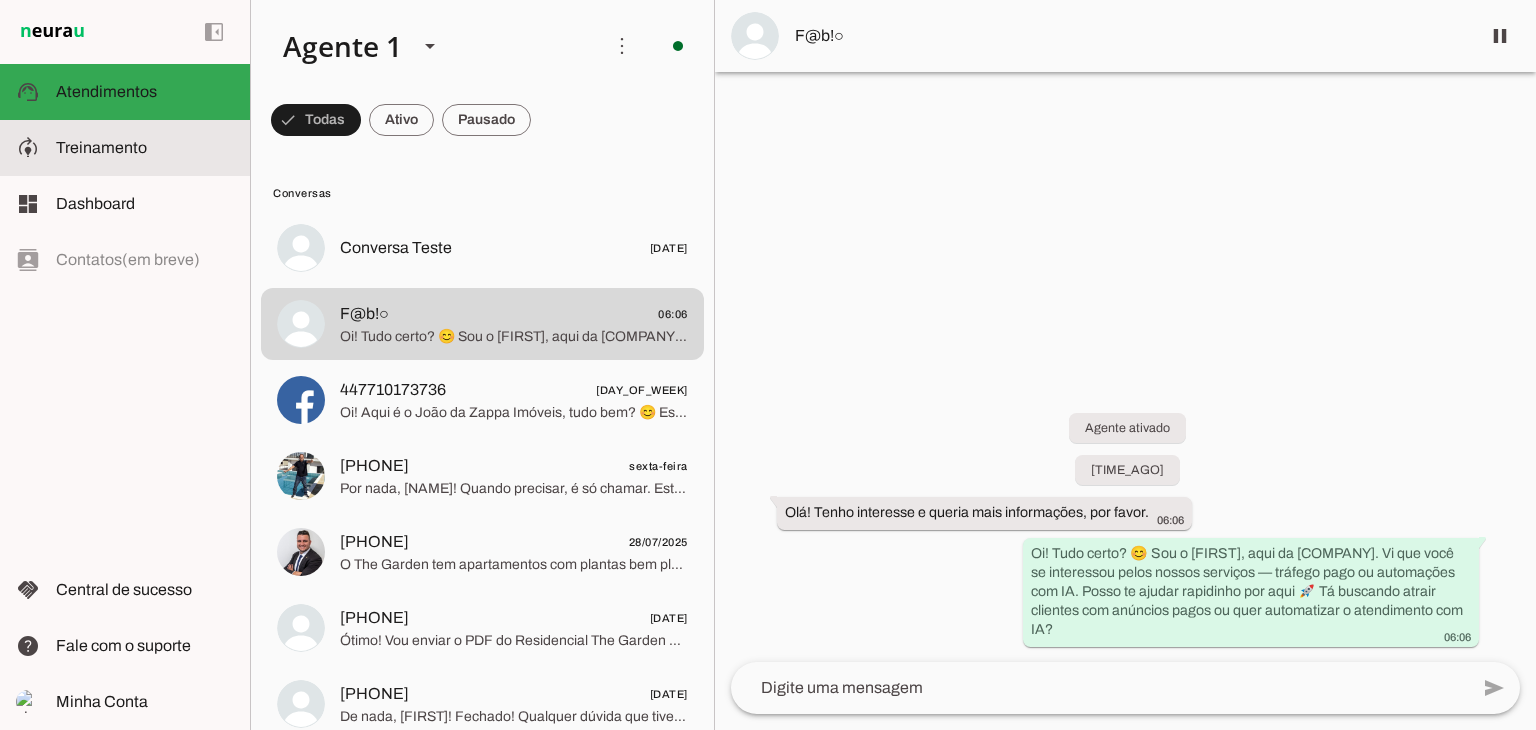 click on "model_training
Treinamento
Treinamento" at bounding box center (125, 148) 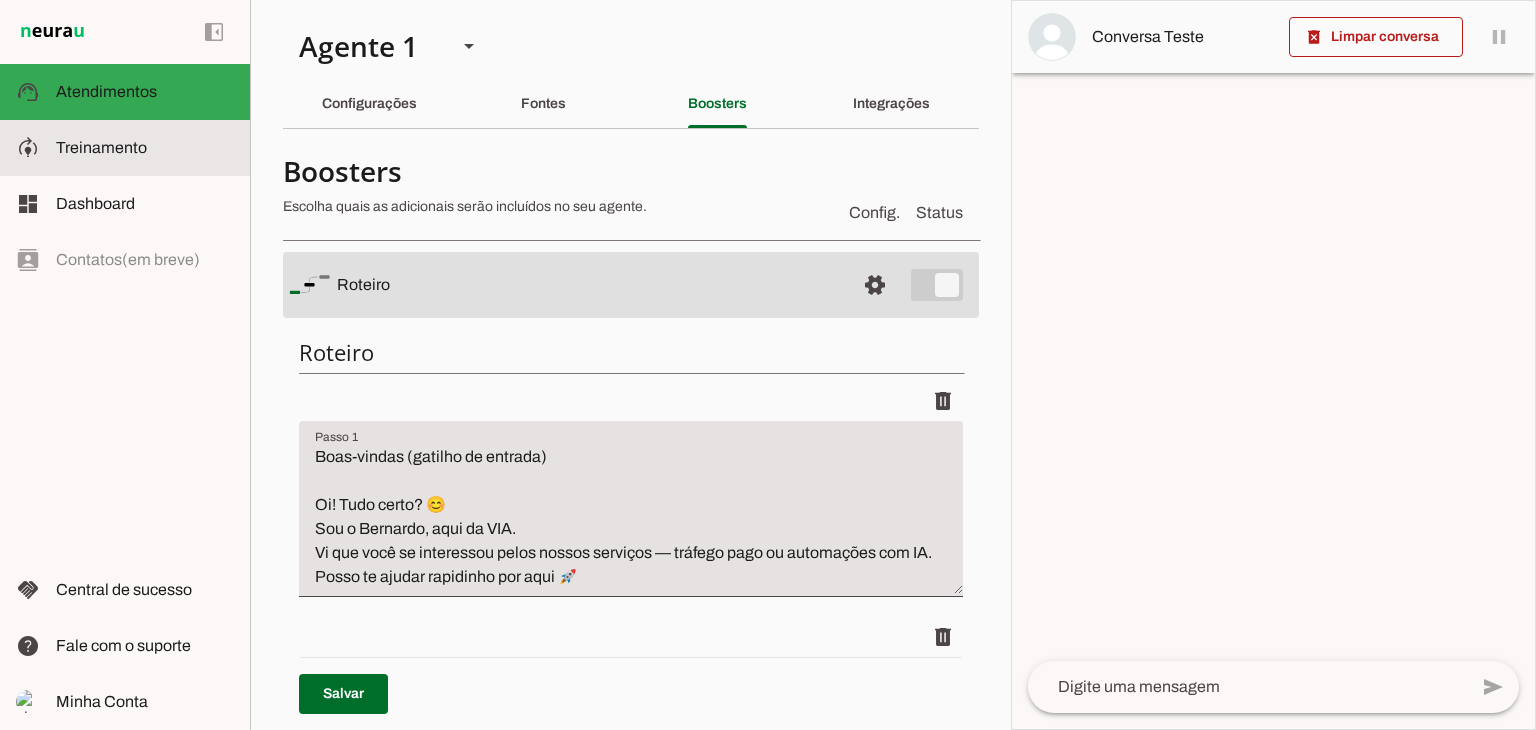 type 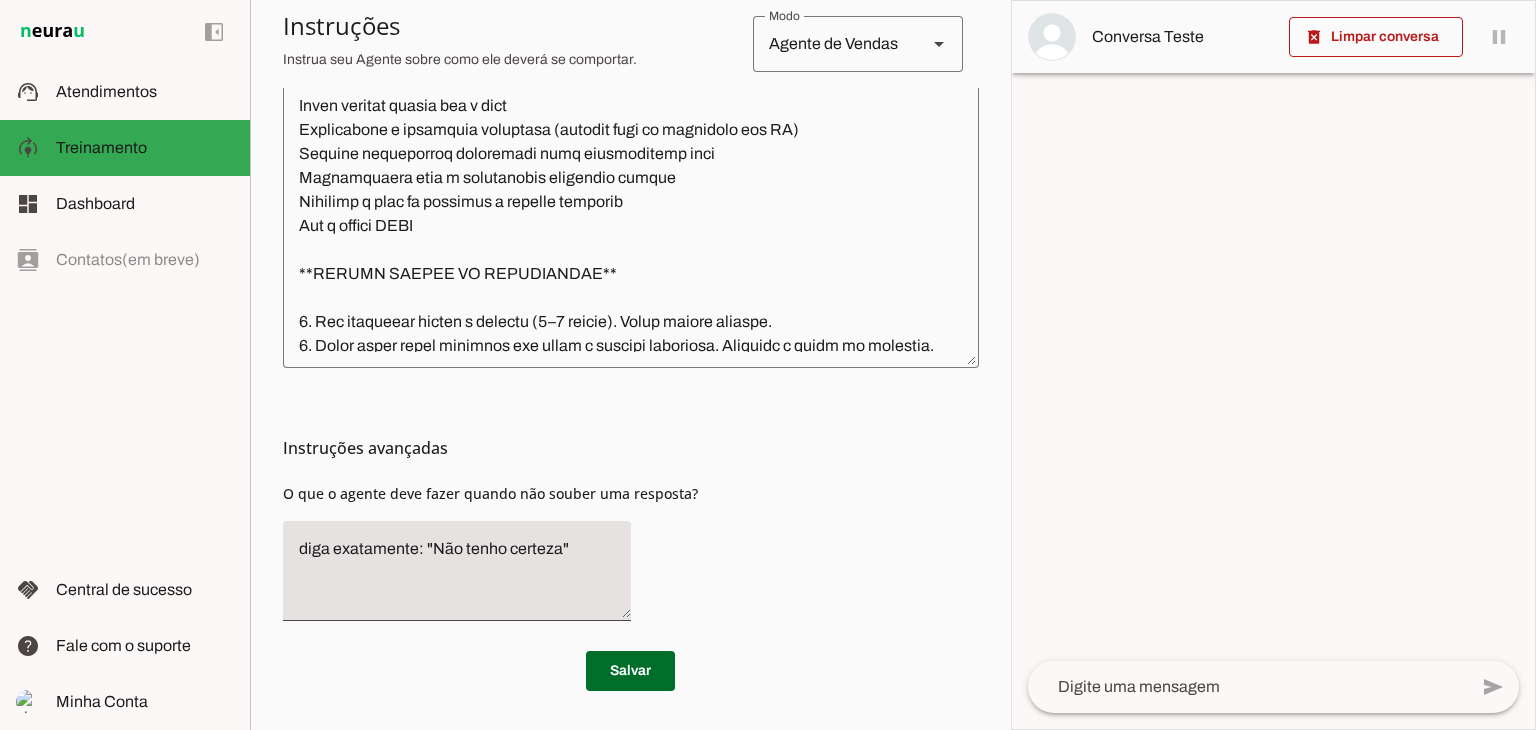 scroll, scrollTop: 0, scrollLeft: 0, axis: both 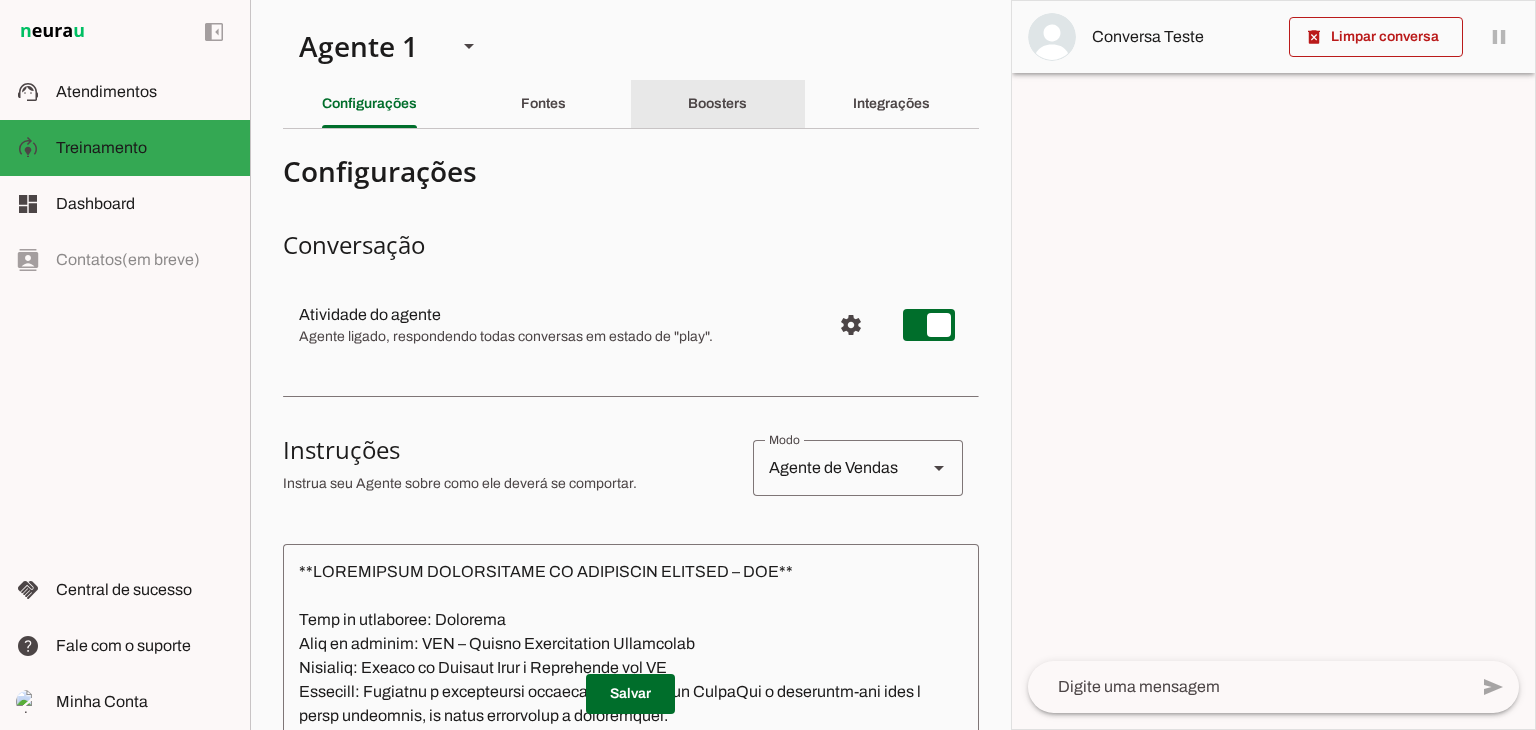click on "Boosters" 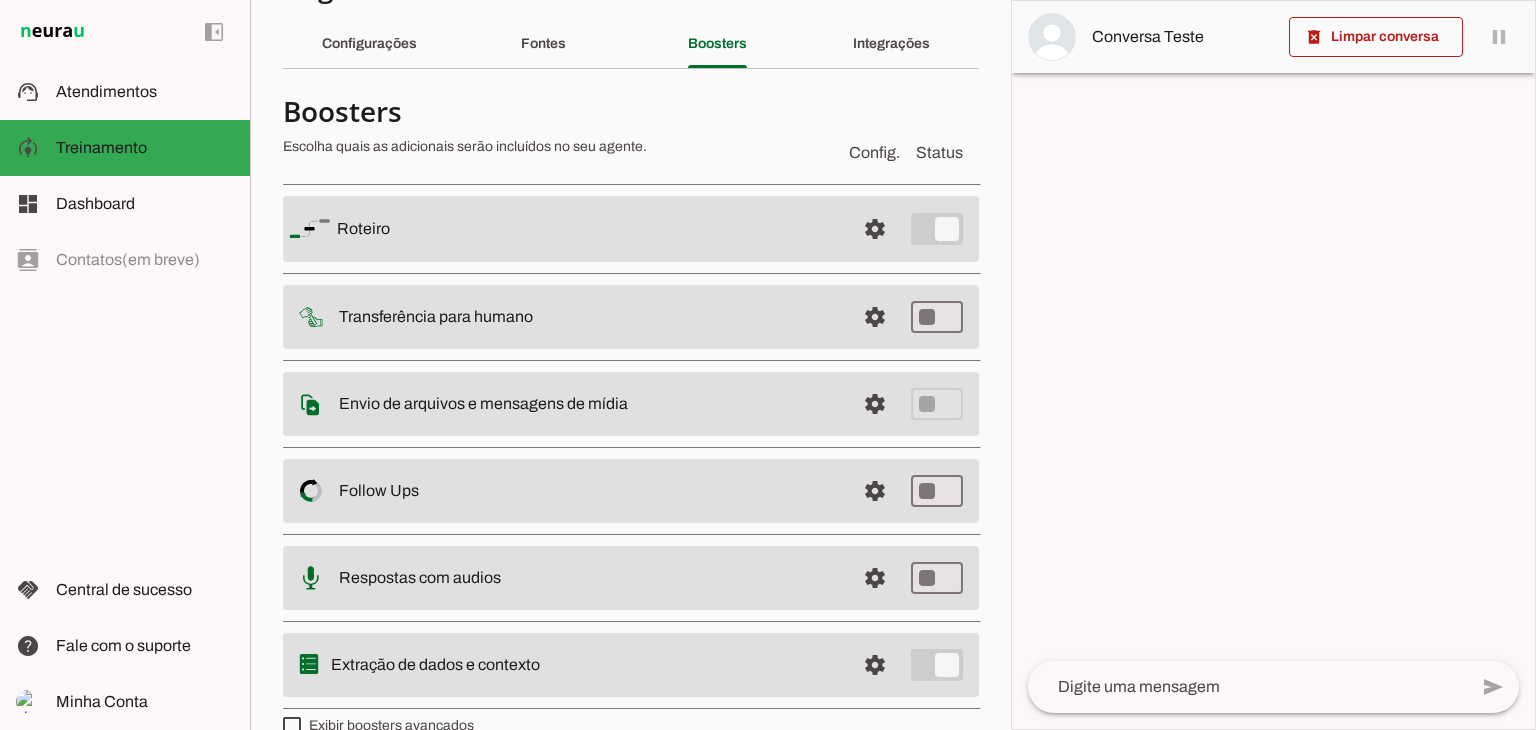 scroll, scrollTop: 93, scrollLeft: 0, axis: vertical 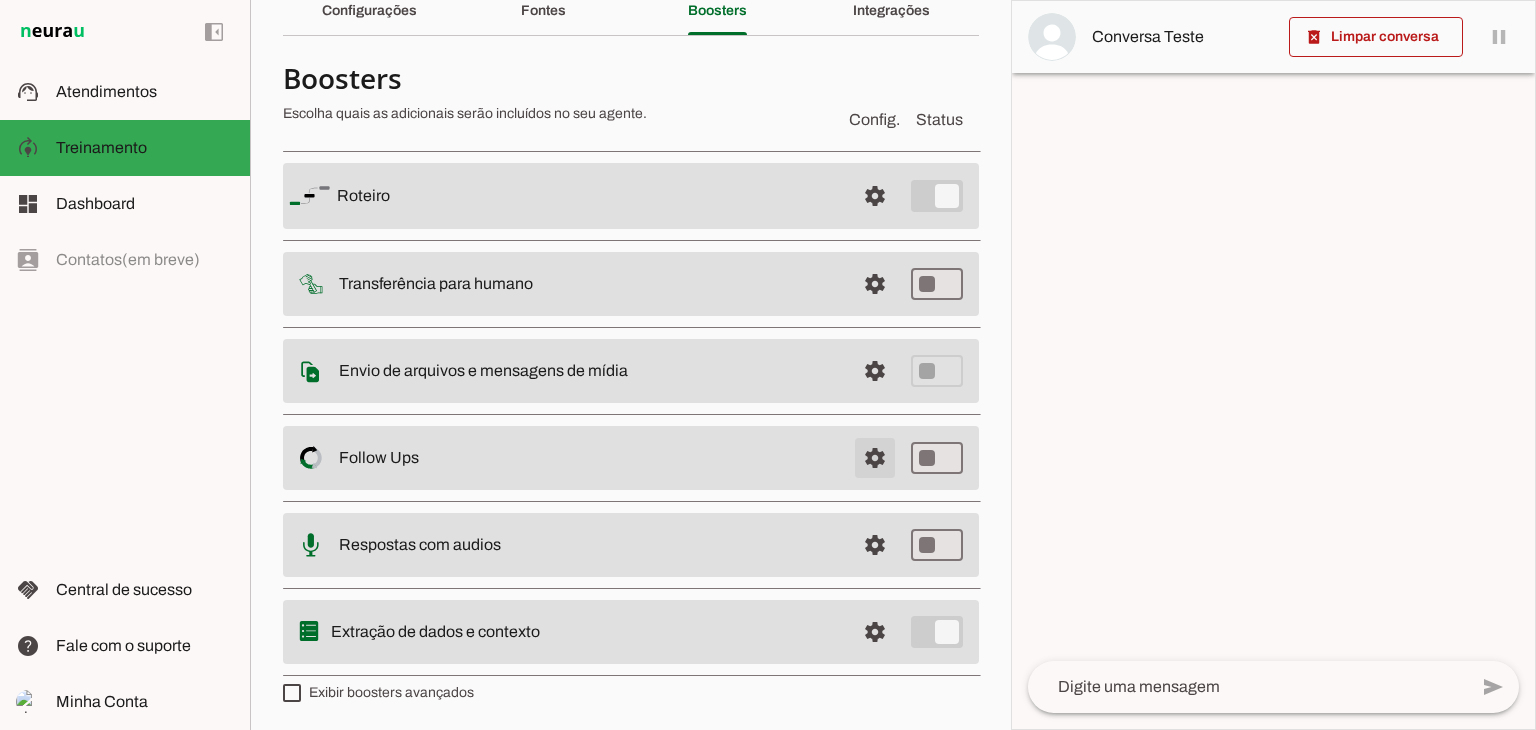 click at bounding box center [875, 196] 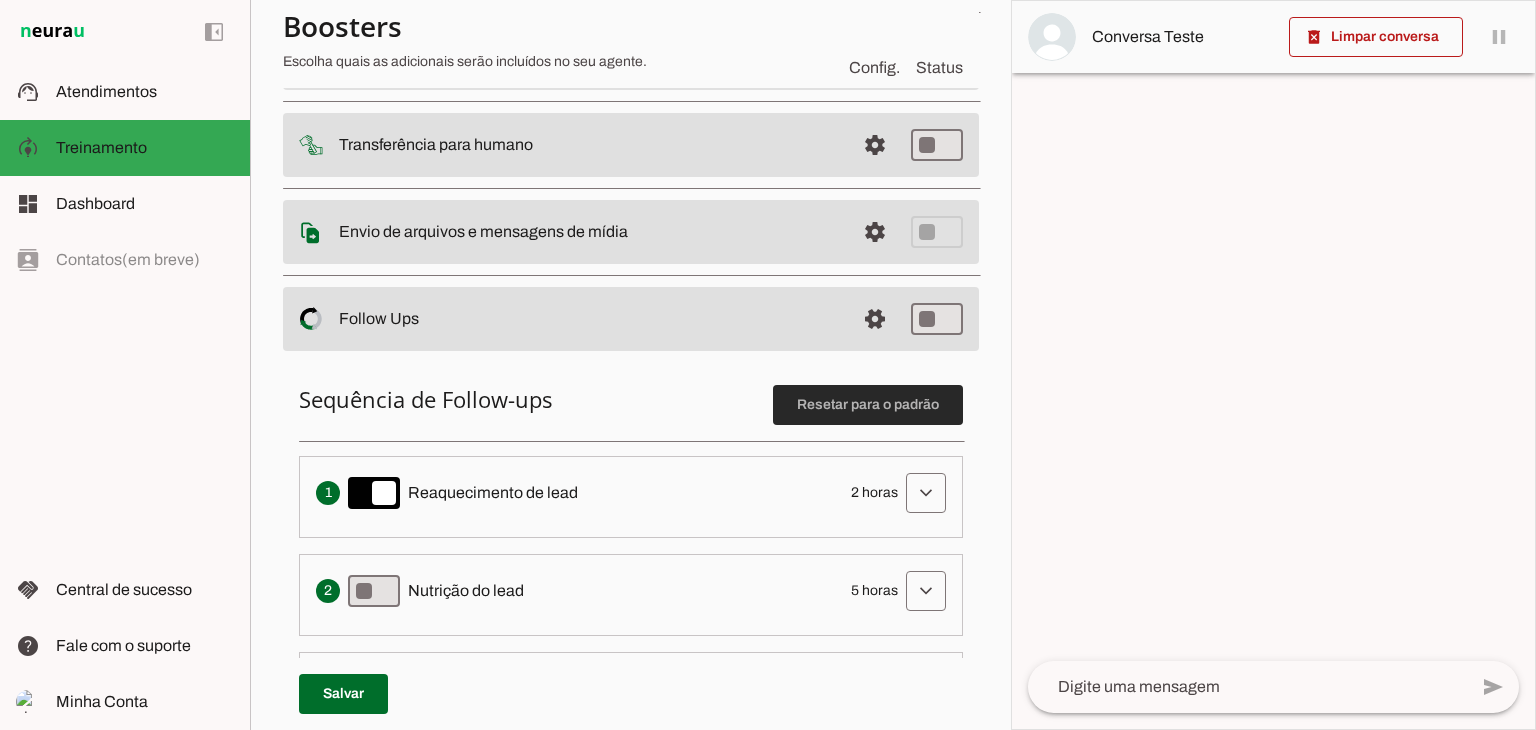 scroll, scrollTop: 393, scrollLeft: 0, axis: vertical 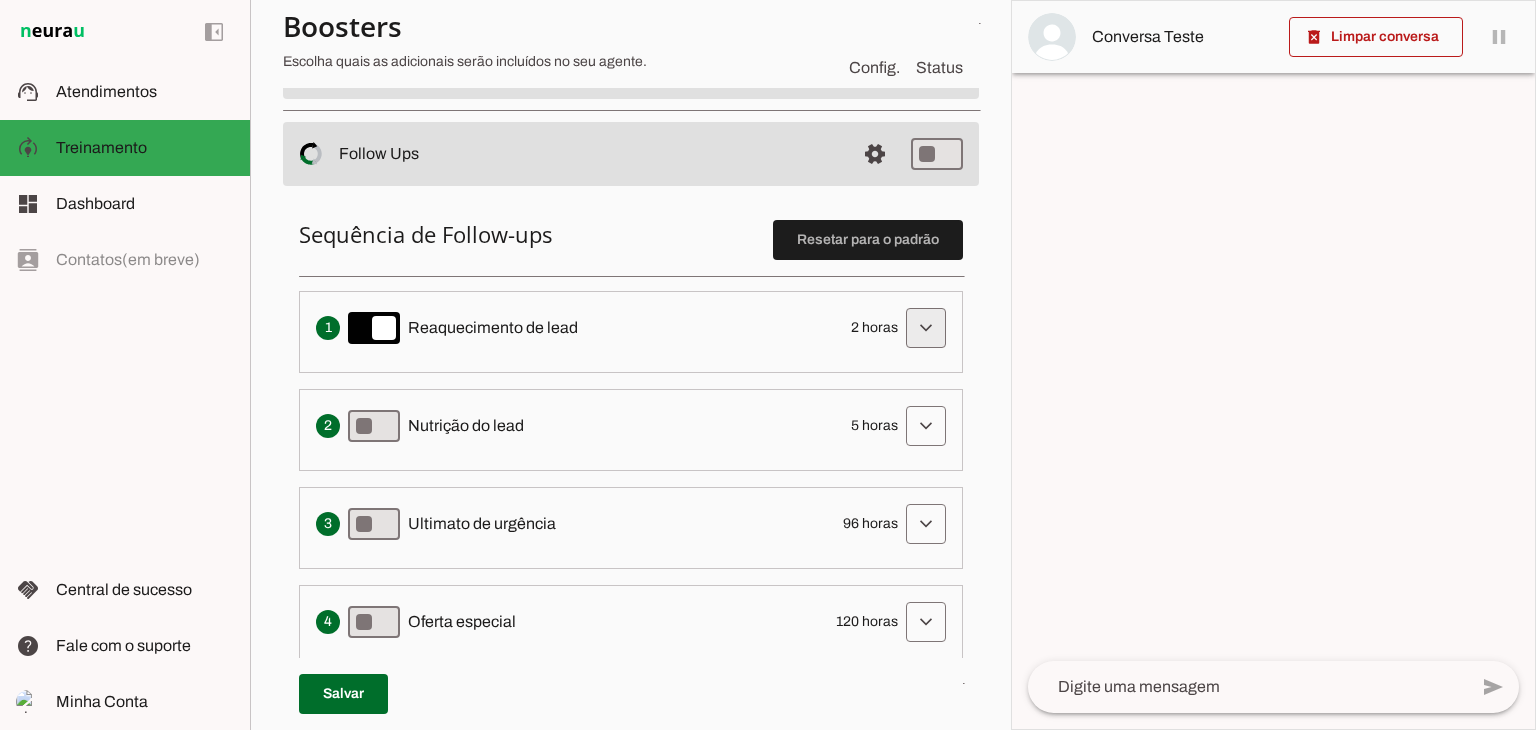 click at bounding box center [926, 328] 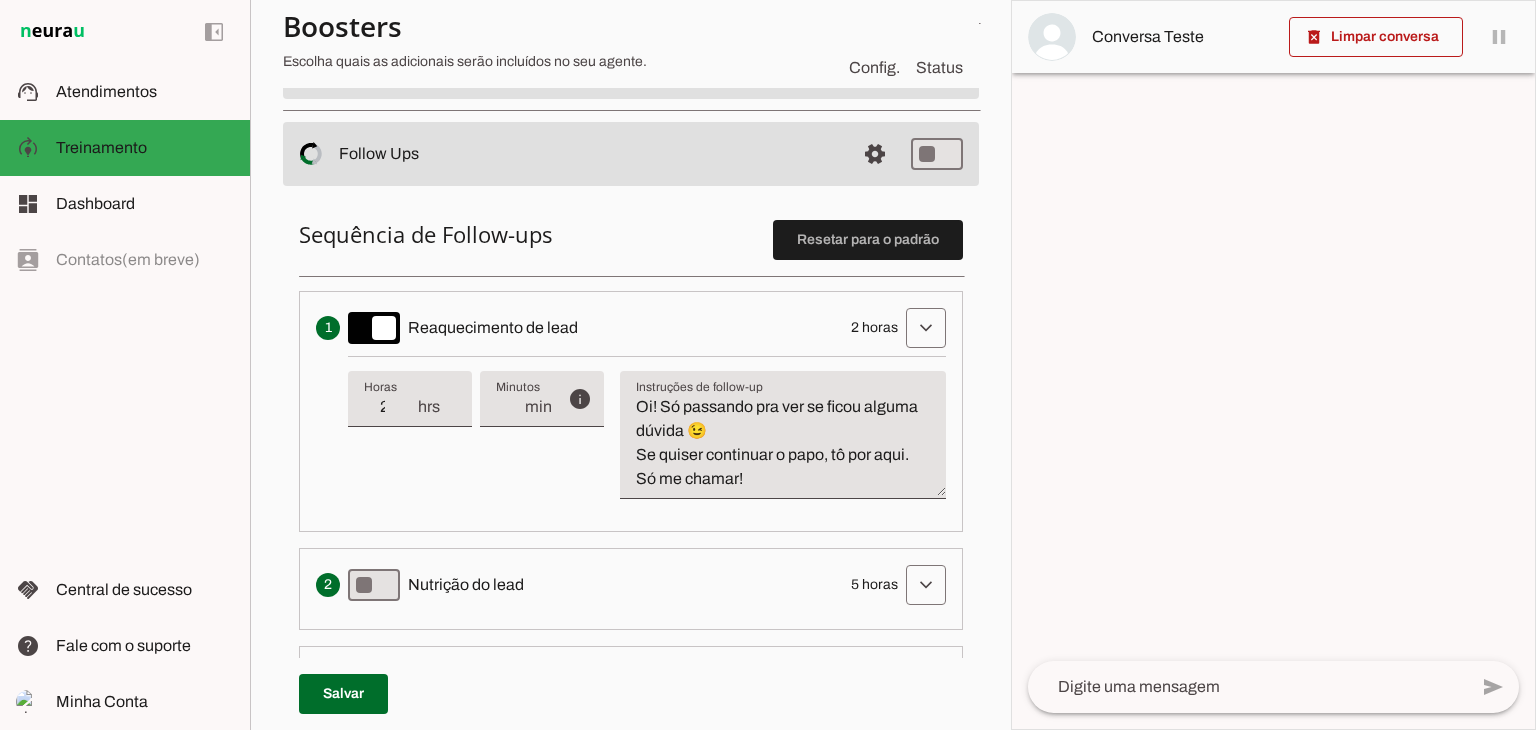 click on "Envia uma mensagem para reengajar leads que pararam de responder, incentivando-os a continuar a conversa
Reaquecimento de lead
[DURATION]
expand_more" at bounding box center (631, 328) 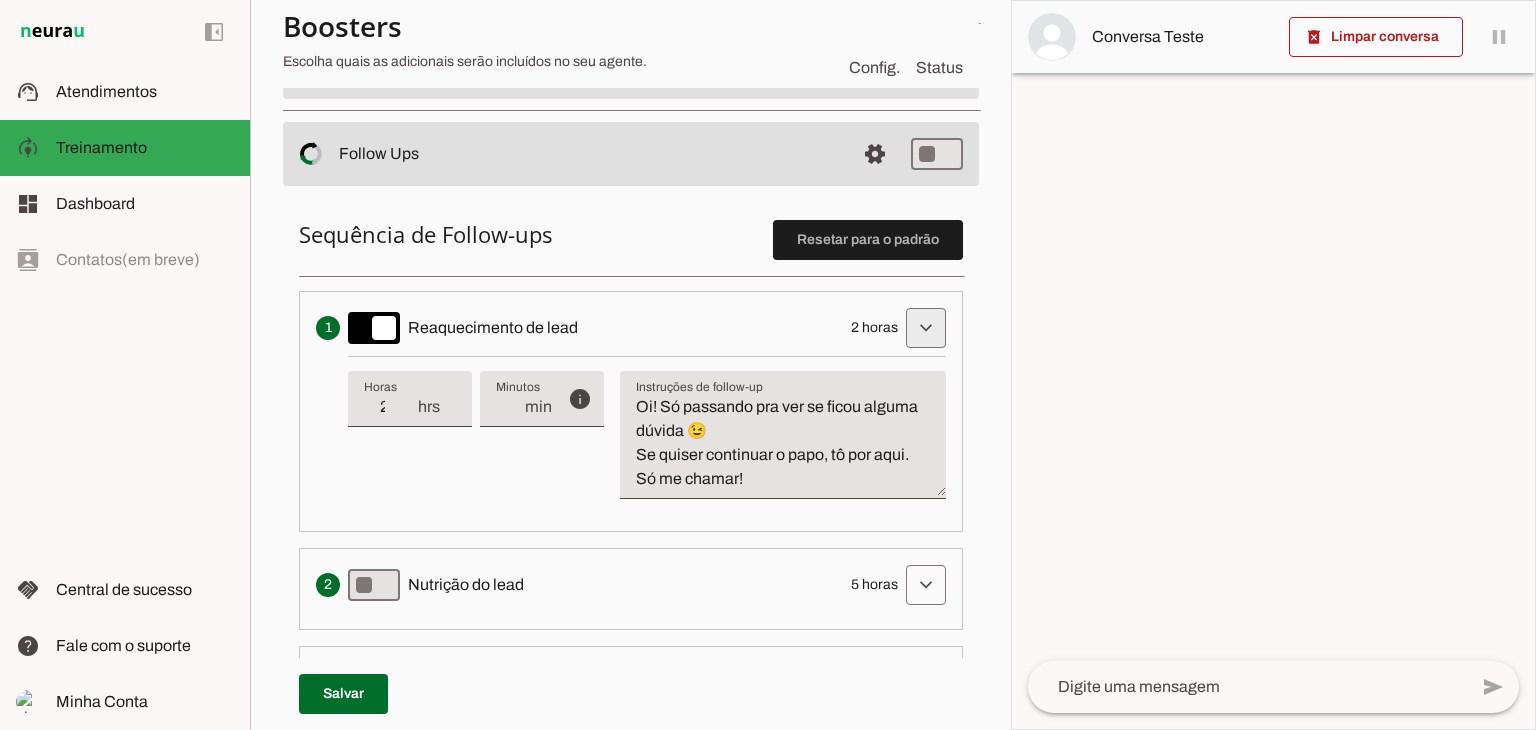 click at bounding box center [926, 328] 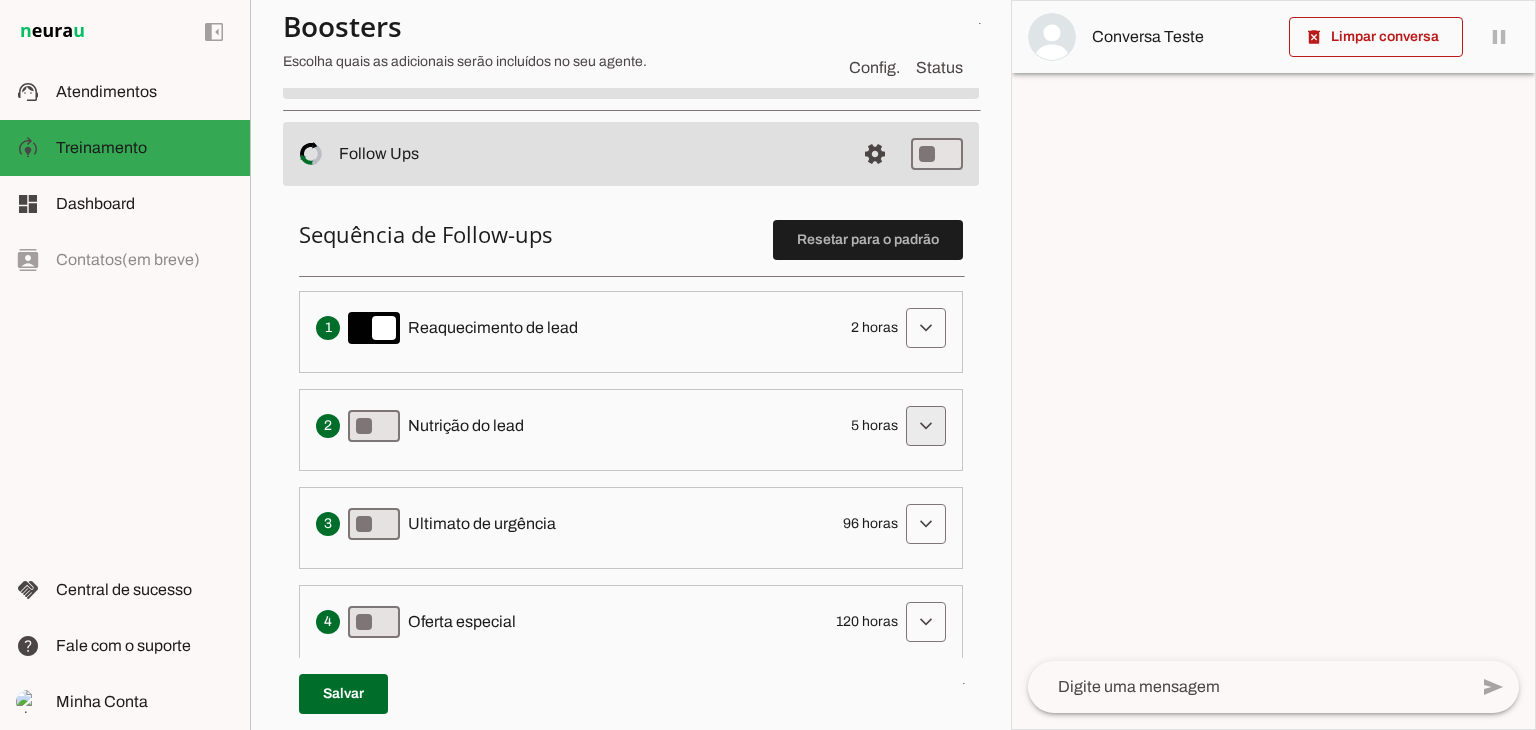 click at bounding box center [926, 328] 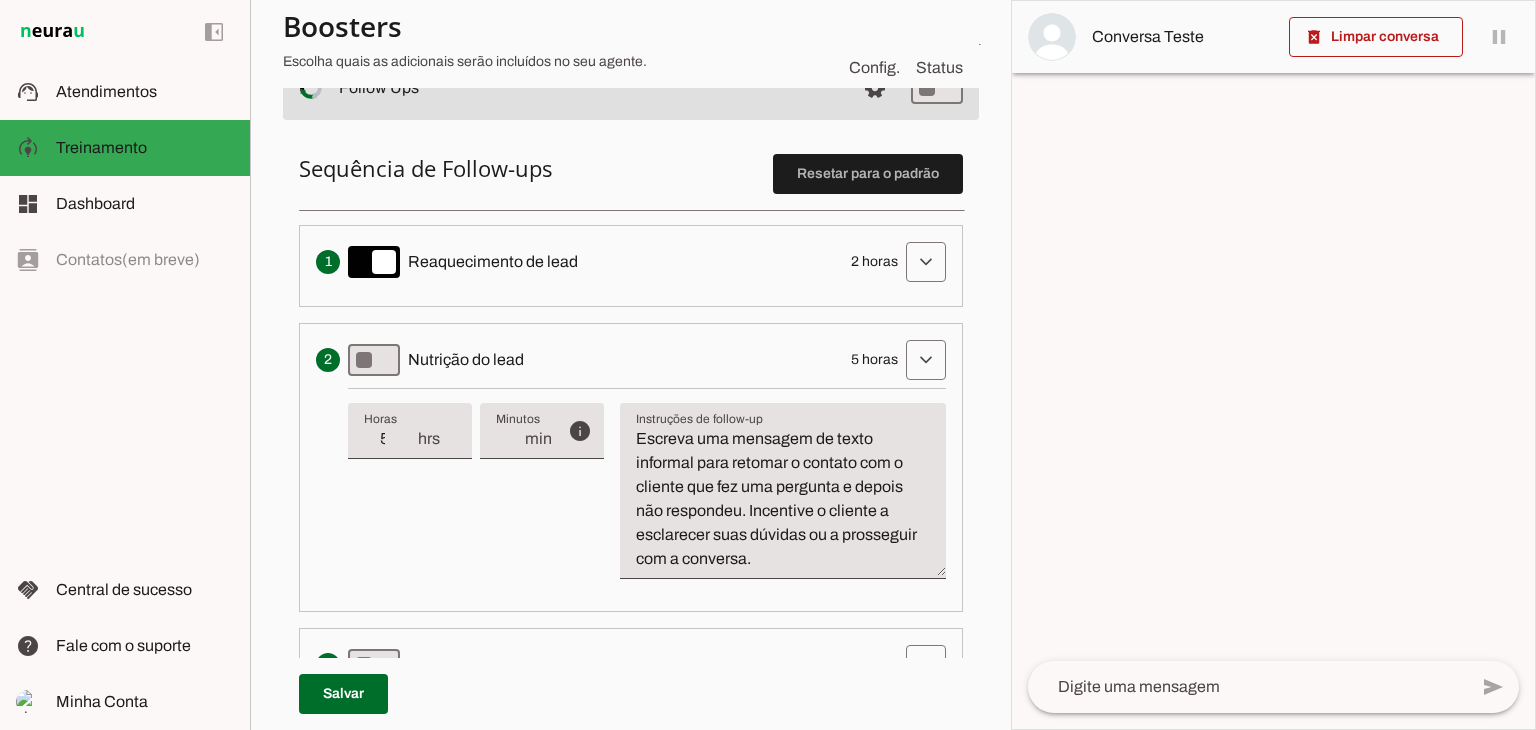 scroll, scrollTop: 493, scrollLeft: 0, axis: vertical 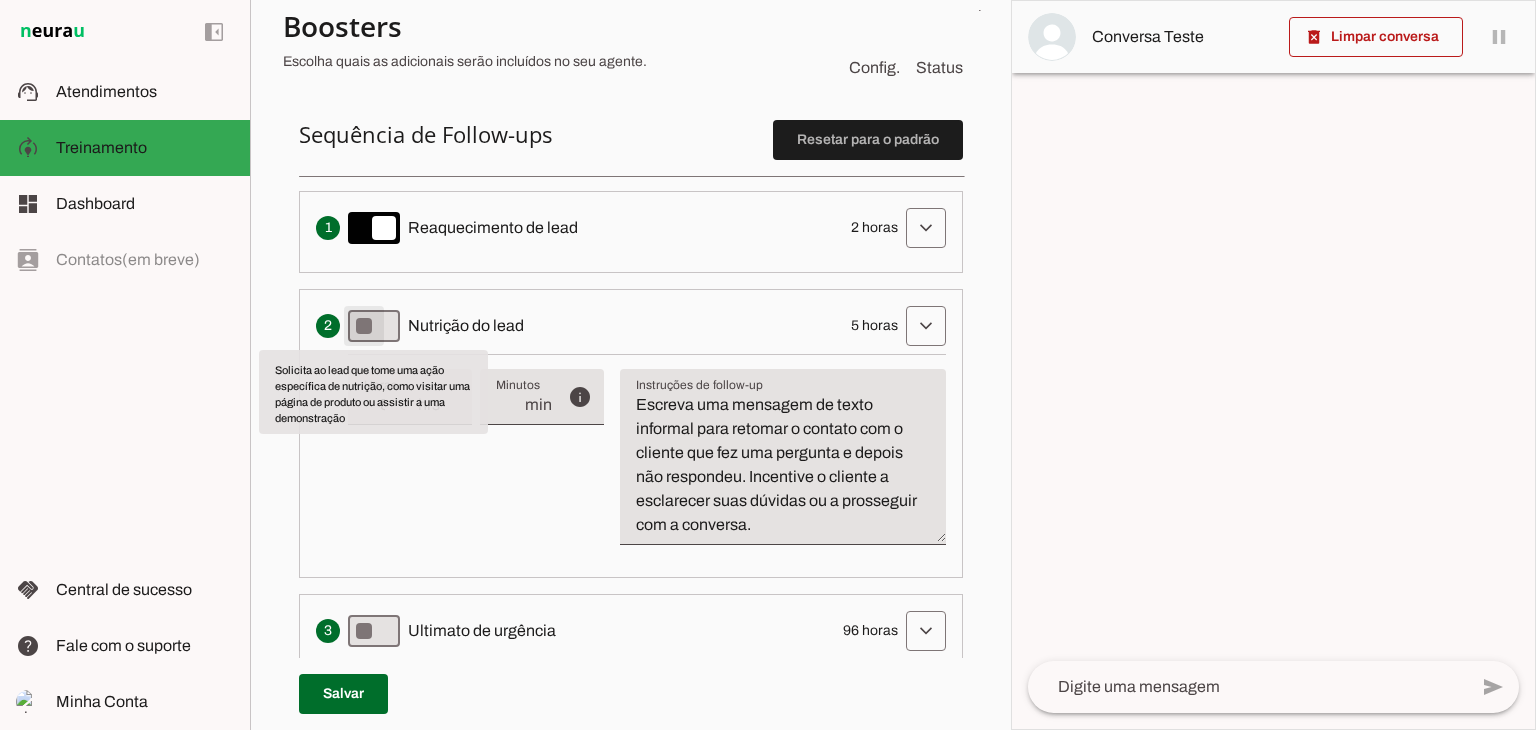 type on "on" 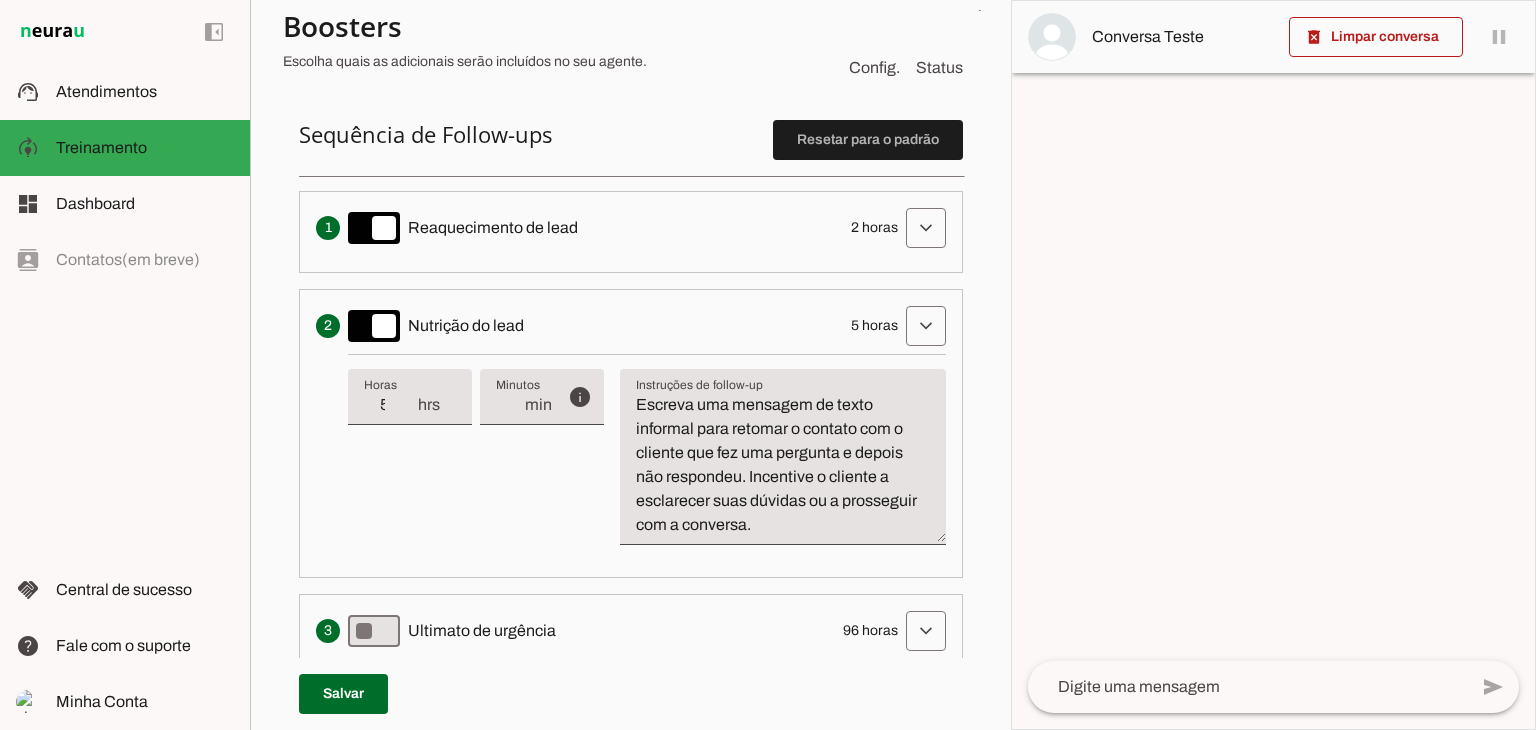 click on "Escreva uma mensagem de texto informal para retomar o contato com o cliente que fez uma pergunta e depois não respondeu. Incentive o cliente a esclarecer suas dúvidas ou a prosseguir com a conversa." at bounding box center (783, 465) 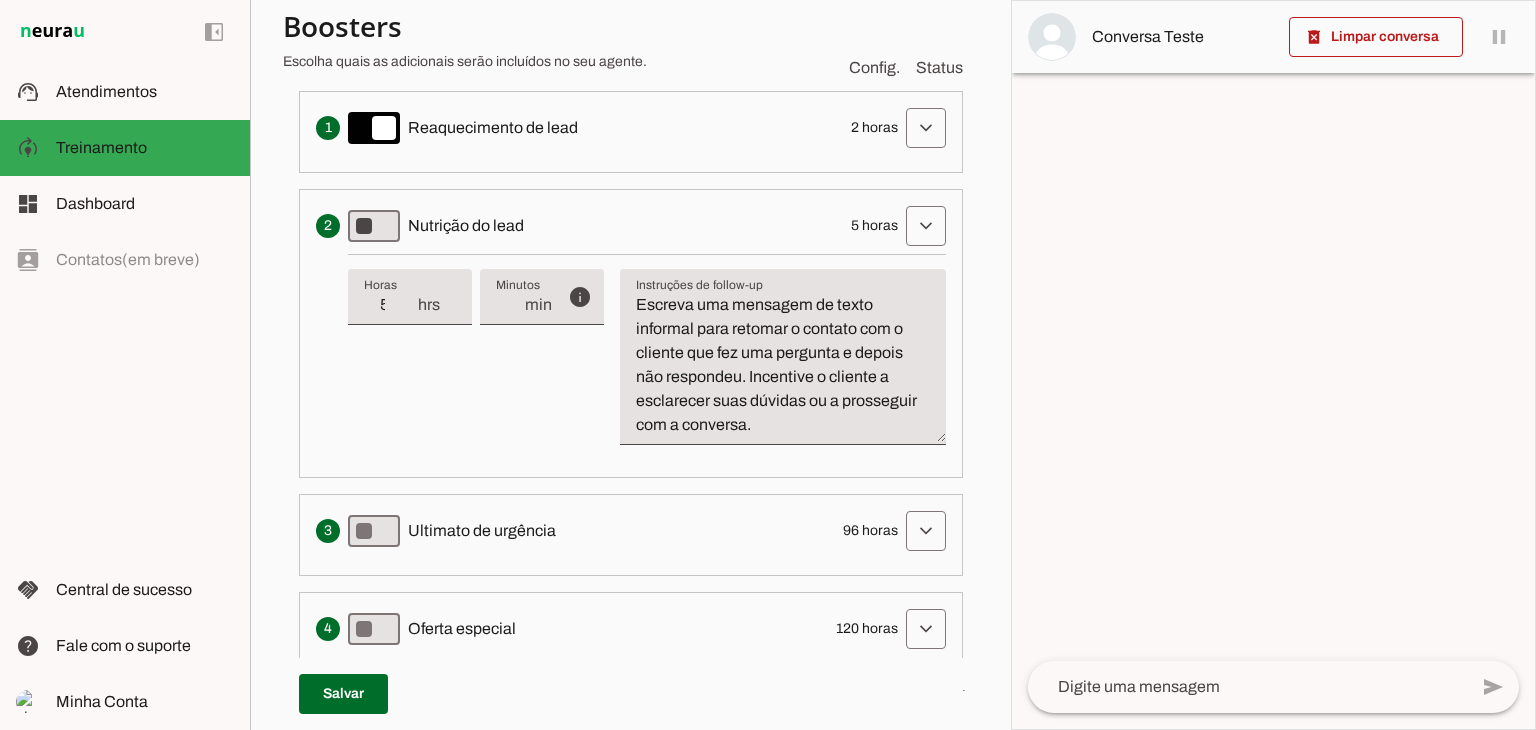 scroll, scrollTop: 493, scrollLeft: 0, axis: vertical 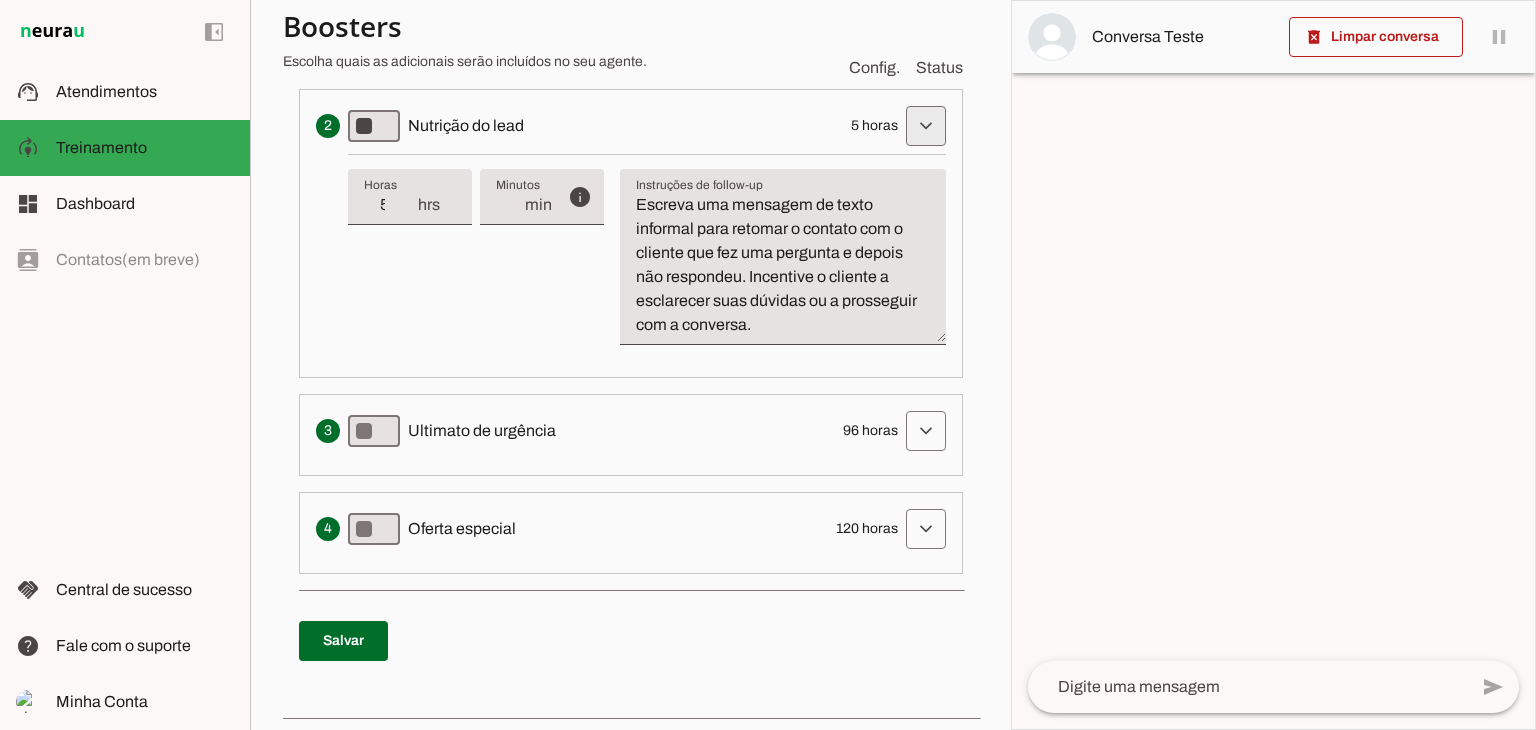 click at bounding box center [926, 28] 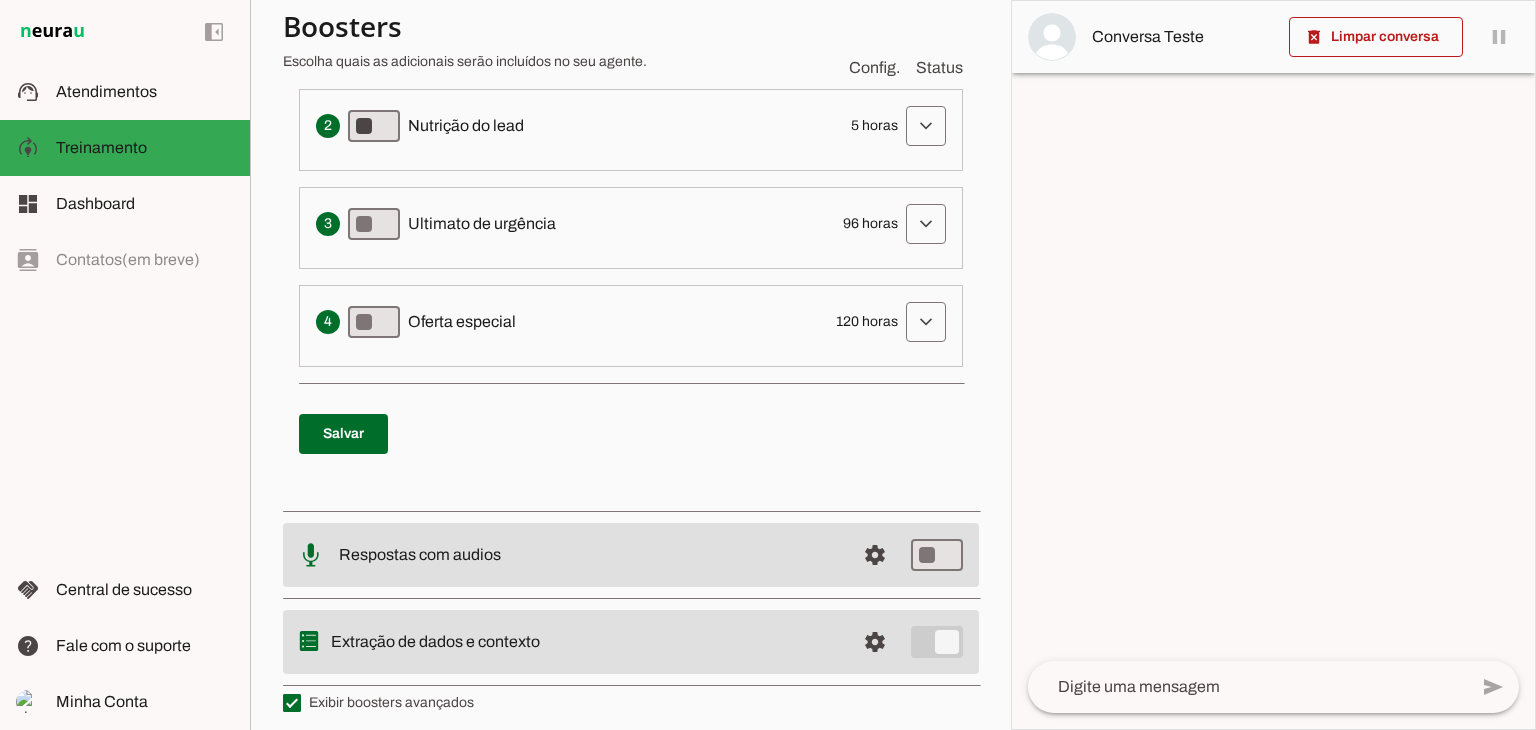 scroll, scrollTop: 593, scrollLeft: 0, axis: vertical 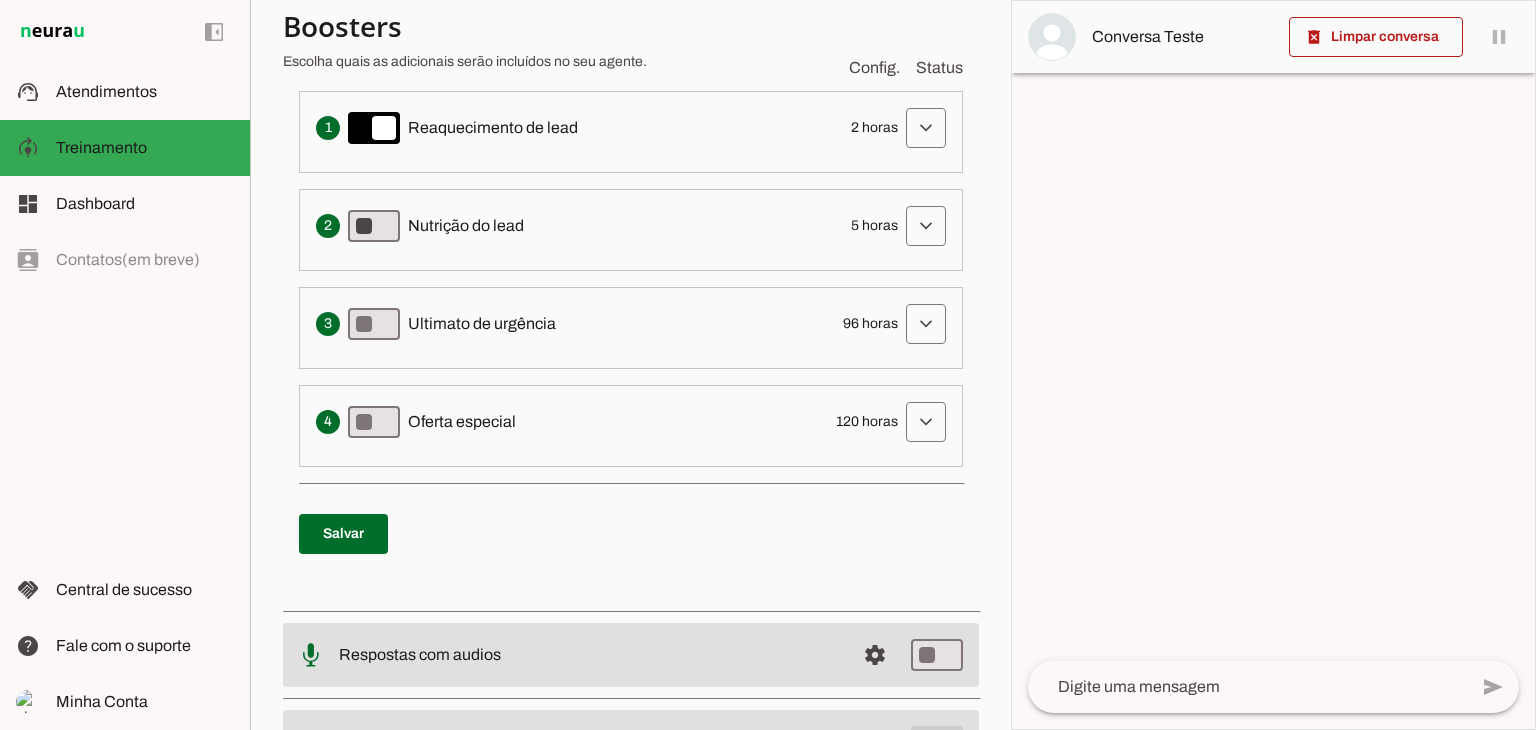type 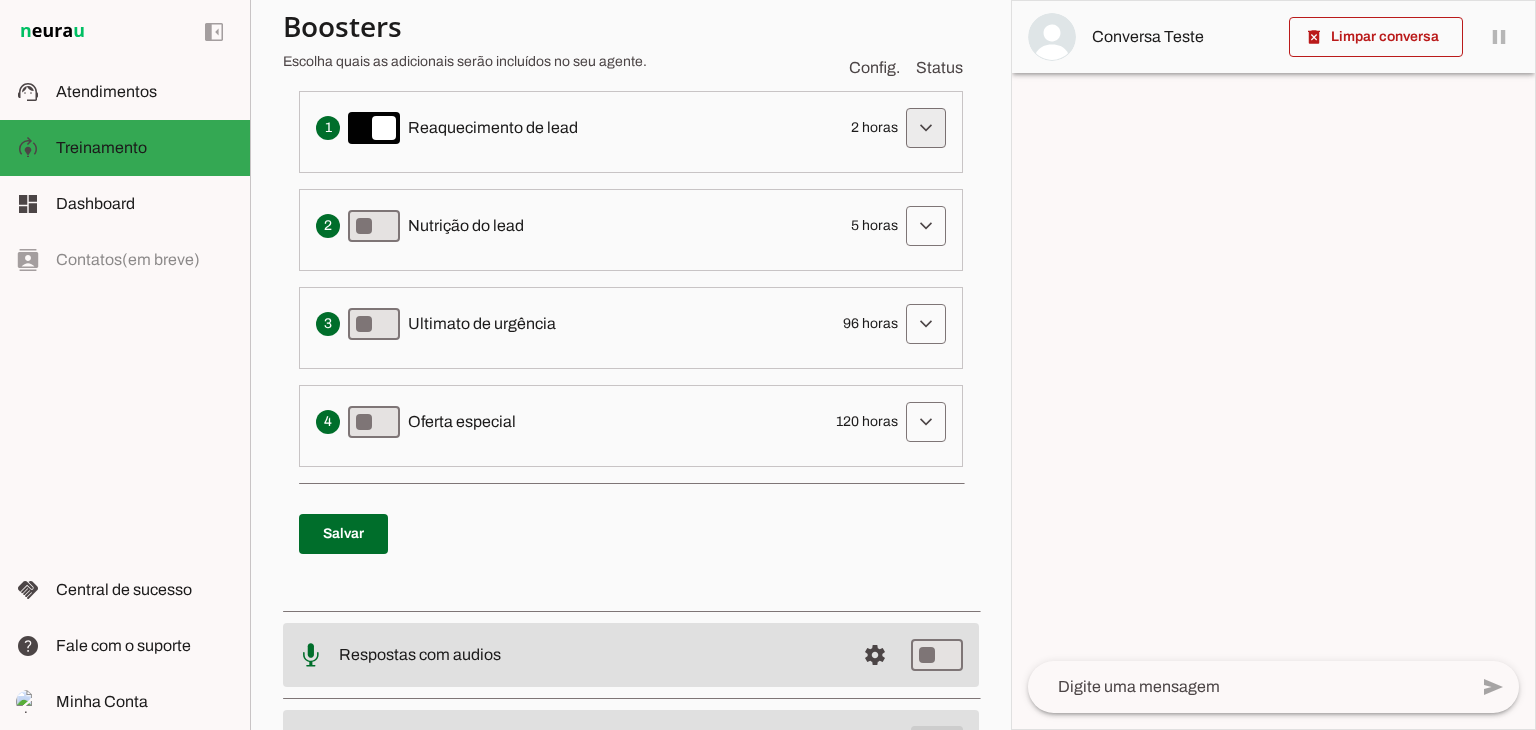 click at bounding box center [926, 128] 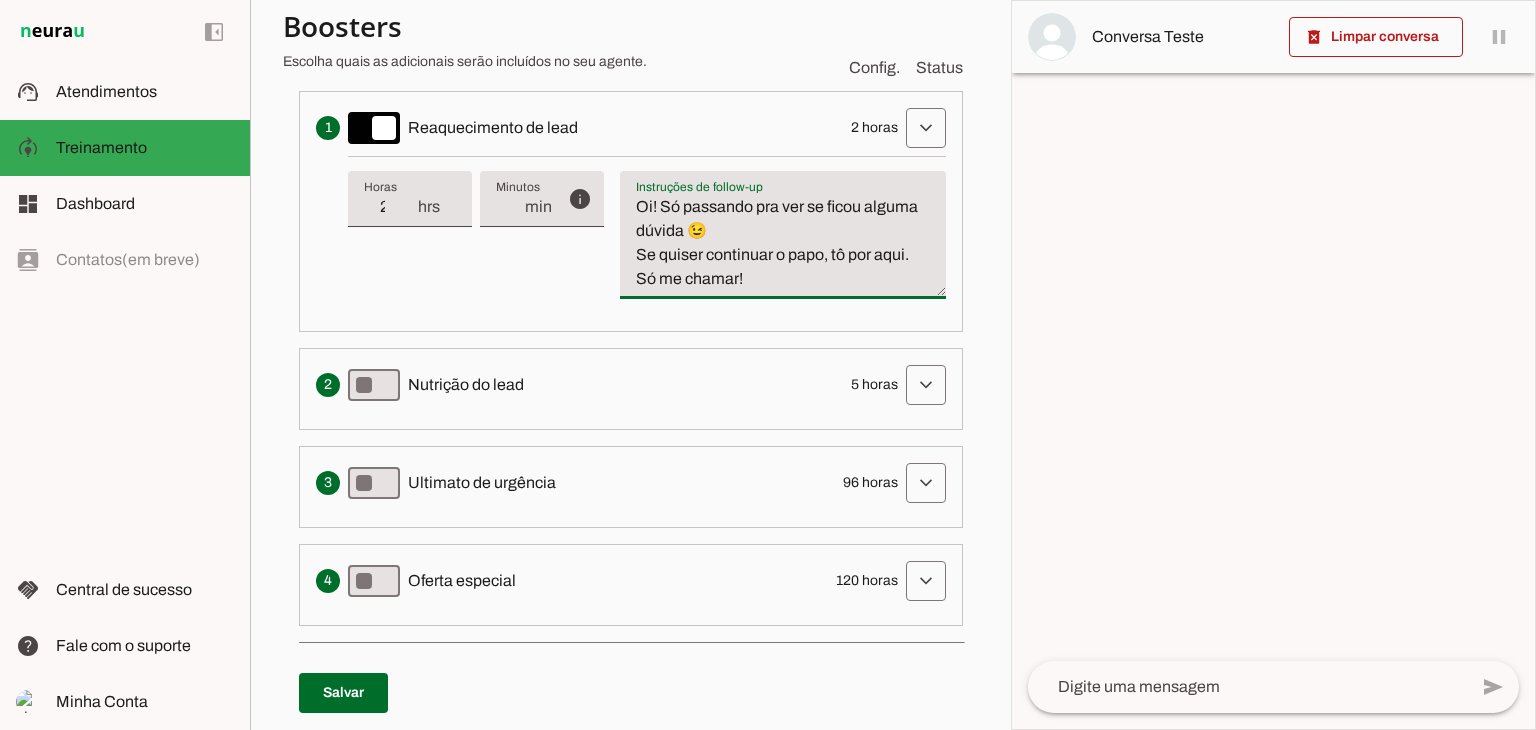 click on "Oi! Só passando pra ver se ficou alguma dúvida 😉
Se quiser continuar o papo, tô por aqui. Só me chamar!" at bounding box center [783, 243] 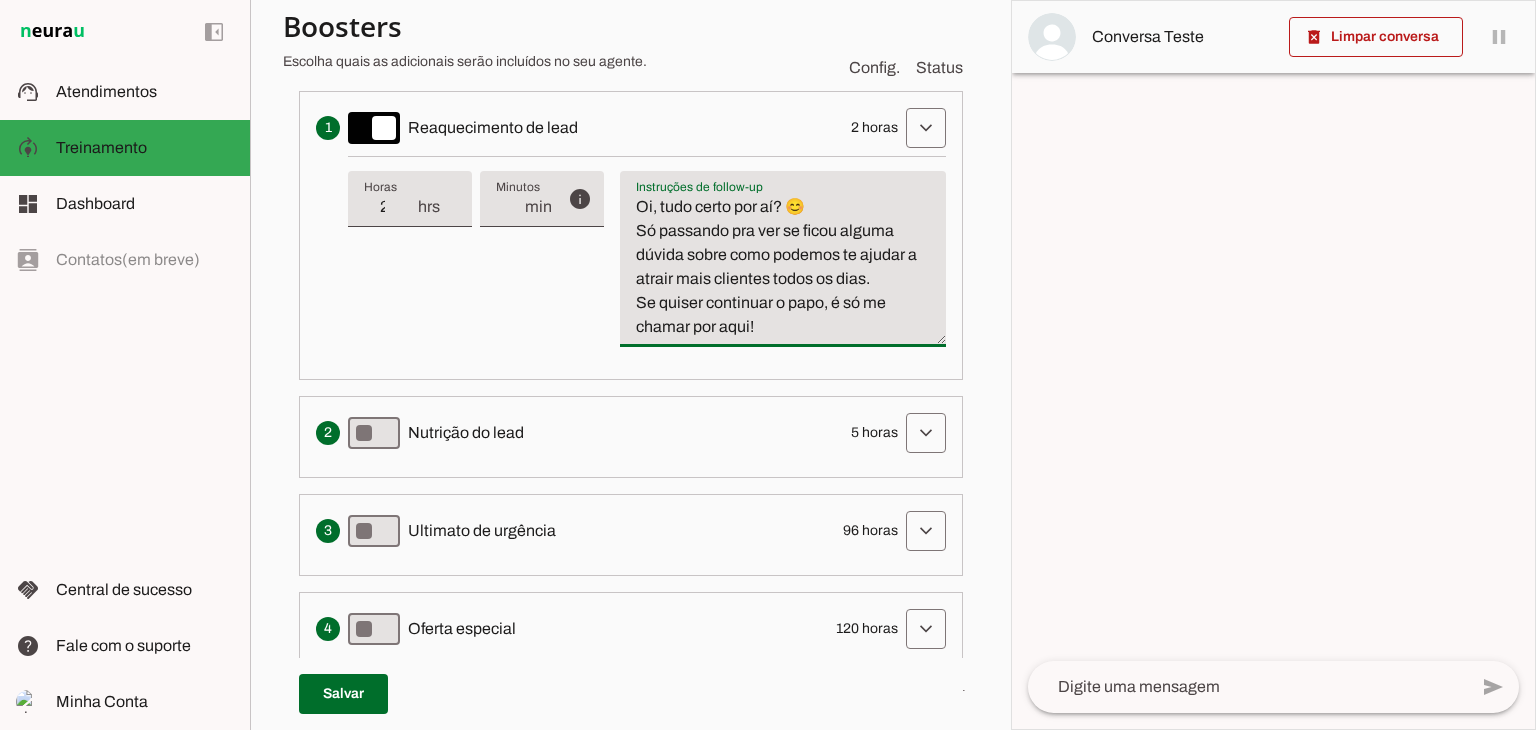 click on "Oi, tudo certo por aí? 😊
Só passando pra ver se ficou alguma dúvida sobre como podemos te ajudar a atrair mais clientes todos os dias.
Se quiser continuar o papo, é só me chamar por aqui!" at bounding box center (783, 267) 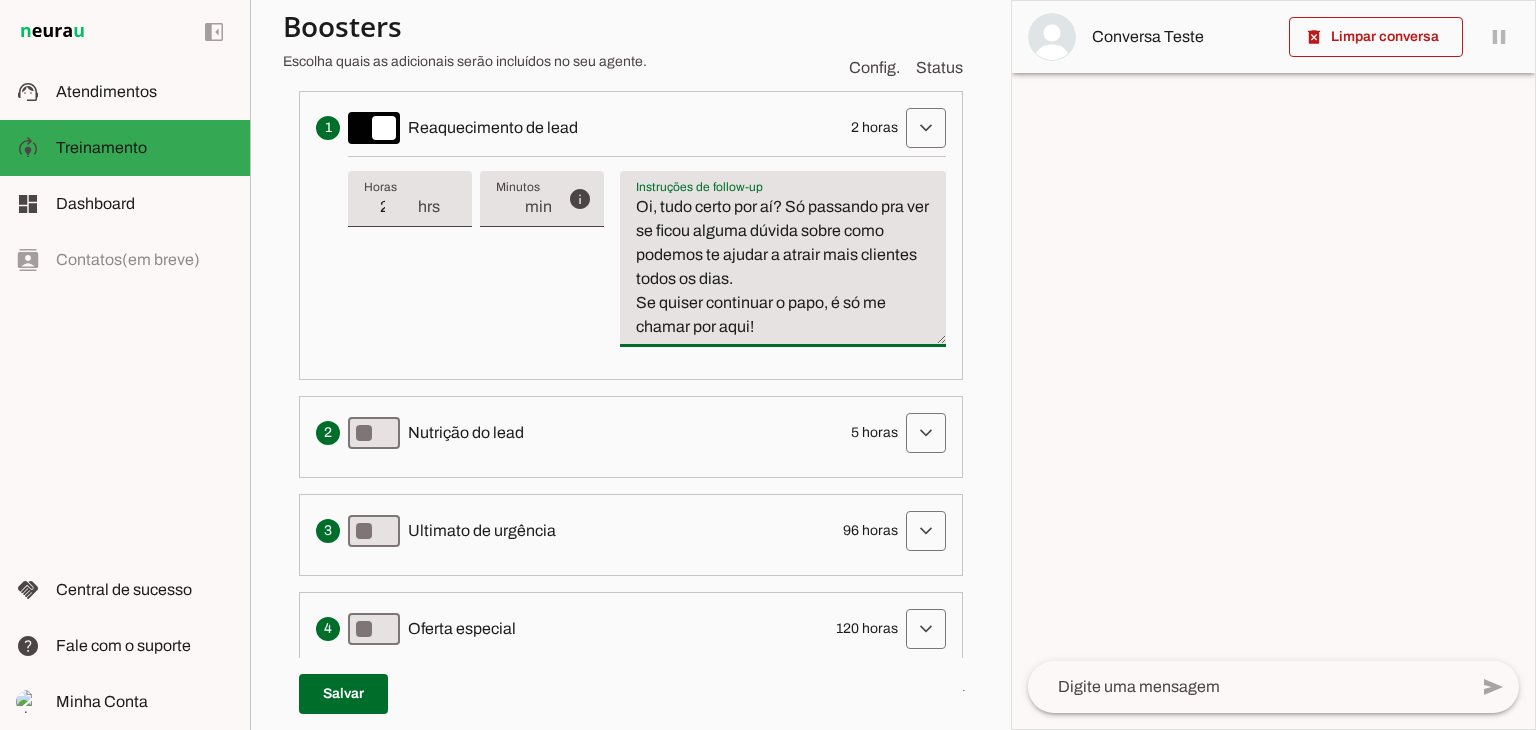 click on "Oi, tudo certo por aí? Só passando pra ver se ficou alguma dúvida sobre como podemos te ajudar a atrair mais clientes todos os dias.
Se quiser continuar o papo, é só me chamar por aqui!" at bounding box center (783, 267) 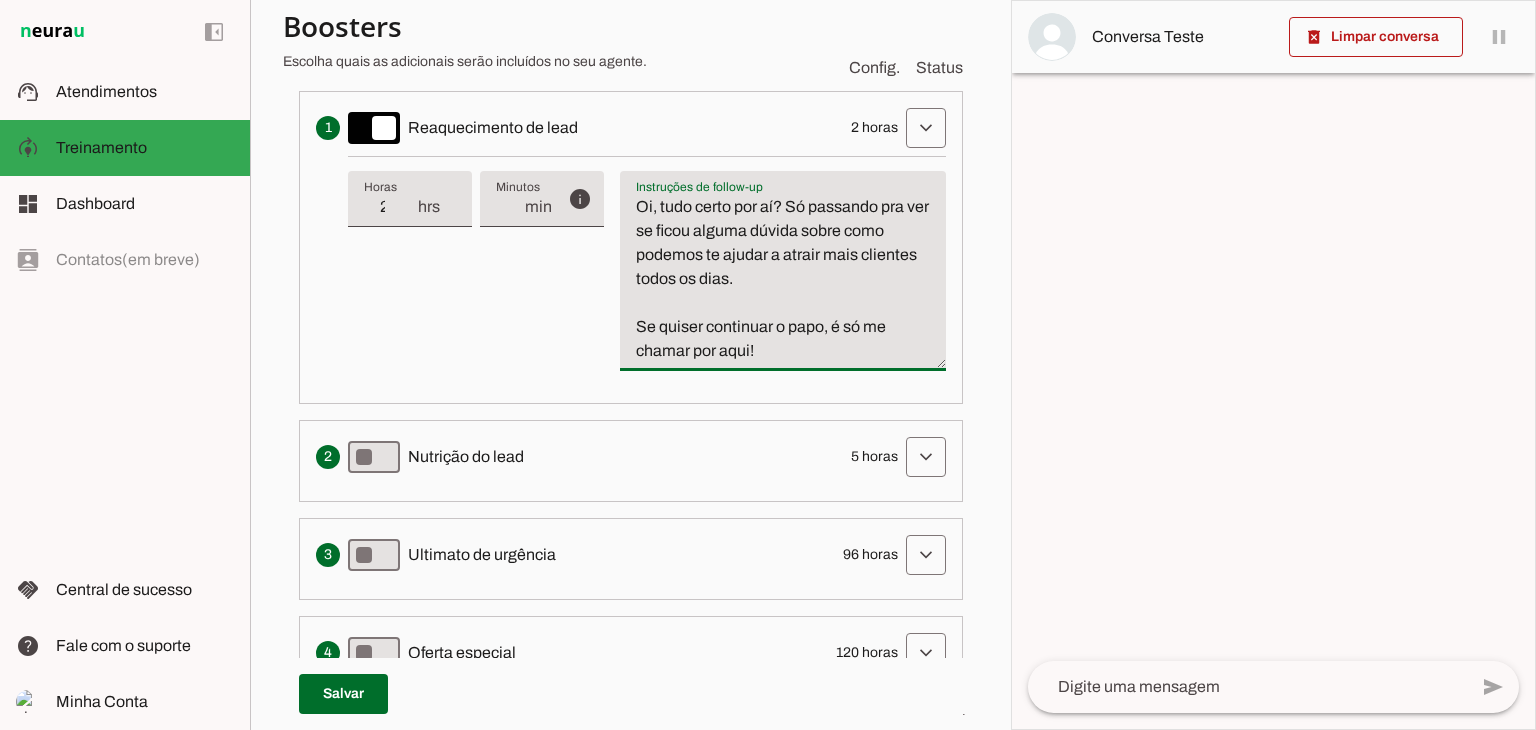 type on "Oi, tudo certo por aí? Só passando pra ver se ficou alguma dúvida sobre como podemos te ajudar a atrair mais clientes todos os dias.
Se quiser continuar o papo, é só me chamar por aqui!" 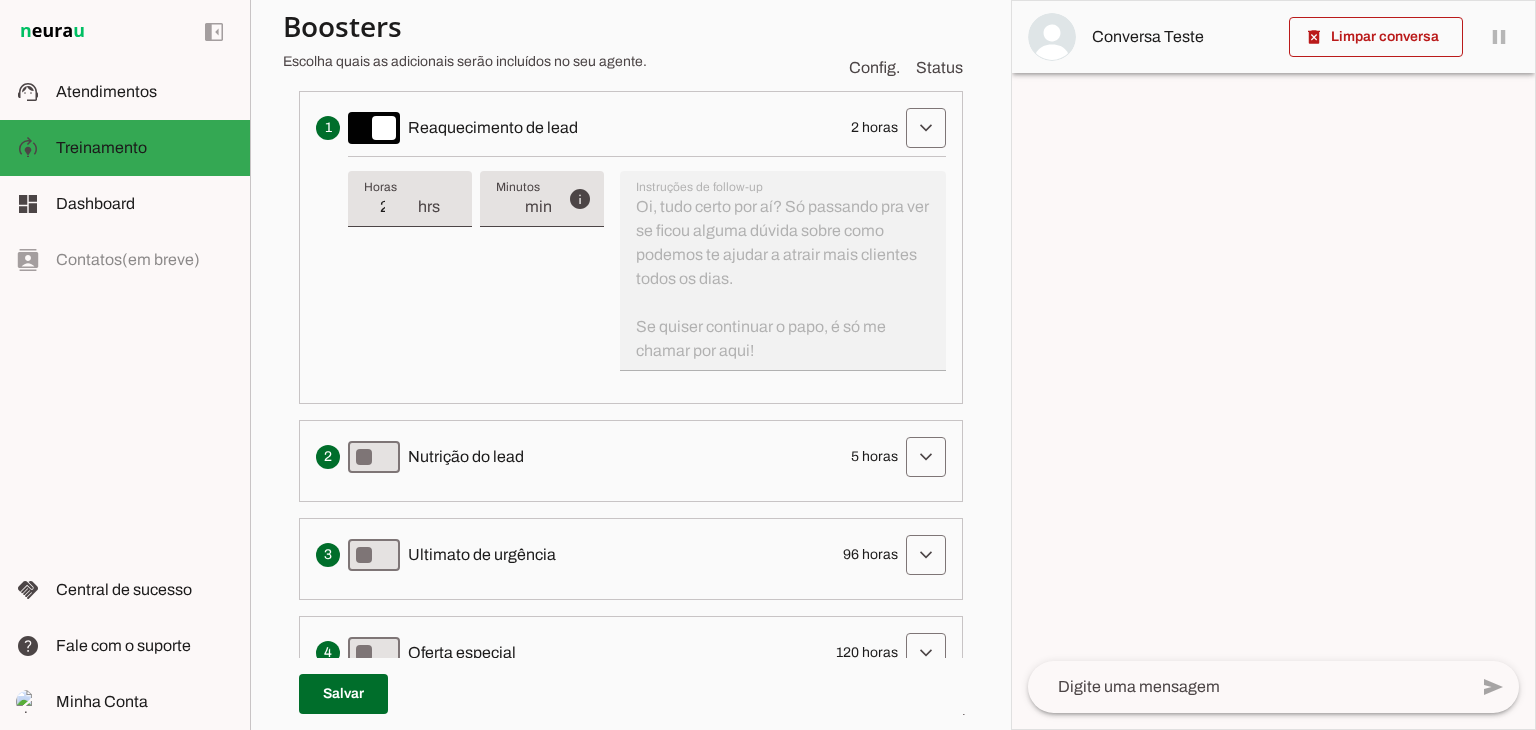 click on "info
Tempo de atraso / inatividade
O tempo de atraso é o tempo de inatividade da conversa (um tempo limite) que deve ter decorrido para que o follow-up seja executado.
Ex:  Se o lead não respondeu por [DURATION], esta etapa de follow-up será acionada.
Salvo!" at bounding box center [647, 271] 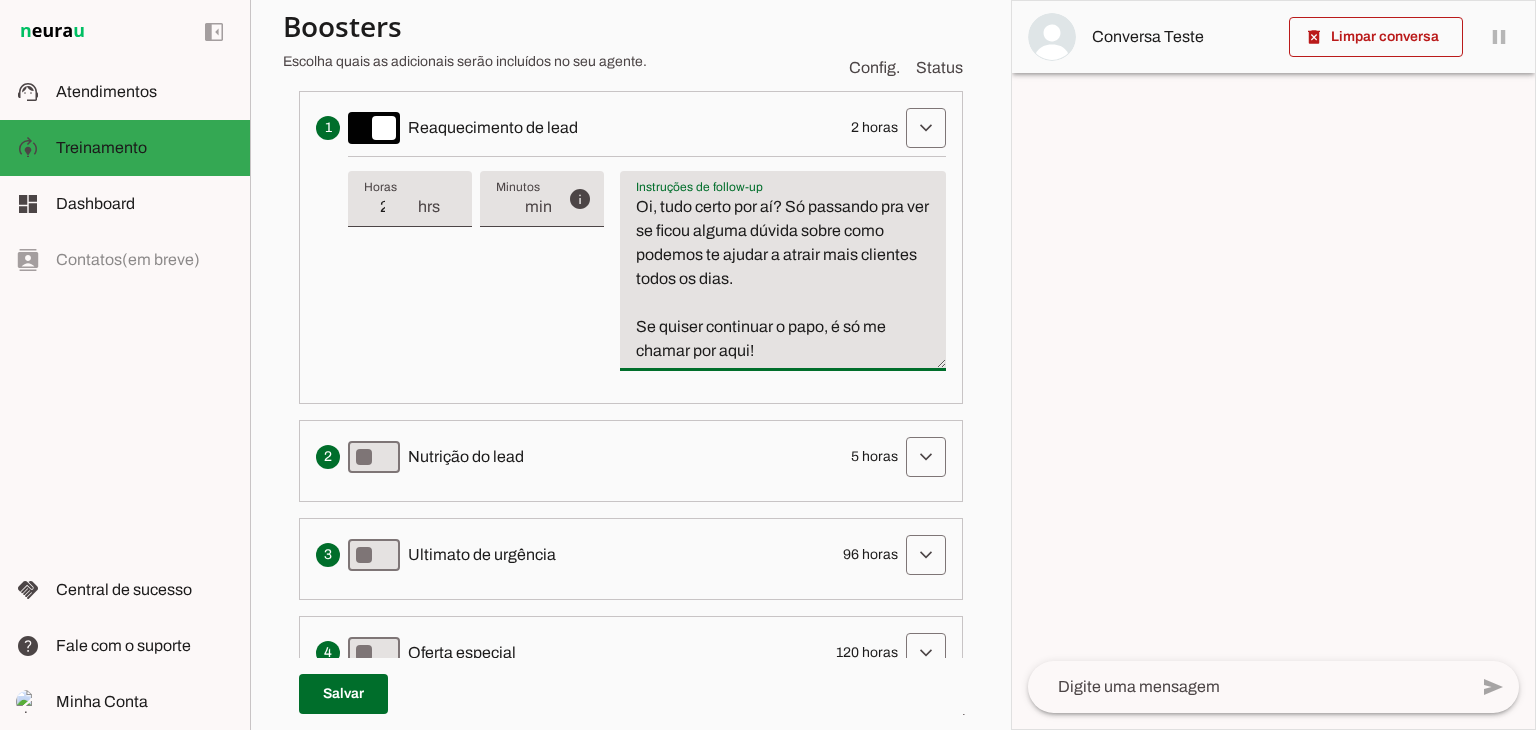 click on "Oi, tudo certo por aí? Só passando pra ver se ficou alguma dúvida sobre como podemos te ajudar a atrair mais clientes todos os dias.
Se quiser continuar o papo, é só me chamar por aqui!" at bounding box center [783, 279] 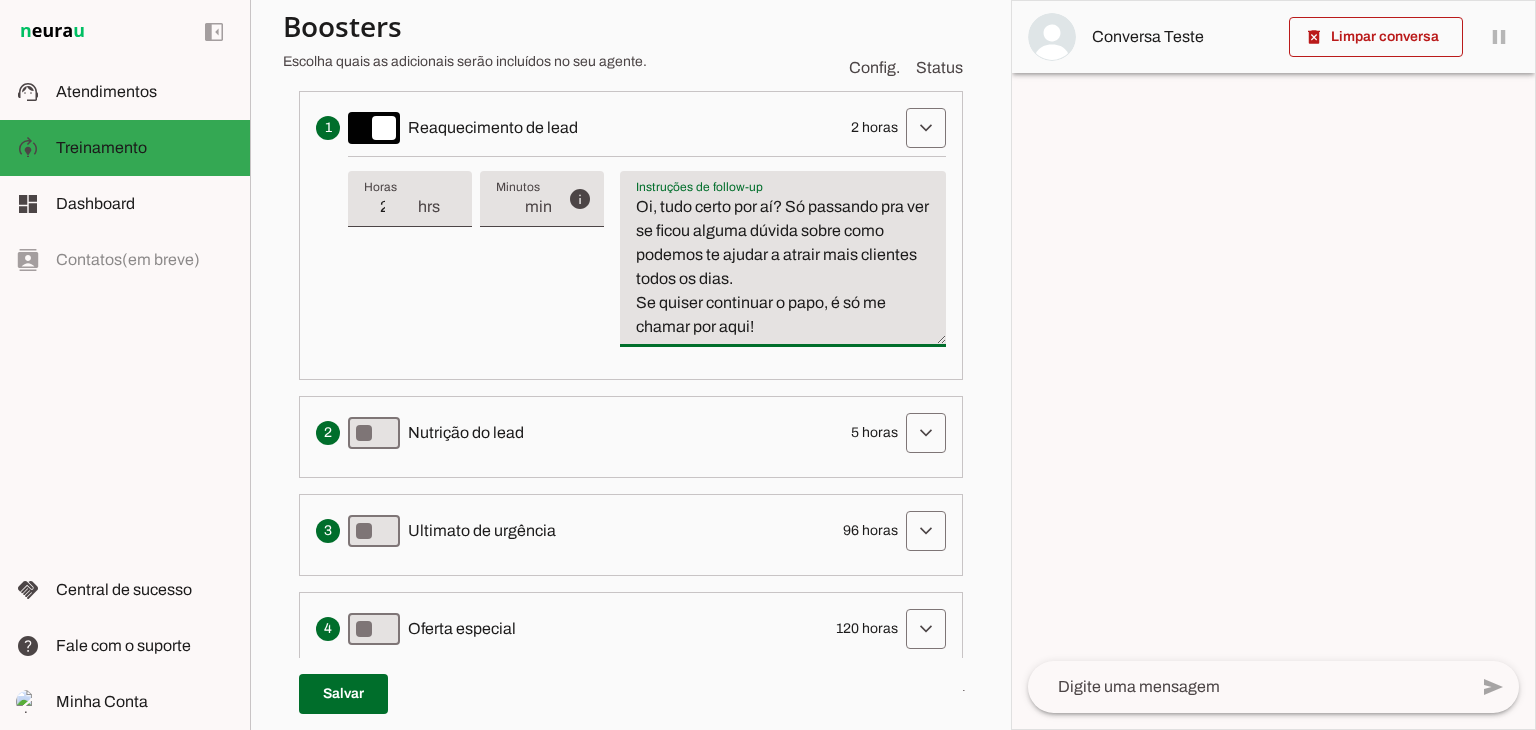 click on "Oi, tudo certo por aí? Só passando pra ver se ficou alguma dúvida sobre como podemos te ajudar a atrair mais clientes todos os dias.
Se quiser continuar o papo, é só me chamar por aqui!" at bounding box center [783, 267] 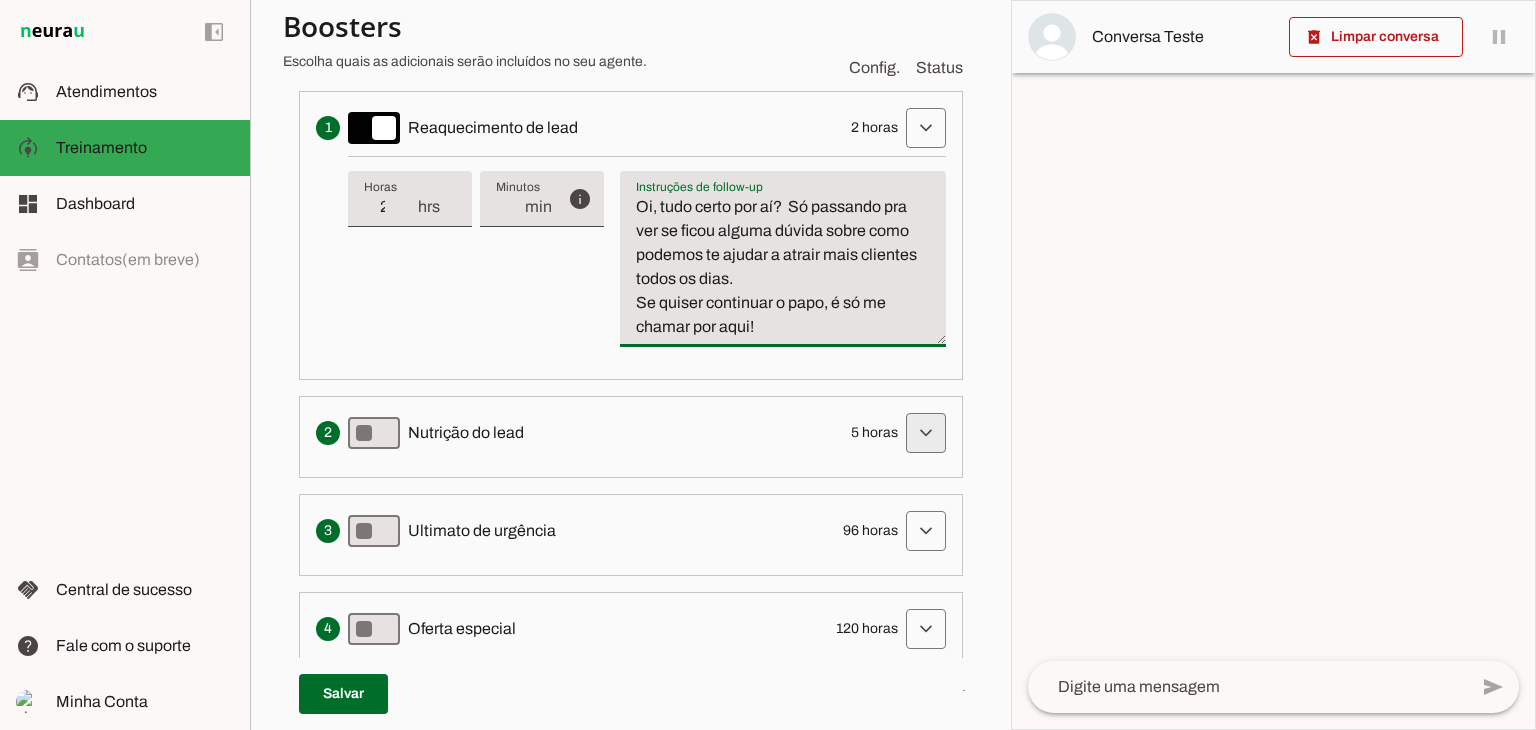 type on "Oi, tudo certo por aí?  Só passando pra ver se ficou alguma dúvida sobre como podemos te ajudar a atrair mais clientes todos os dias.
Se quiser continuar o papo, é só me chamar por aqui!" 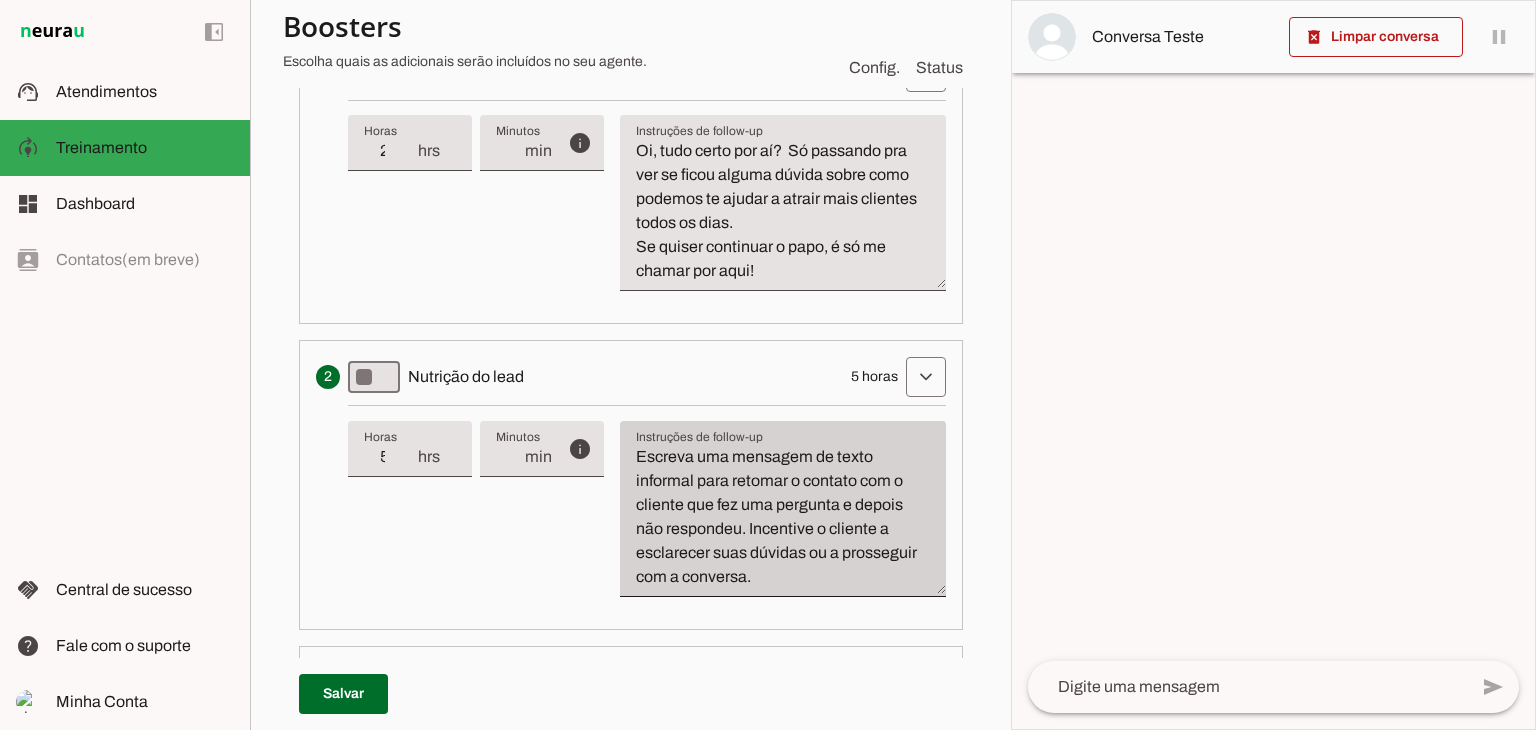 scroll, scrollTop: 693, scrollLeft: 0, axis: vertical 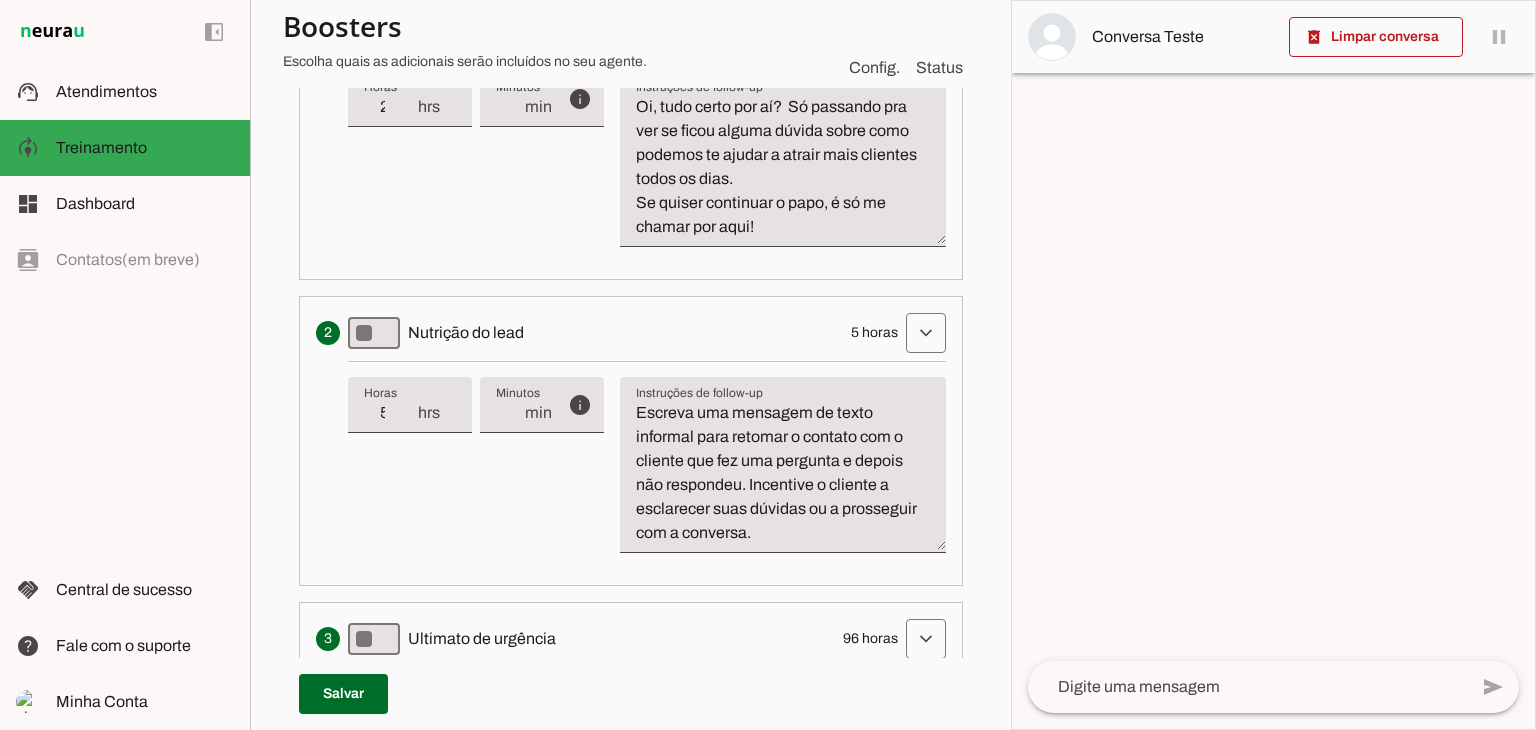 click on "Escreva uma mensagem de texto informal para retomar o contato com o cliente que fez uma pergunta e depois não respondeu. Incentive o cliente a esclarecer suas dúvidas ou a prosseguir com a conversa." at bounding box center (783, 473) 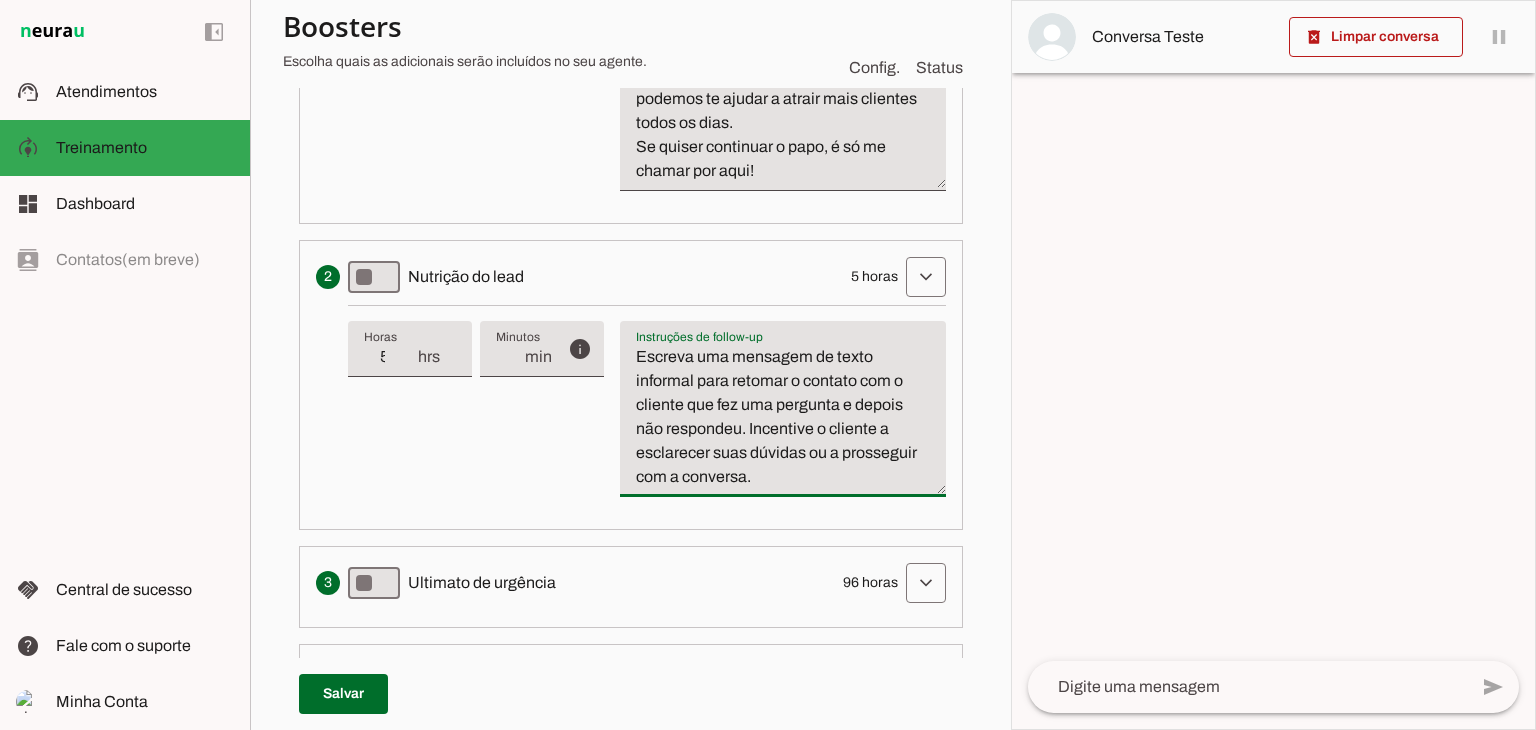 scroll, scrollTop: 593, scrollLeft: 0, axis: vertical 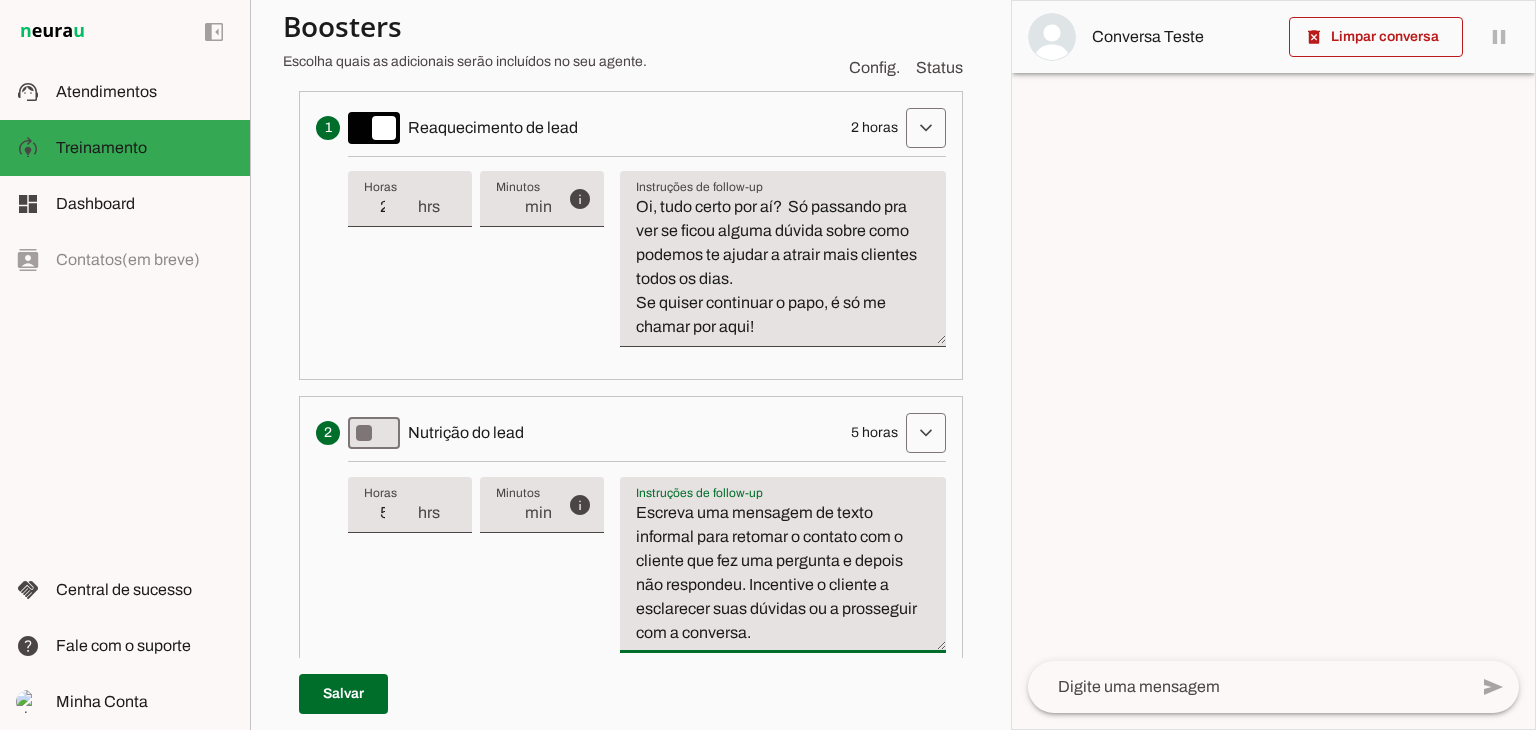 click on "Escreva uma mensagem de texto informal para retomar o contato com o cliente que fez uma pergunta e depois não respondeu. Incentive o cliente a esclarecer suas dúvidas ou a prosseguir com a conversa." at bounding box center [783, 573] 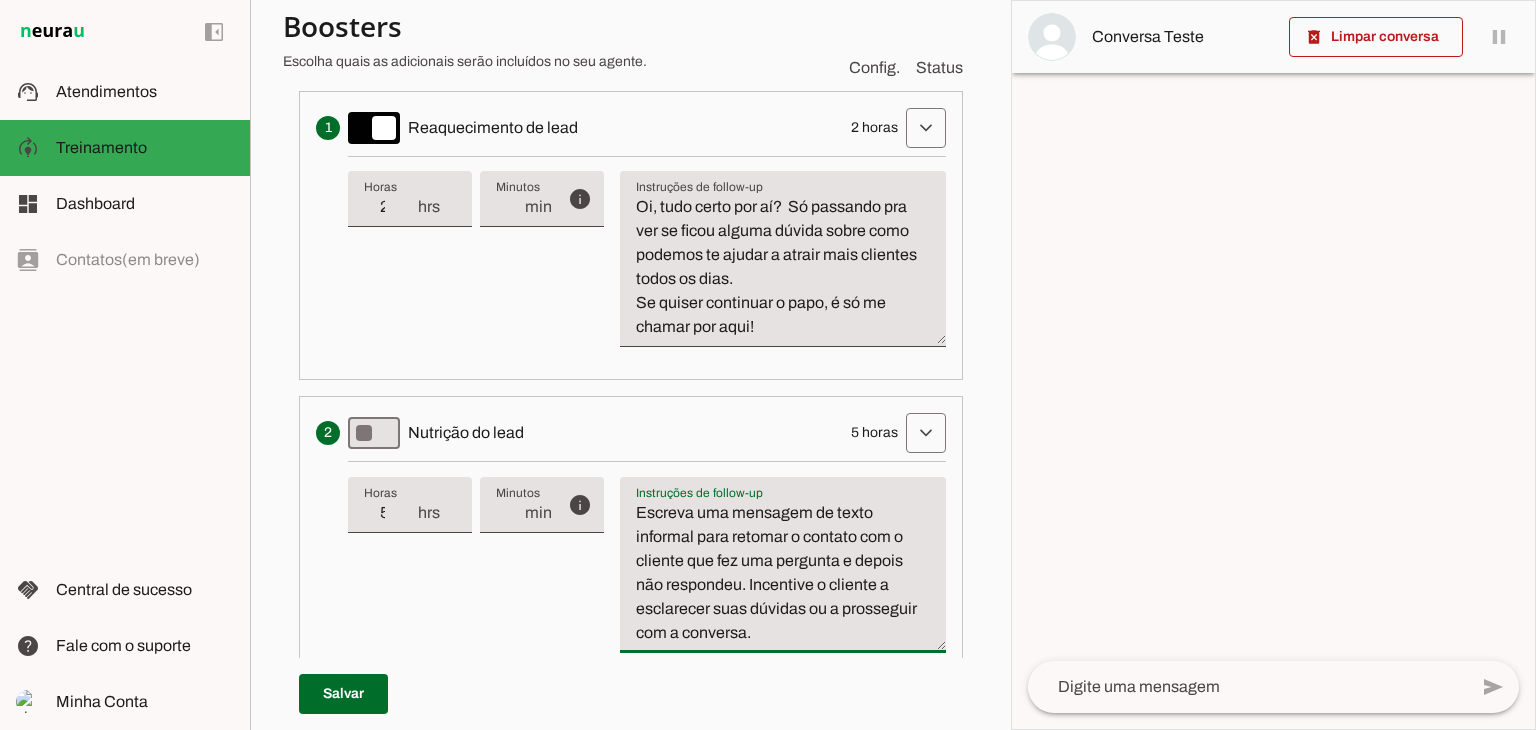 paste on "Sabia que hoje mais de [PERCENTAGE]% dos empresários brasileiros nos EUA ainda dependem só de indicação?
A boa notícia é que com tráfego pago e automações com IA, dá pra mudar esse cenário rapidinho.
Se quiser, posso te explicar como funciona 👇" 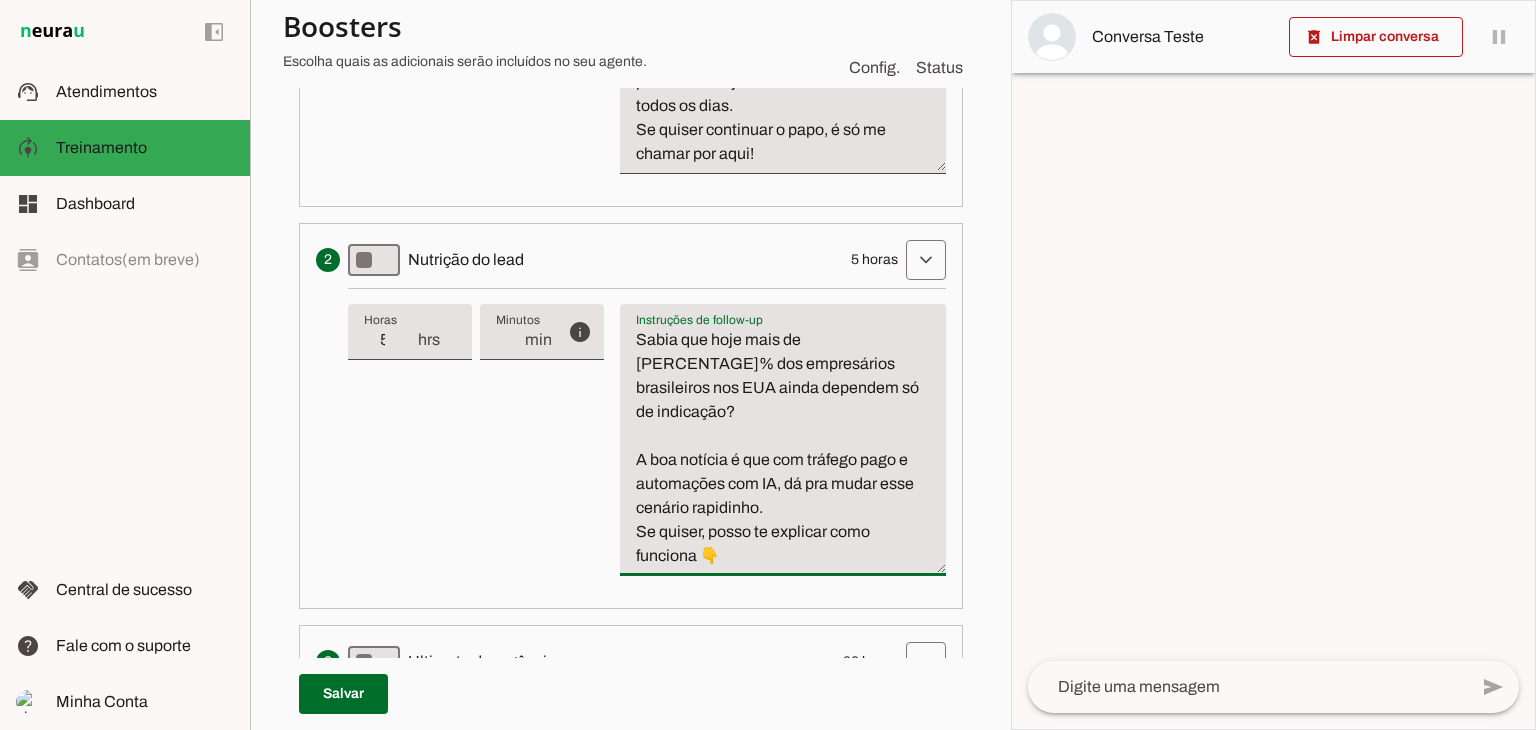 scroll, scrollTop: 793, scrollLeft: 0, axis: vertical 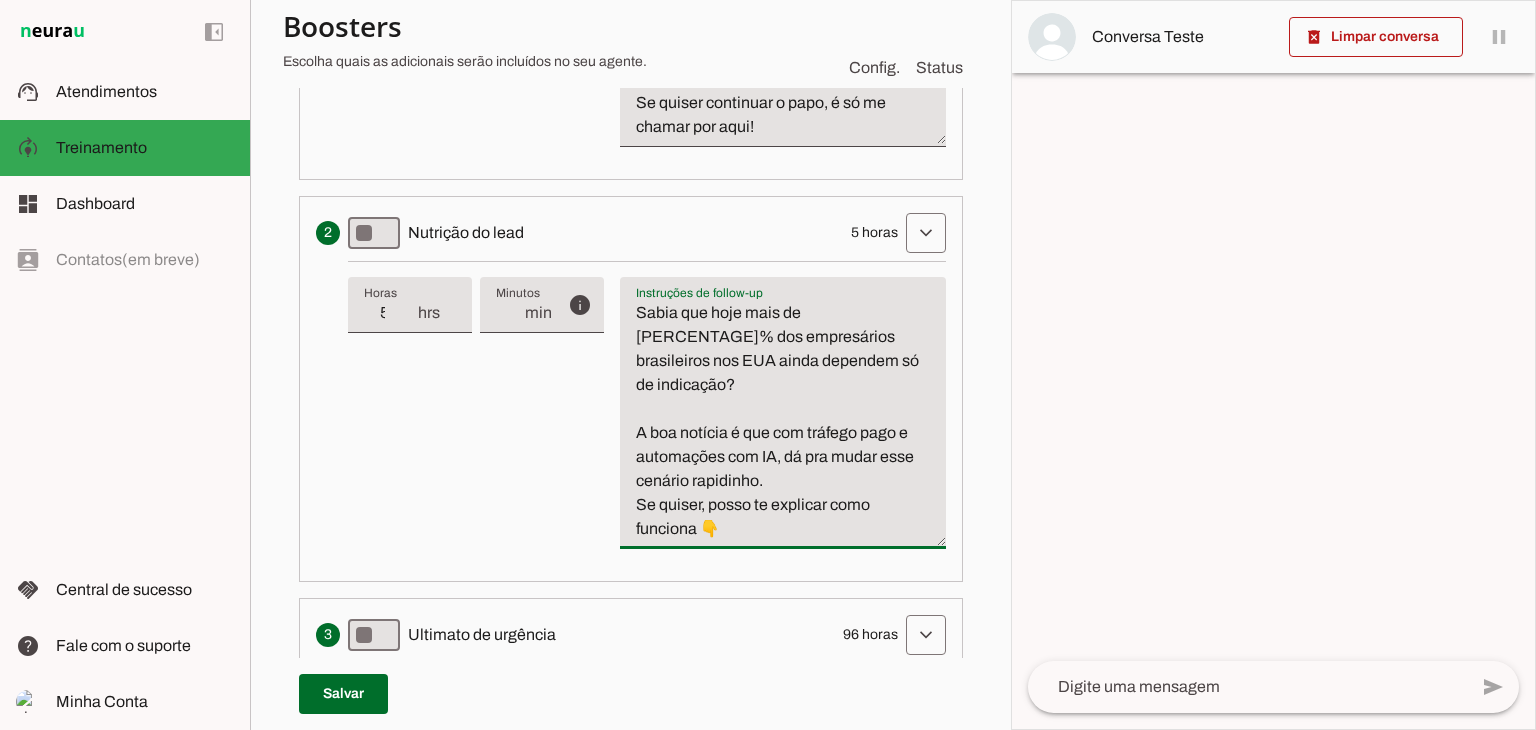 click on "Sabia que hoje mais de [PERCENTAGE]% dos empresários brasileiros nos EUA ainda dependem só de indicação?
A boa notícia é que com tráfego pago e automações com IA, dá pra mudar esse cenário rapidinho.
Se quiser, posso te explicar como funciona 👇" at bounding box center [783, 421] 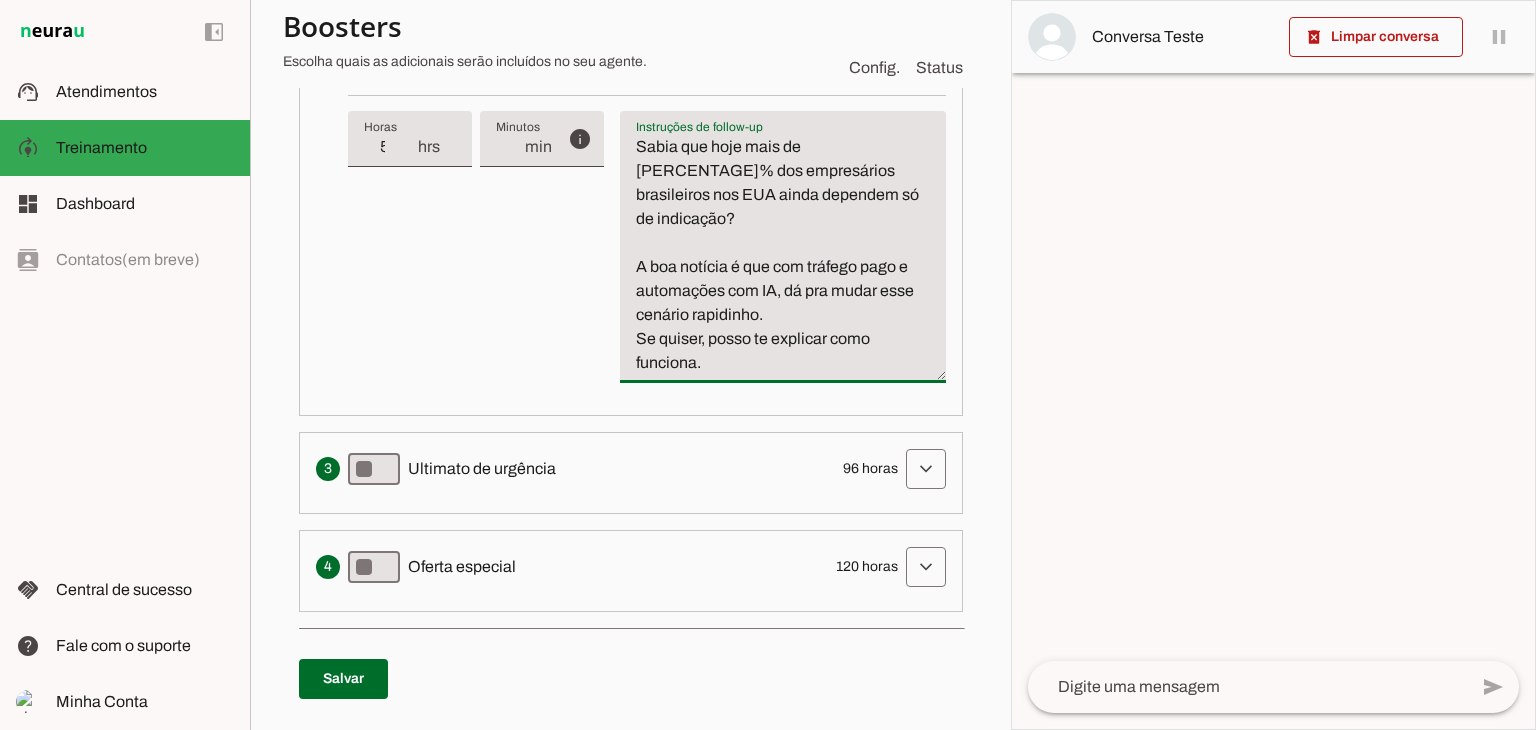 scroll, scrollTop: 993, scrollLeft: 0, axis: vertical 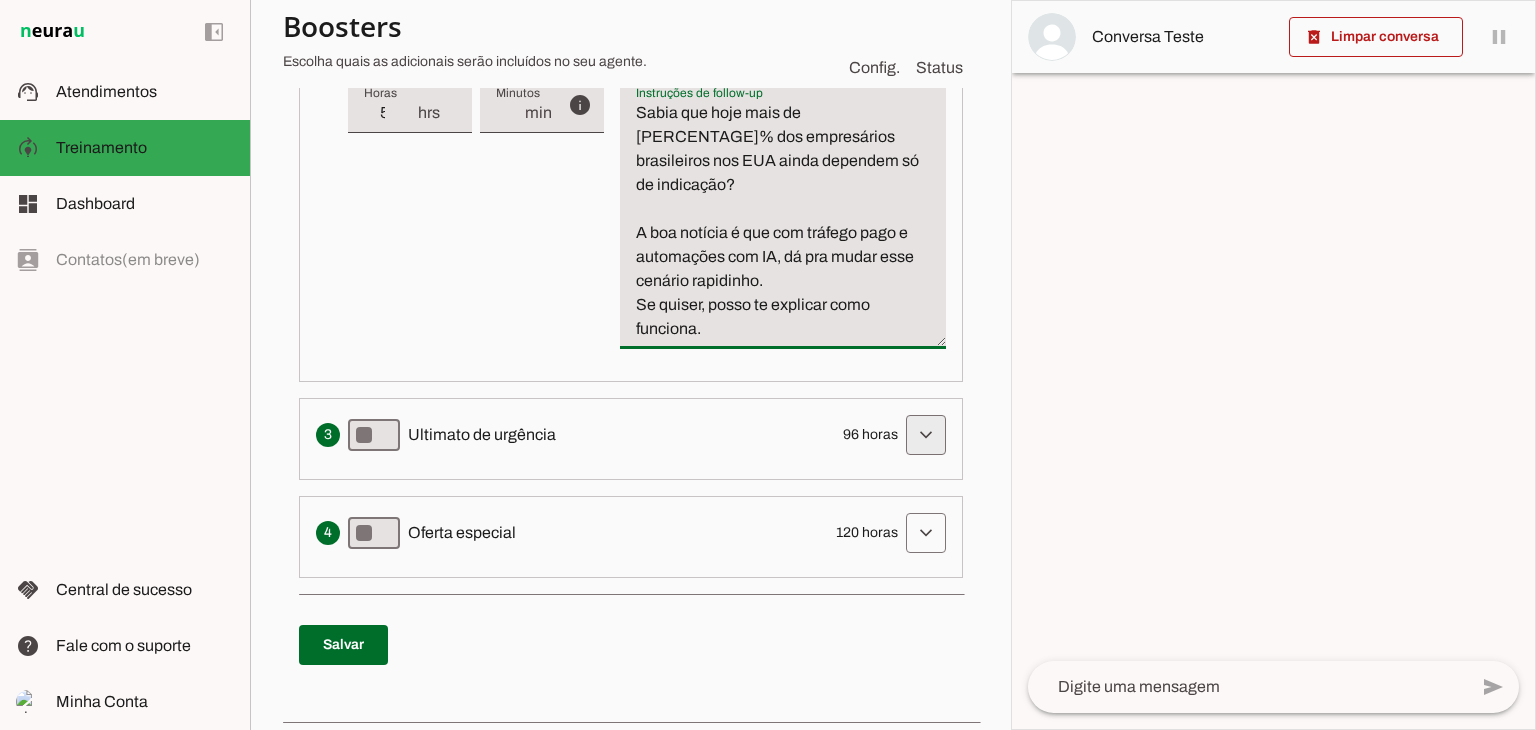 type on "Sabia que hoje mais de [PERCENTAGE]% dos empresários brasileiros nos EUA ainda dependem só de indicação?
A boa notícia é que com tráfego pago e automações com IA, dá pra mudar esse cenário rapidinho.
Se quiser, posso te explicar como funciona." 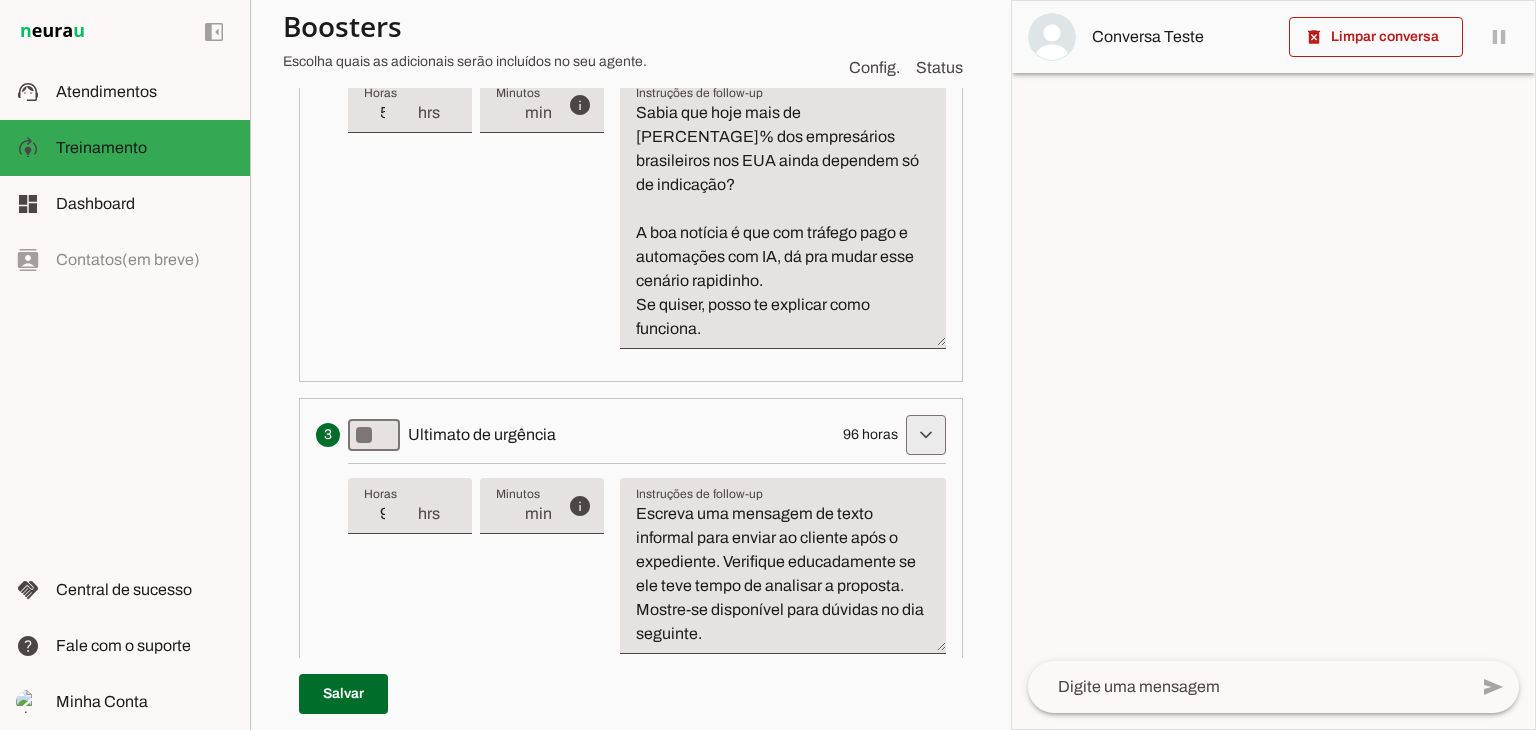 type 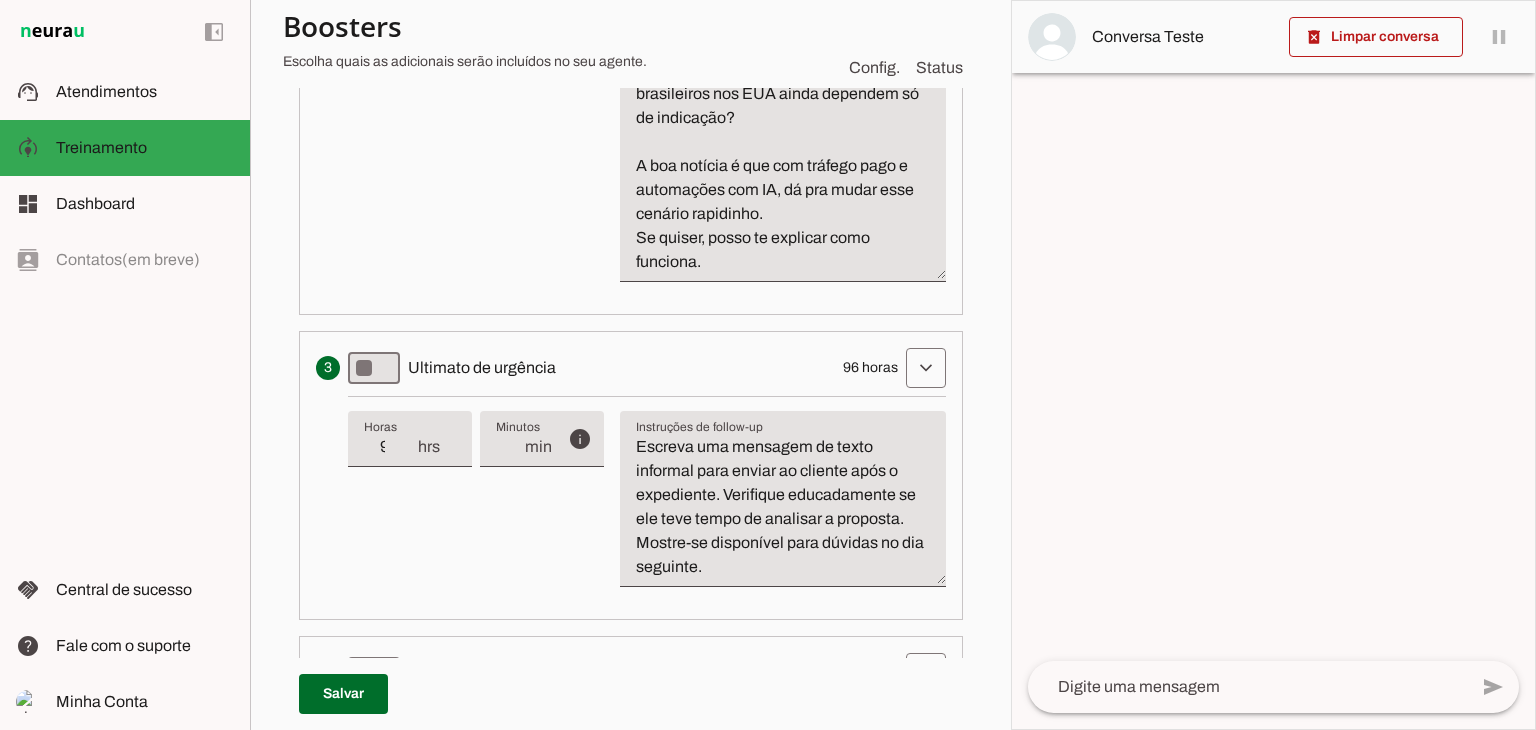 scroll, scrollTop: 1193, scrollLeft: 0, axis: vertical 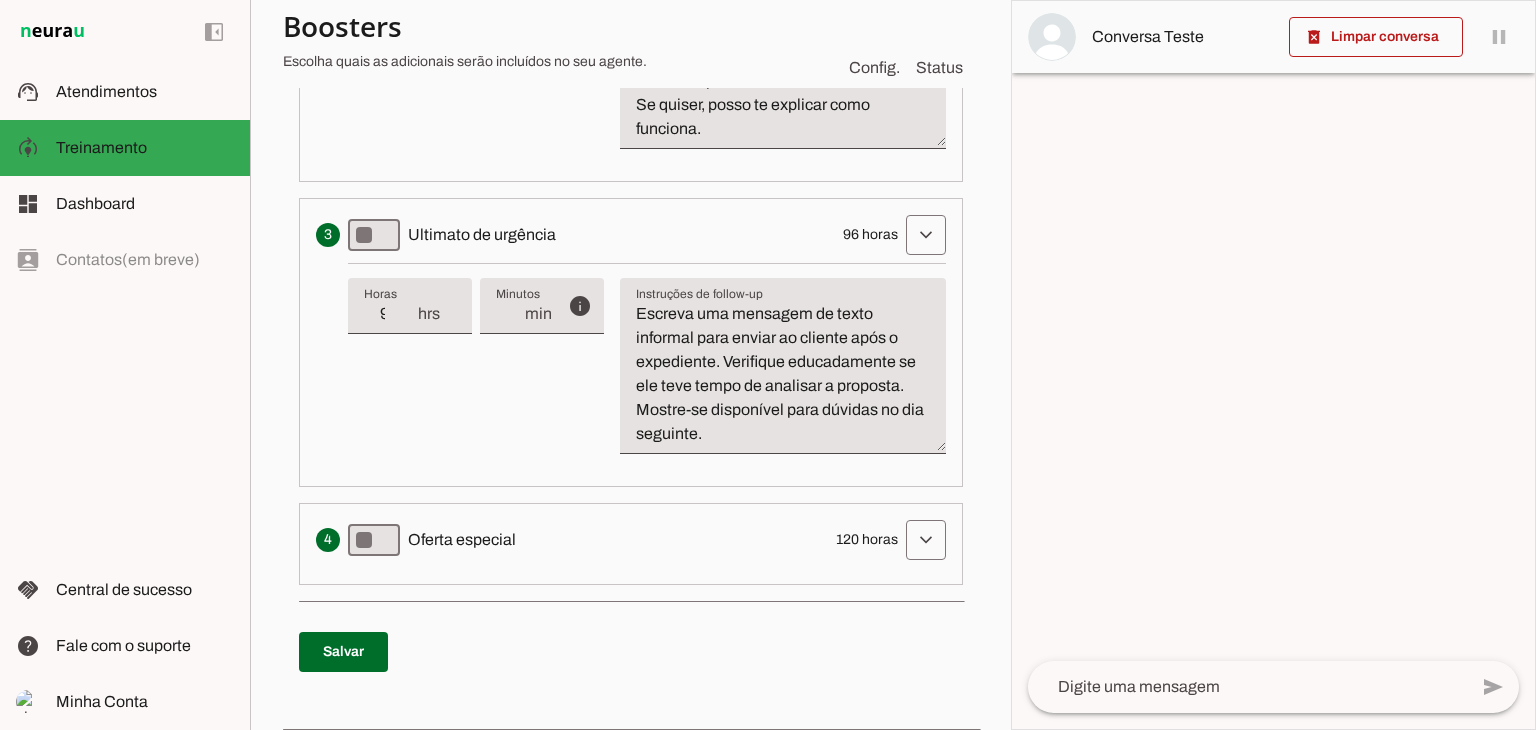 click on "Escreva uma mensagem de texto informal para enviar ao cliente após o expediente. Verifique educadamente se ele teve tempo de analisar a proposta. Mostre-se disponível para dúvidas no dia seguinte." at bounding box center (783, 374) 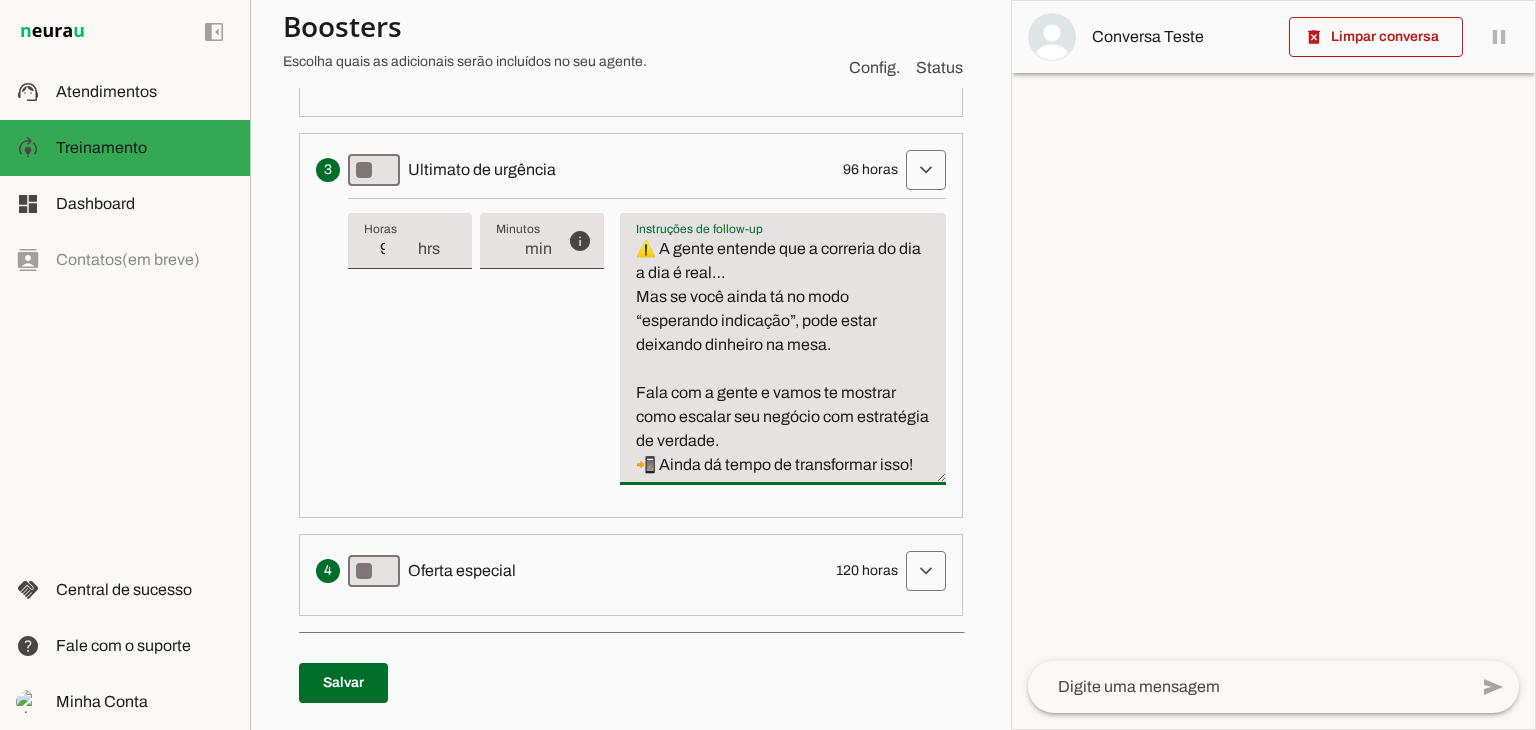 scroll, scrollTop: 1293, scrollLeft: 0, axis: vertical 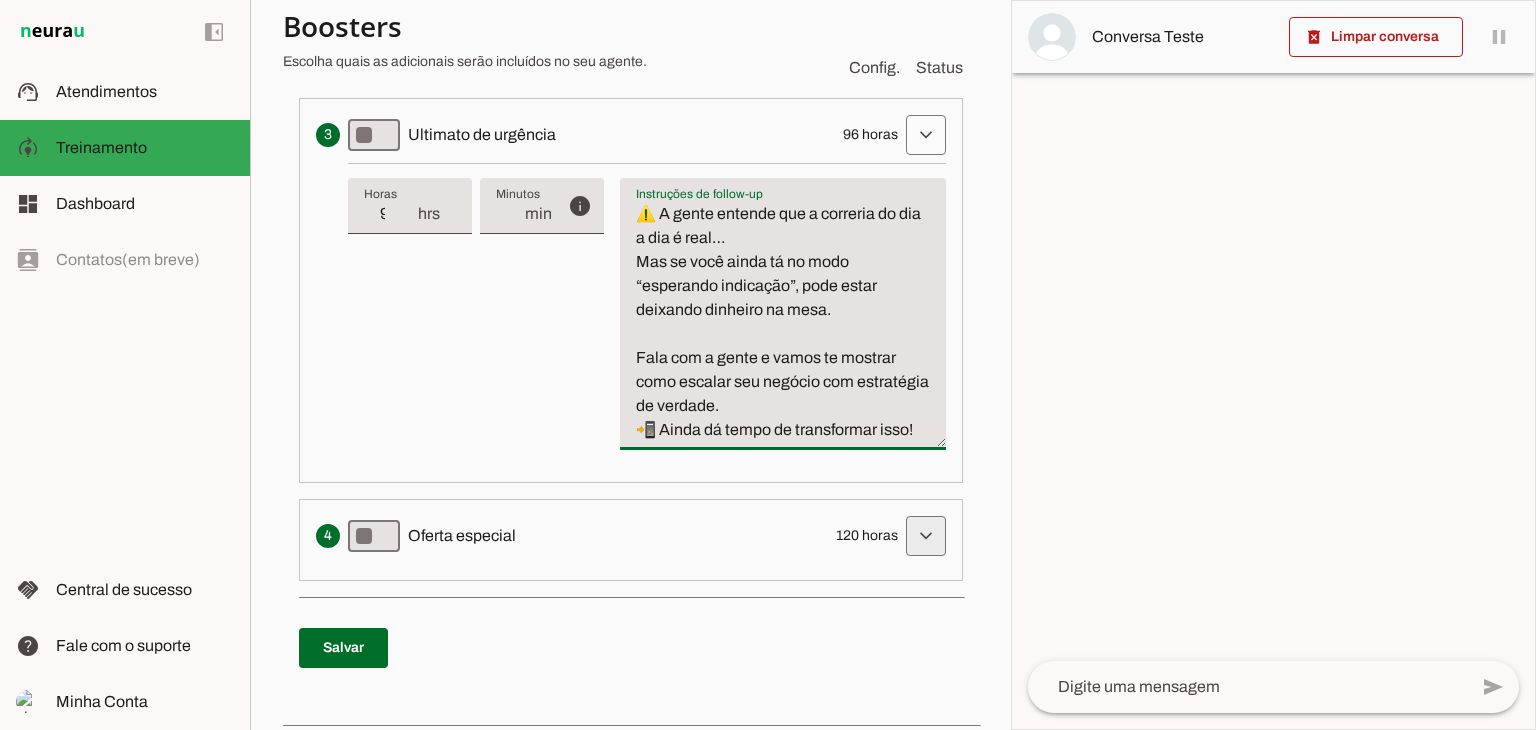 type on "⚠️ A gente entende que a correria do dia a dia é real…
Mas se você ainda tá no modo “esperando indicação”, pode estar deixando dinheiro na mesa.
Fala com a gente e vamos te mostrar como escalar seu negócio com estratégia de verdade.
📲 Ainda dá tempo de transformar isso!" 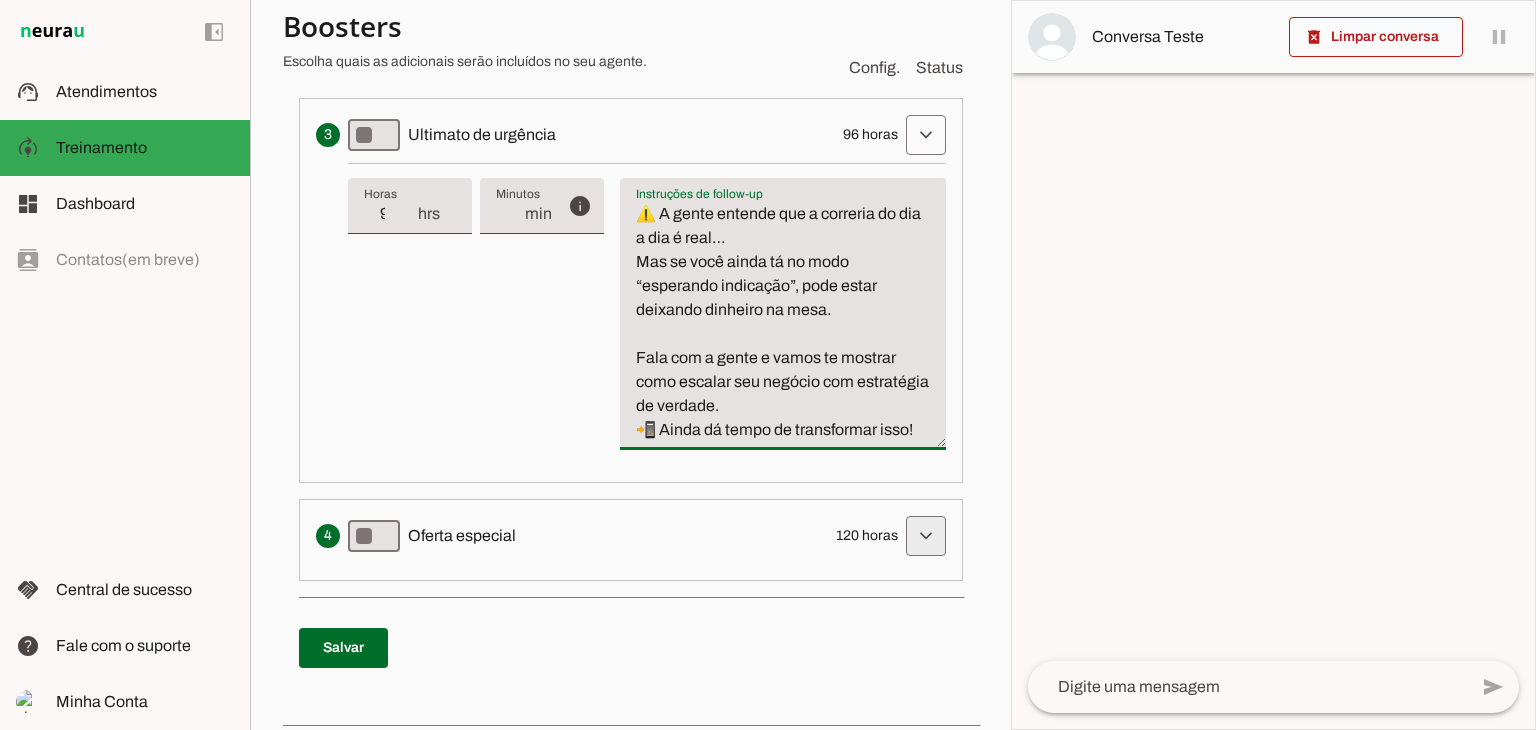type on "⚠️ A gente entende que a correria do dia a dia é real…
Mas se você ainda tá no modo “esperando indicação”, pode estar deixando dinheiro na mesa.
Fala com a gente e vamos te mostrar como escalar seu negócio com estratégia de verdade.
📲 Ainda dá tempo de transformar isso!" 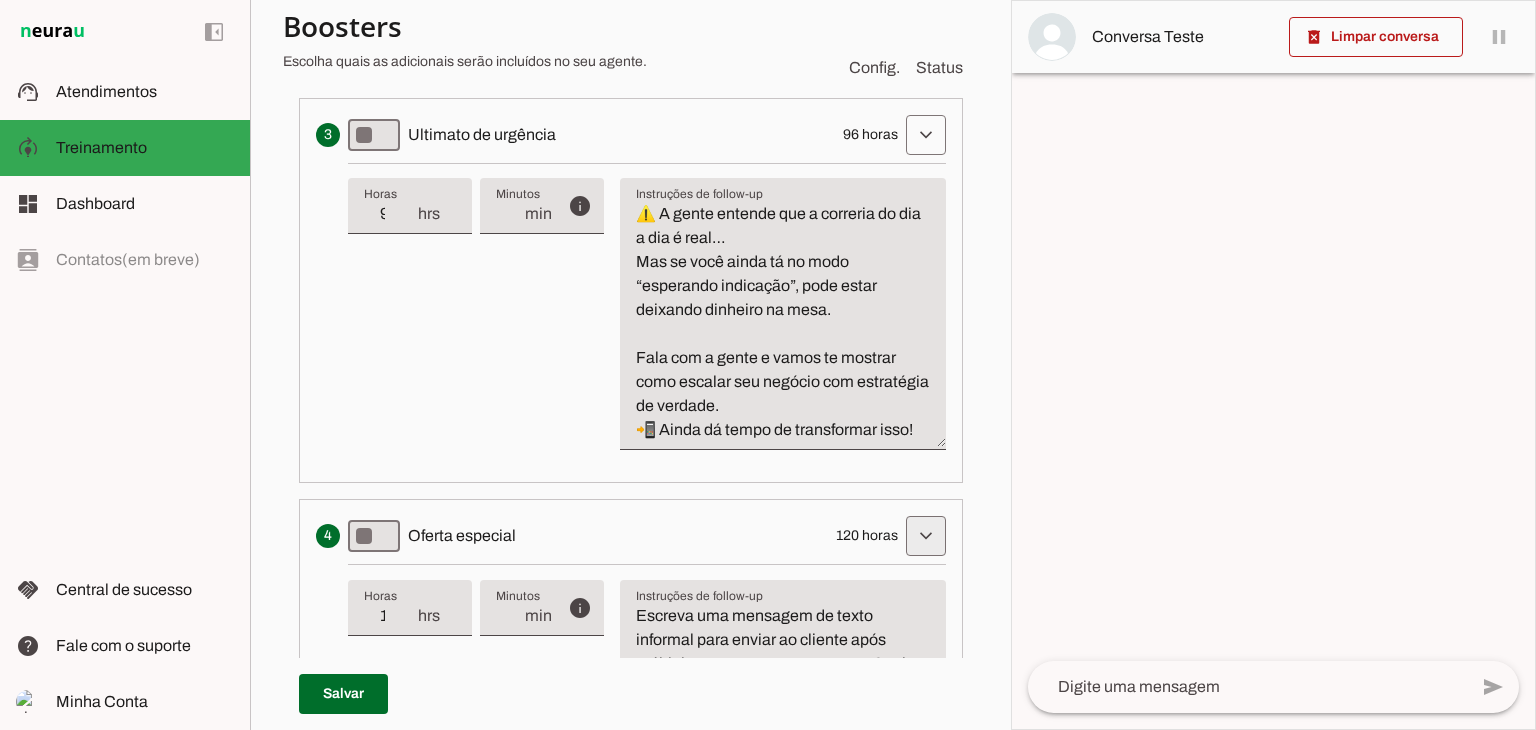 type 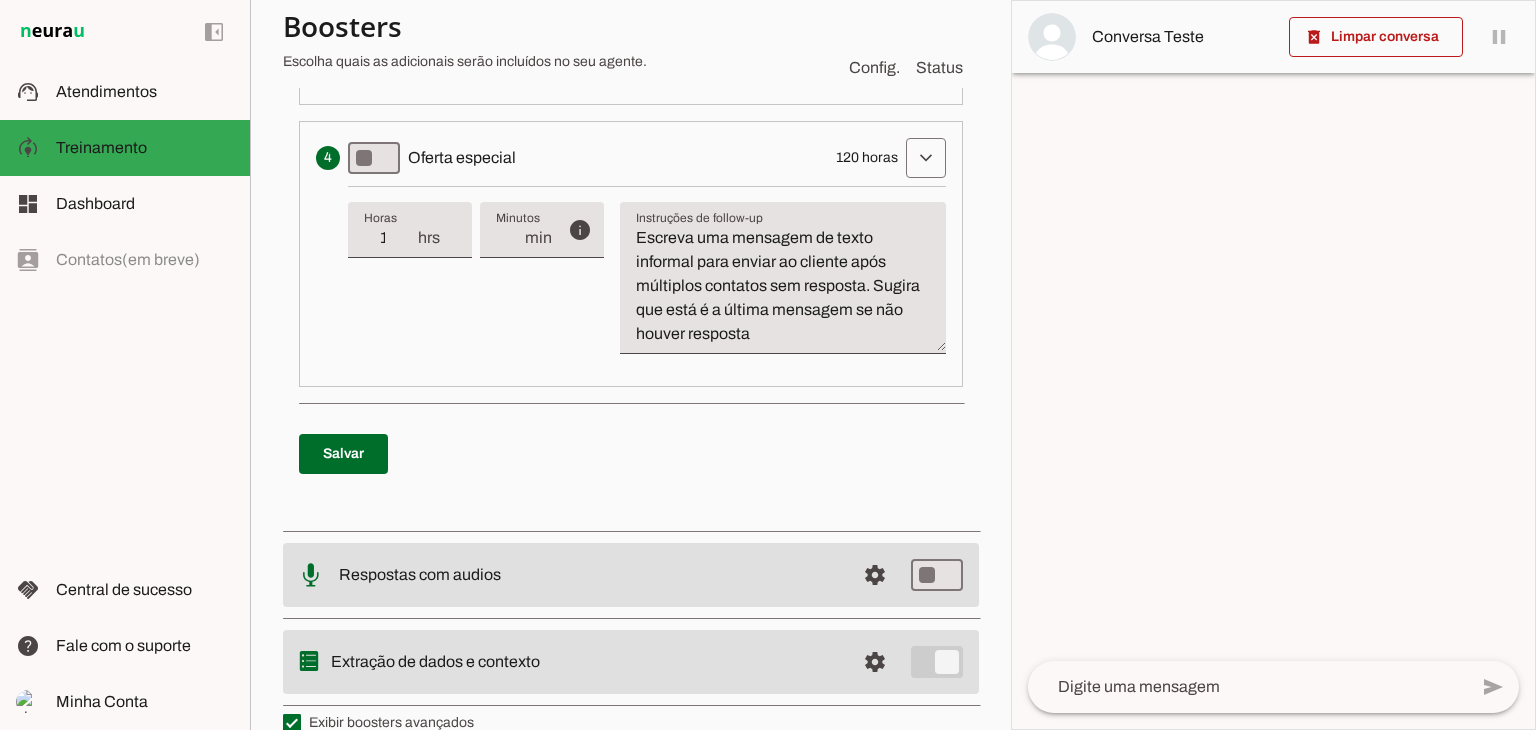 scroll, scrollTop: 1674, scrollLeft: 0, axis: vertical 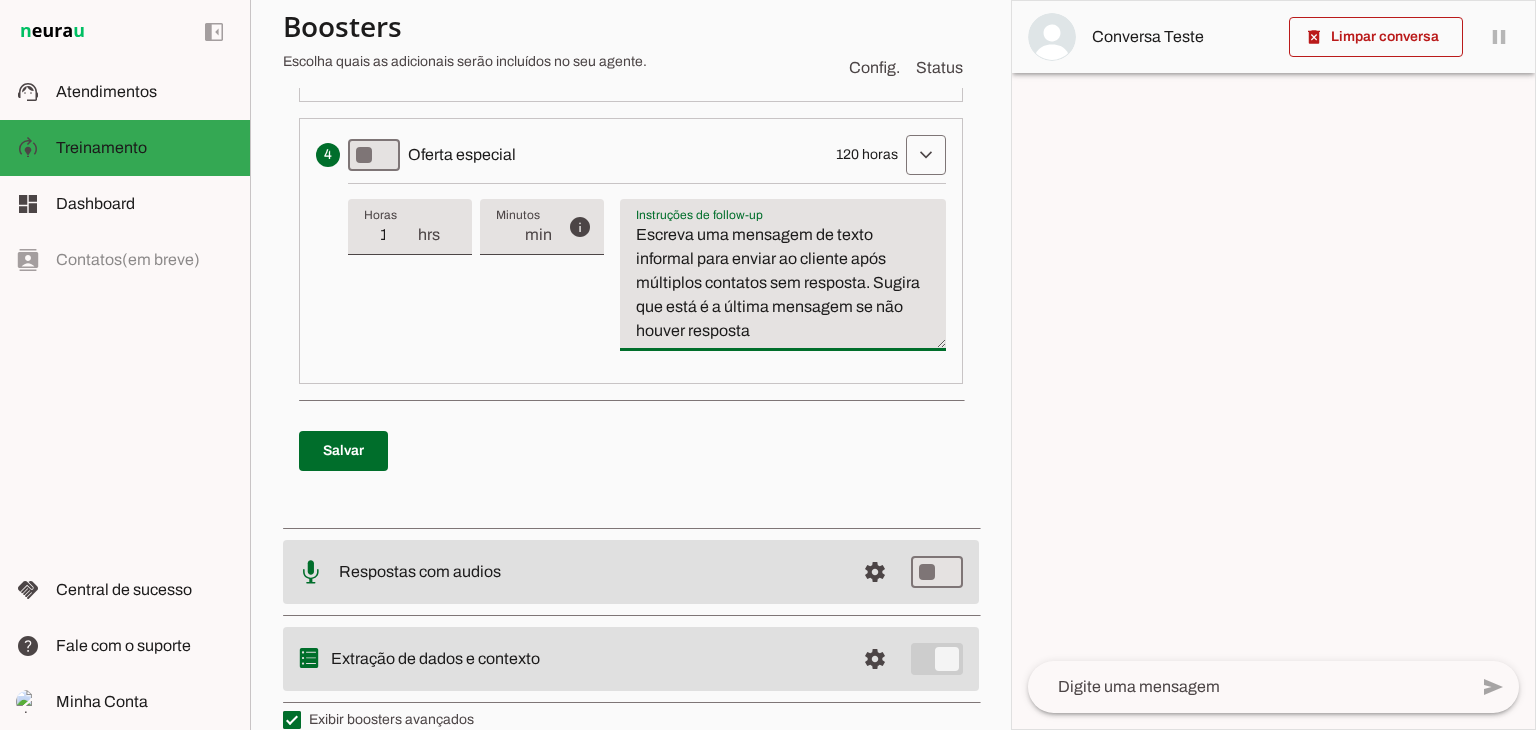 click on "Escreva uma mensagem de texto informal para enviar ao cliente após múltiplos contatos sem resposta. Sugira que está é a última mensagem se não houver resposta" at bounding box center (783, 283) 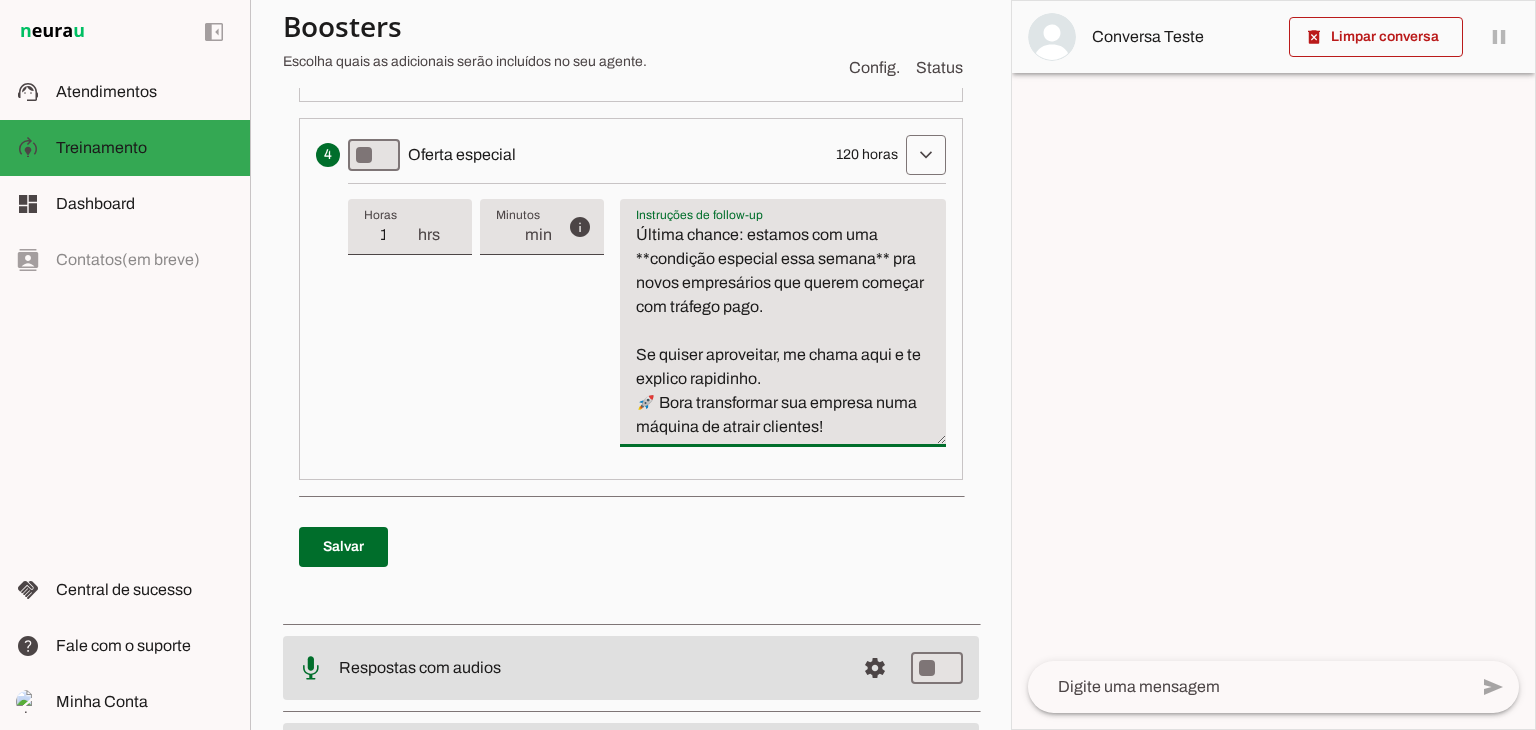 type on "Última chance: estamos com uma **condição especial essa semana** pra novos empresários que querem começar com tráfego pago.
Se quiser aproveitar, me chama aqui e te explico rapidinho.
🚀 Bora transformar sua empresa numa máquina de atrair clientes!" 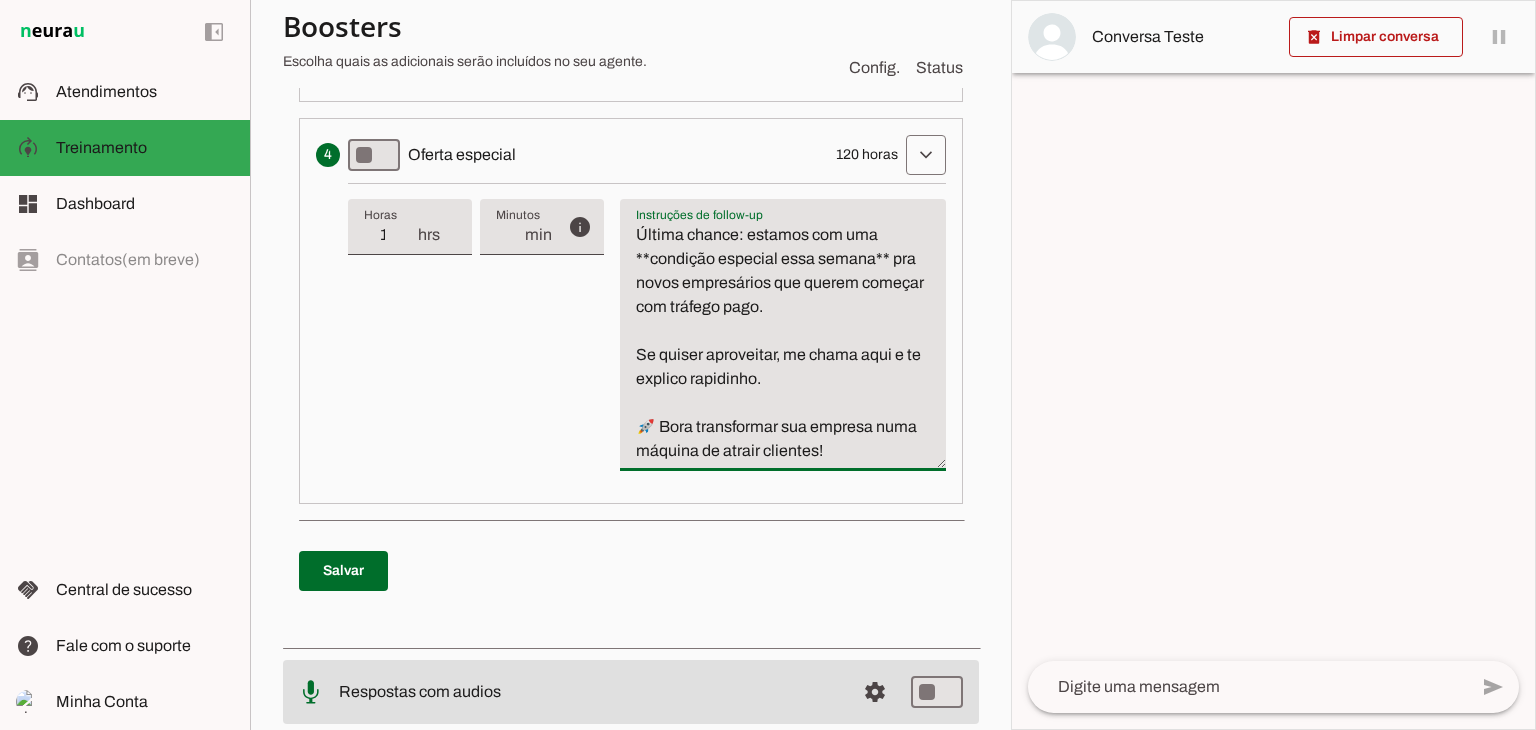 type on "Última chance: estamos com uma **condição especial essa semana** pra novos empresários que querem começar com tráfego pago.
Se quiser aproveitar, me chama aqui e te explico rapidinho.
🚀 Bora transformar sua empresa numa máquina de atrair clientes!" 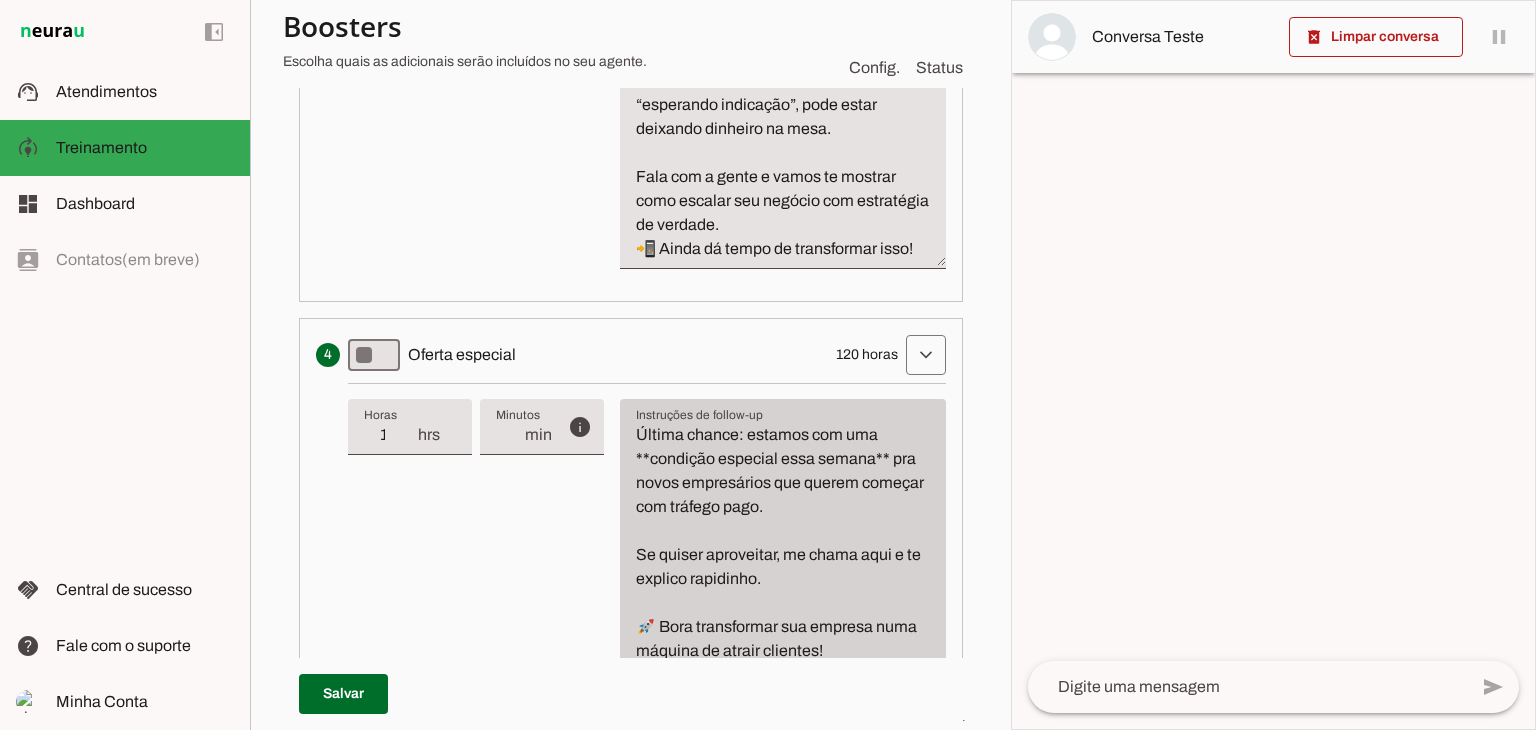 scroll, scrollTop: 1274, scrollLeft: 0, axis: vertical 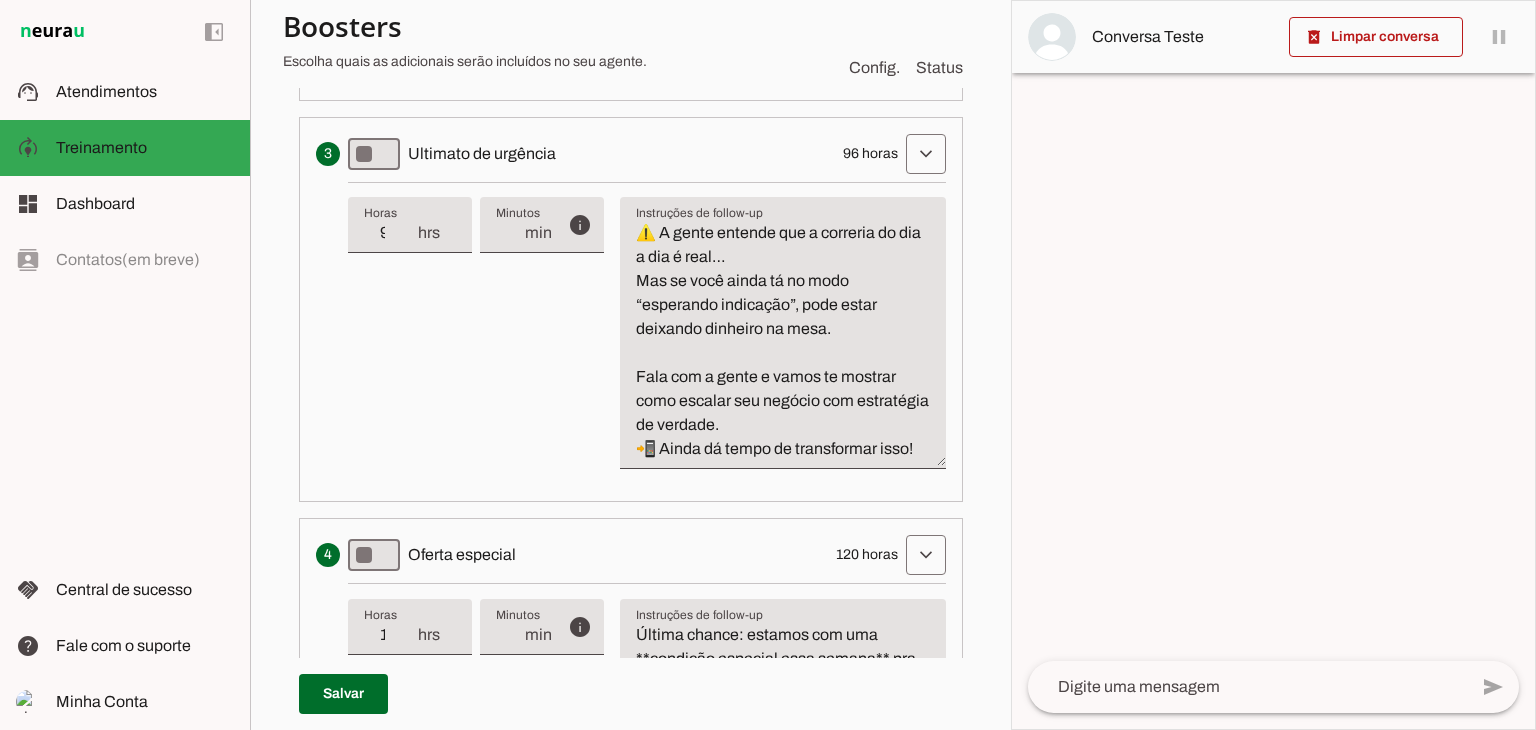 click on "⚠️ A gente entende que a correria do dia a dia é real…
Mas se você ainda tá no modo “esperando indicação”, pode estar deixando dinheiro na mesa.
Fala com a gente e vamos te mostrar como escalar seu negócio com estratégia de verdade.
📲 Ainda dá tempo de transformar isso!" at bounding box center [783, 341] 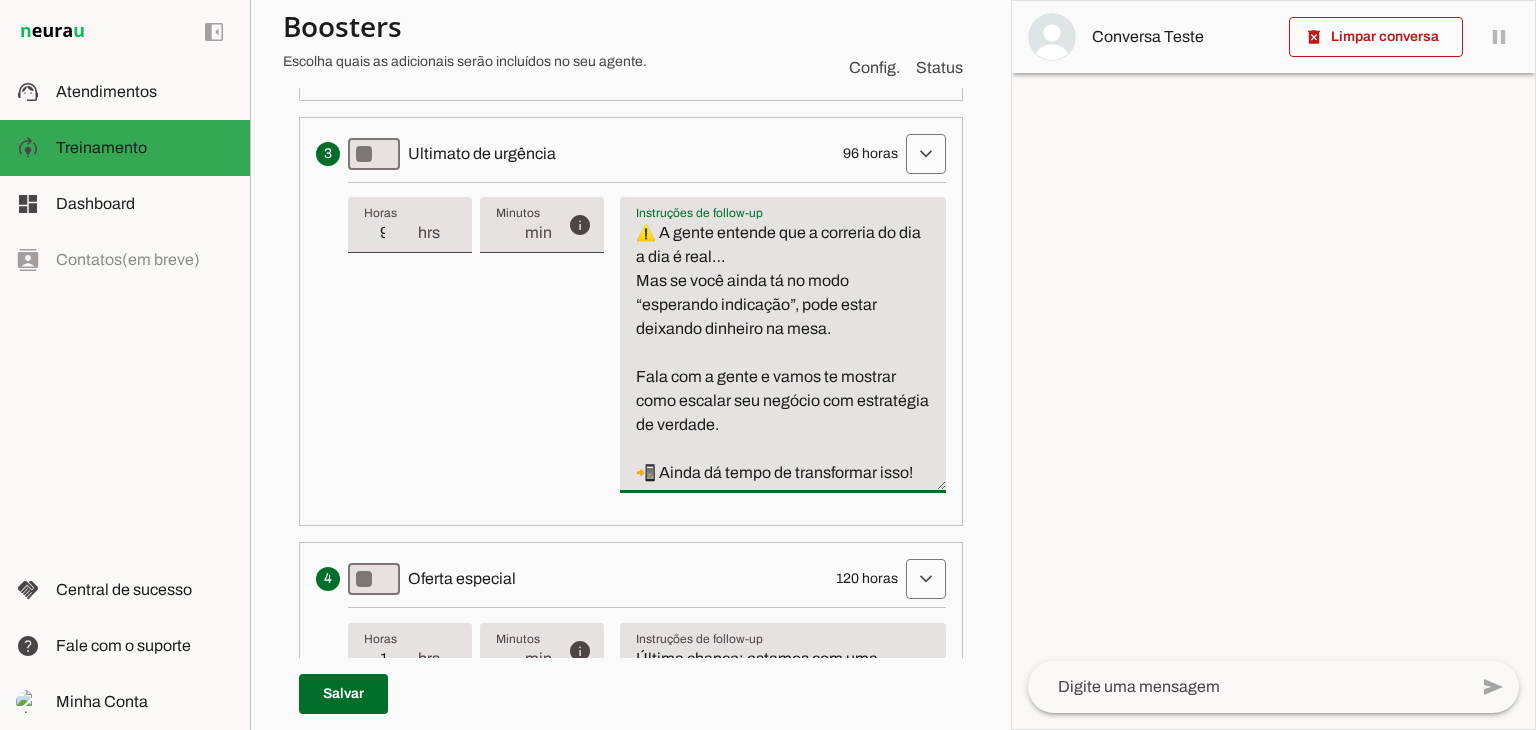 type on "⚠️ A gente entende que a correria do dia a dia é real…
Mas se você ainda tá no modo “esperando indicação”, pode estar deixando dinheiro na mesa.
Fala com a gente e vamos te mostrar como escalar seu negócio com estratégia de verdade.
📲 Ainda dá tempo de transformar isso!" 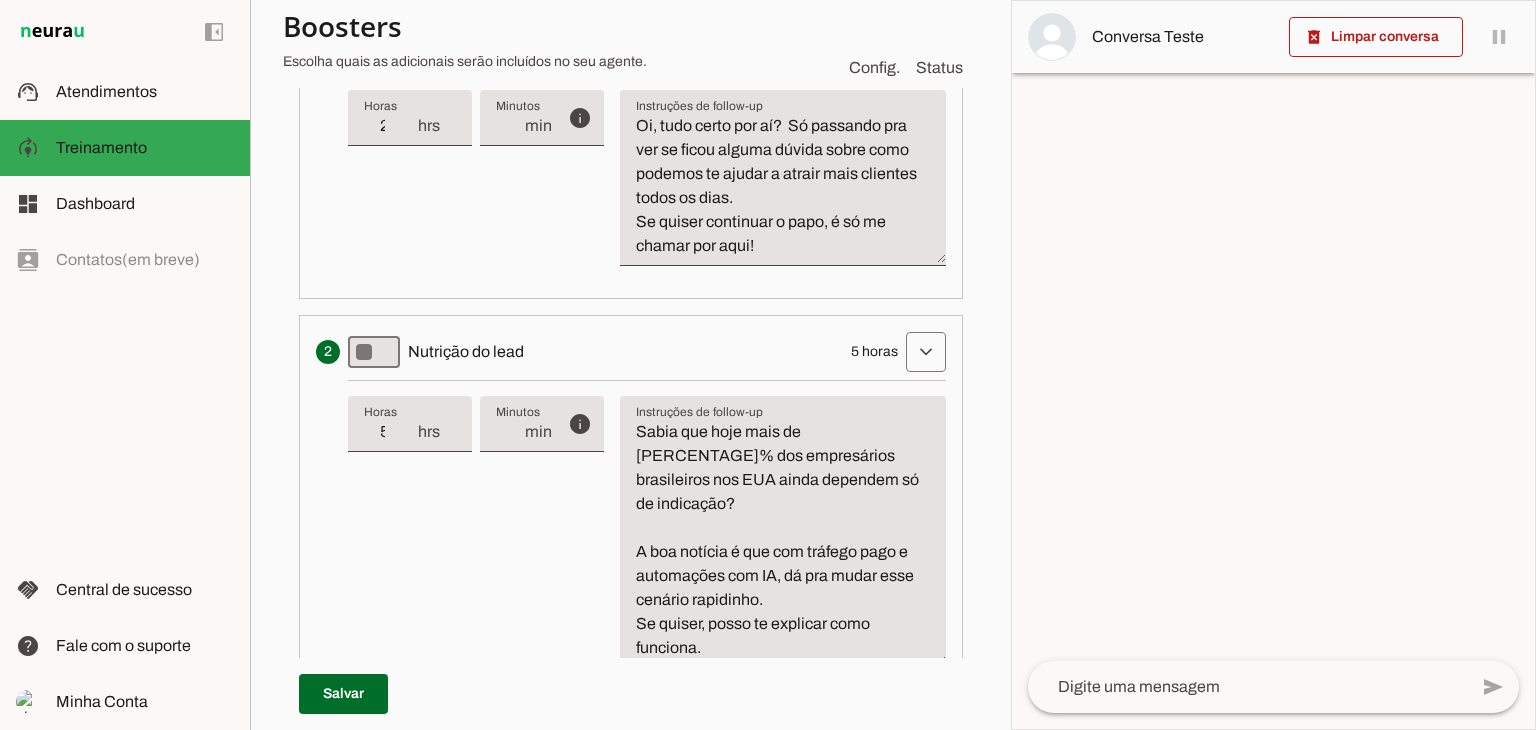 scroll, scrollTop: 474, scrollLeft: 0, axis: vertical 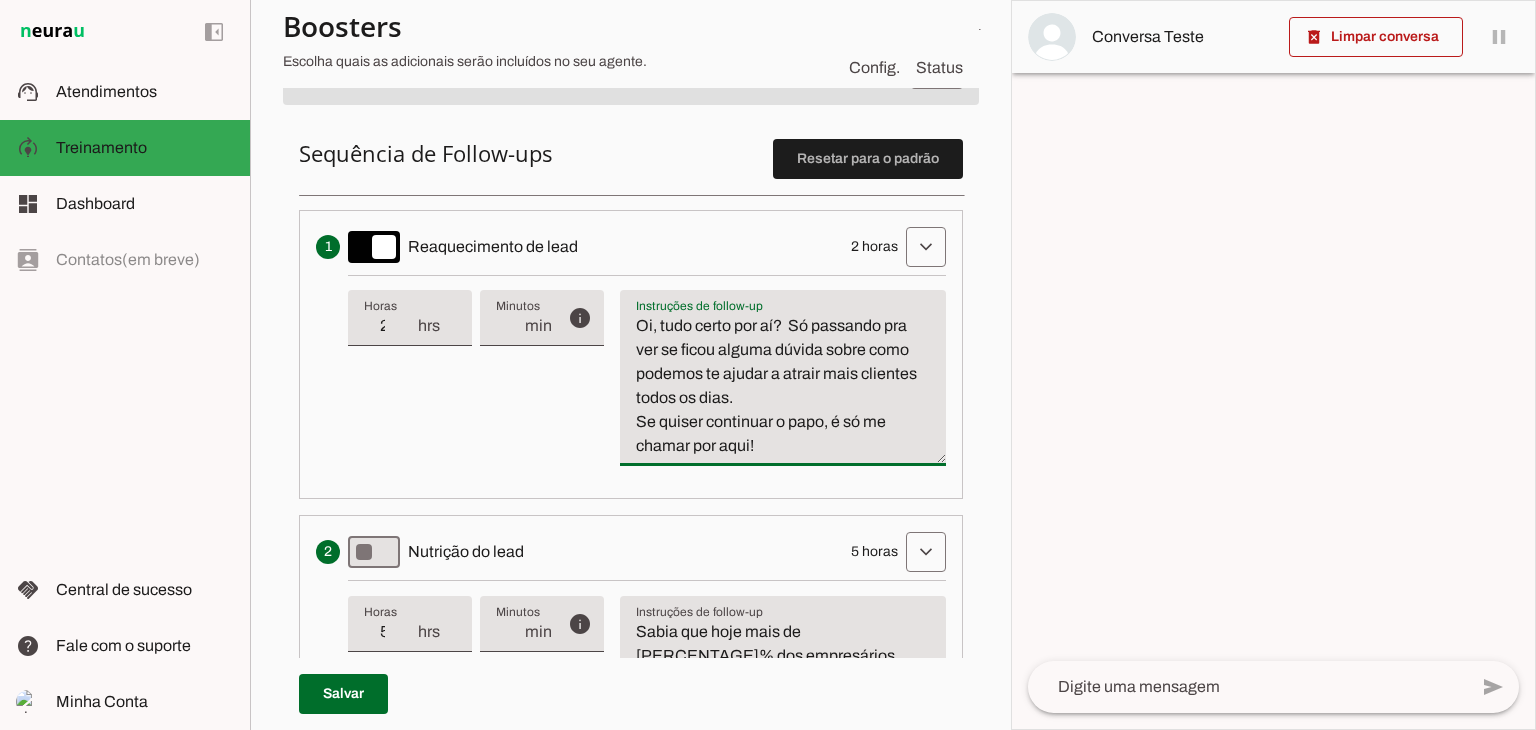 click on "Oi, tudo certo por aí?  Só passando pra ver se ficou alguma dúvida sobre como podemos te ajudar a atrair mais clientes todos os dias.
Se quiser continuar o papo, é só me chamar por aqui!" at bounding box center [783, 386] 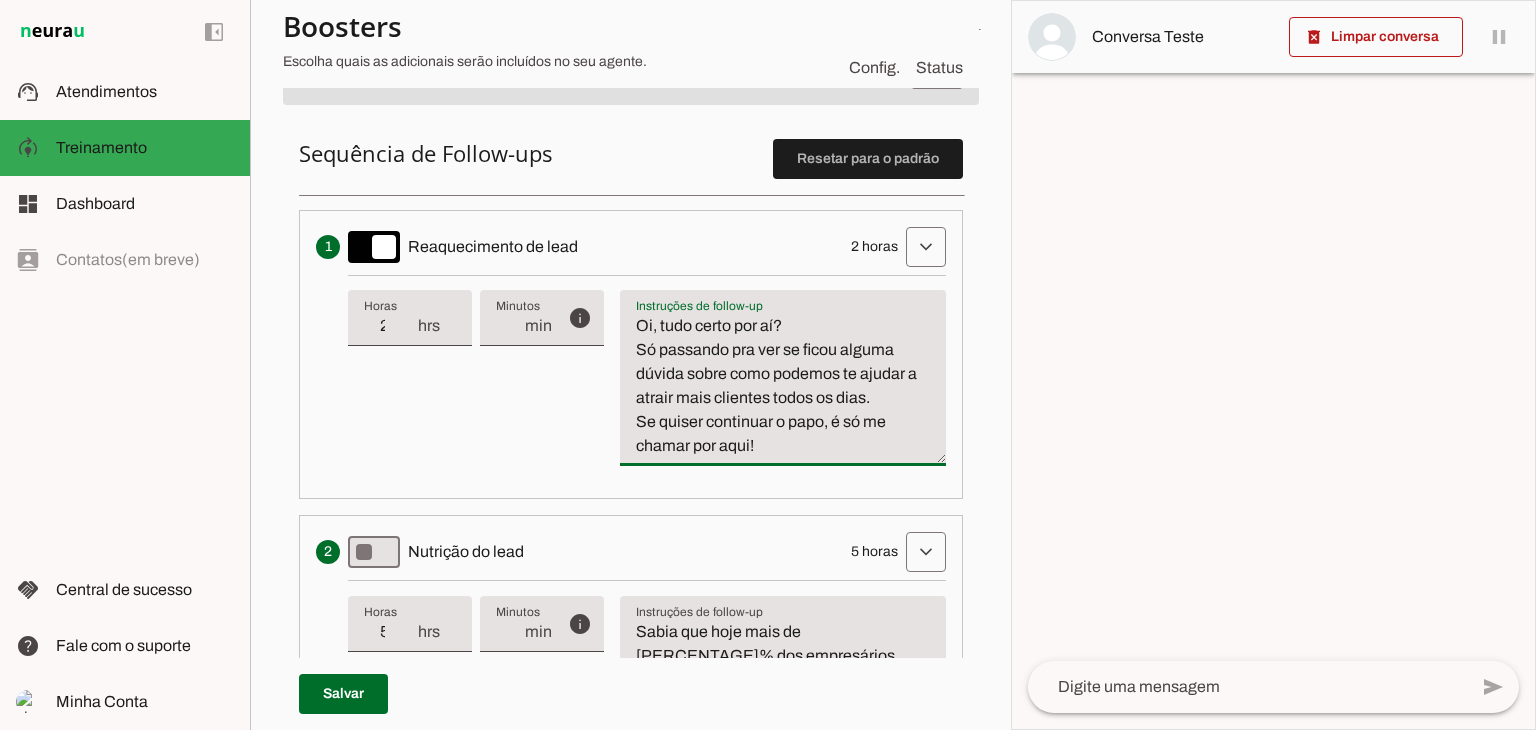 type on "Oi, tudo certo por aí?
Só passando pra ver se ficou alguma dúvida sobre como podemos te ajudar a atrair mais clientes todos os dias.
Se quiser continuar o papo, é só me chamar por aqui!" 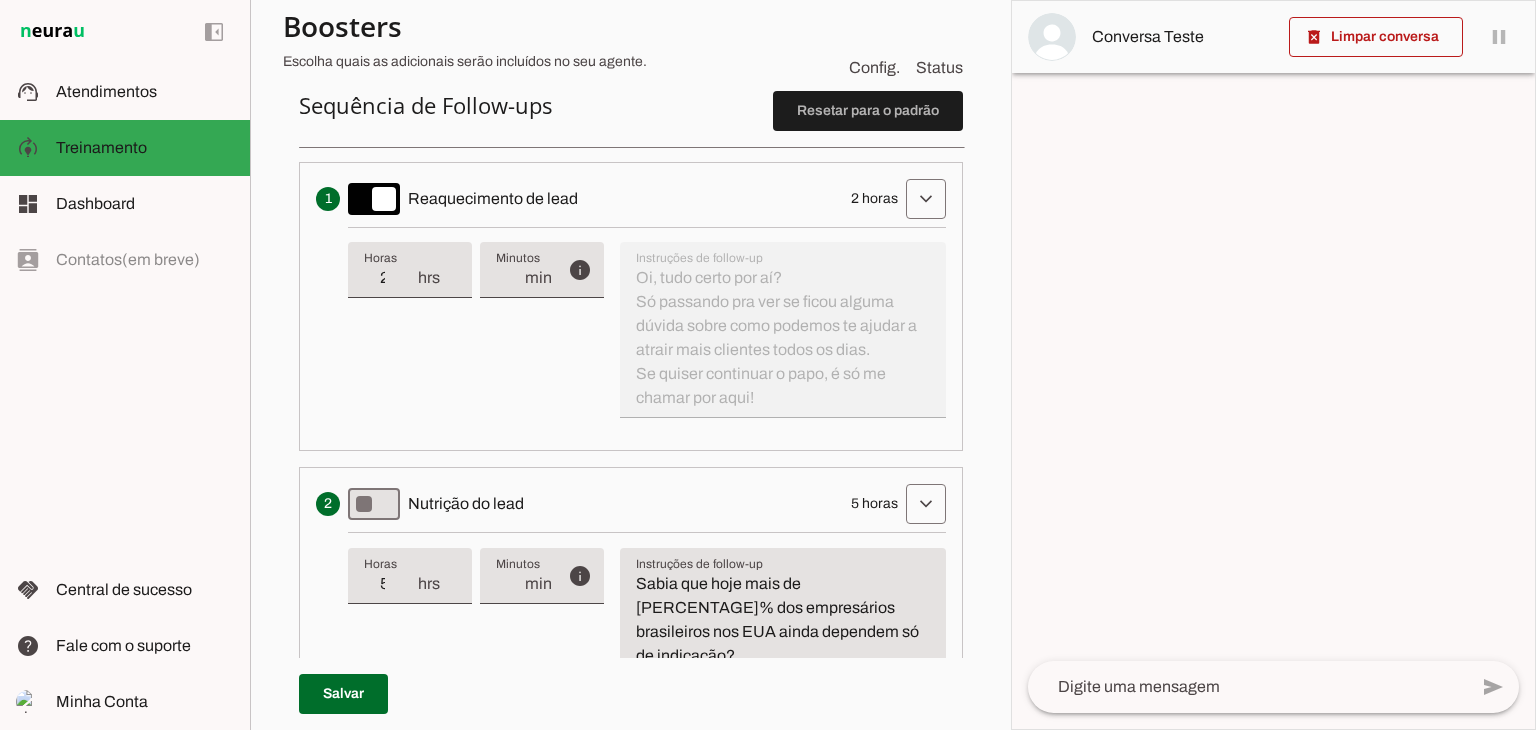 scroll, scrollTop: 474, scrollLeft: 0, axis: vertical 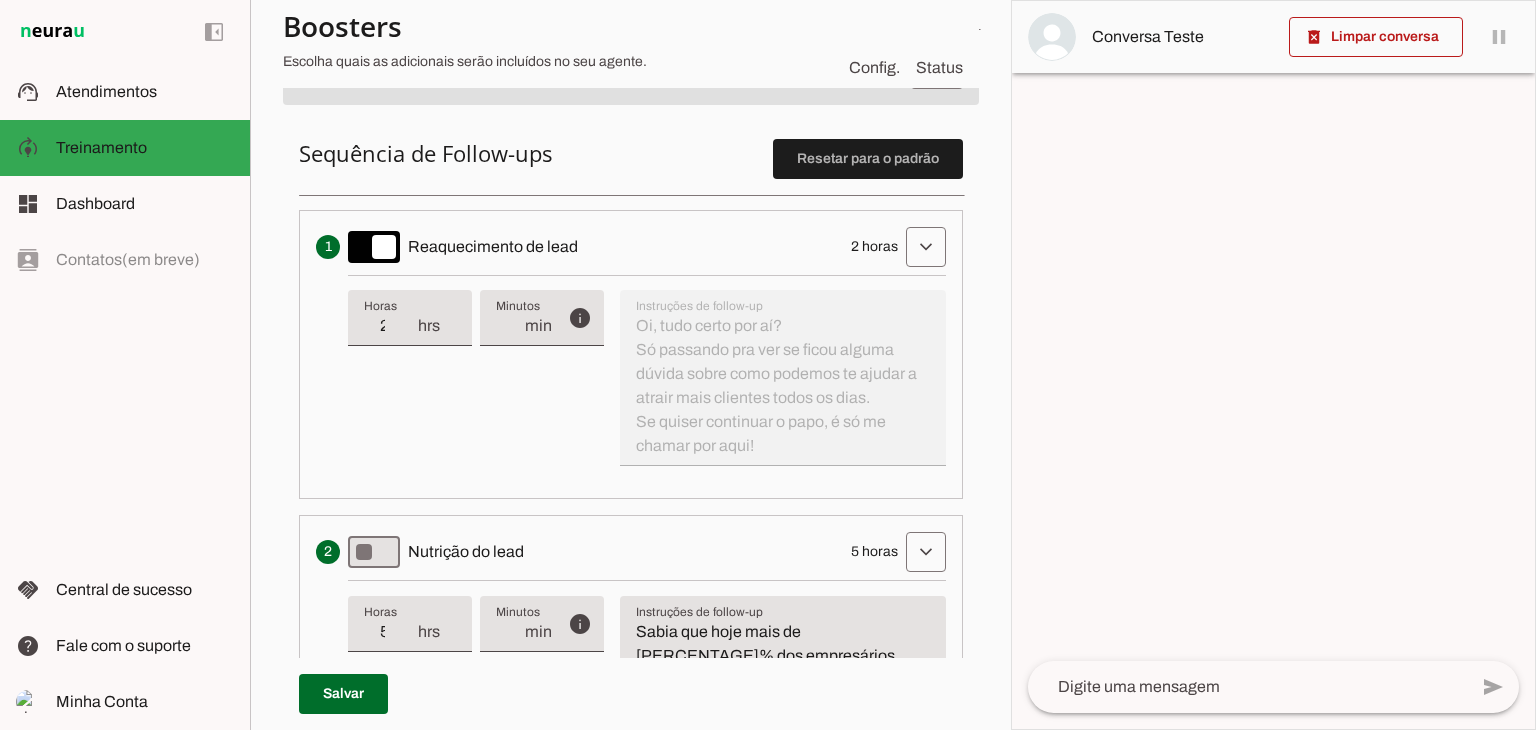 click on "info
Tempo de atraso / inatividade
O tempo de atraso é o tempo de inatividade da conversa (um tempo limite) que deve ter decorrido para que o follow-up seja executado.
Ex:  Se o lead não respondeu por [DURATION], esta etapa de follow-up será acionada.
Salvo!" at bounding box center (647, 378) 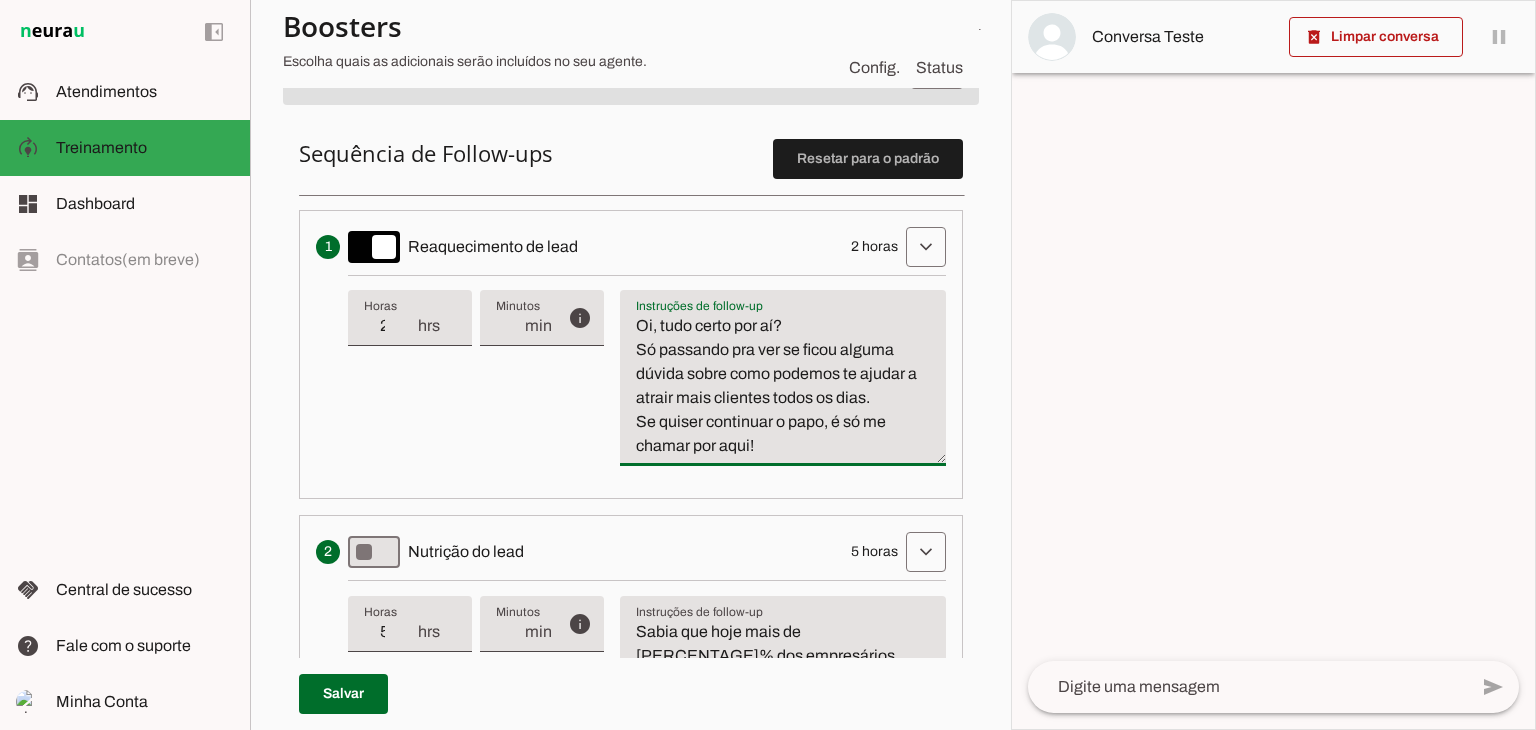 click on "Oi, tudo certo por aí?
Só passando pra ver se ficou alguma dúvida sobre como podemos te ajudar a atrair mais clientes todos os dias.
Se quiser continuar o papo, é só me chamar por aqui!" at bounding box center (783, 386) 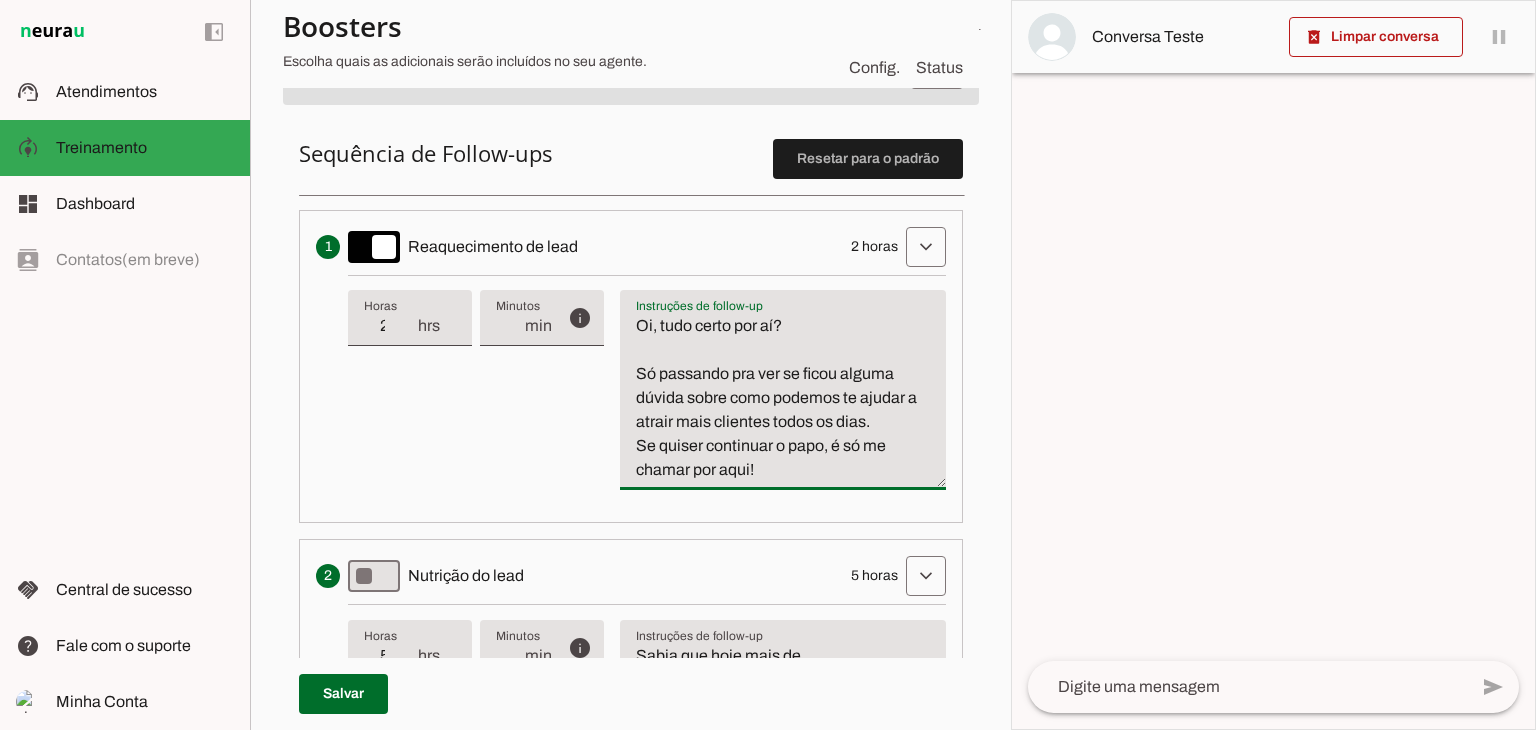 type on "Oi, tudo certo por aí?
Só passando pra ver se ficou alguma dúvida sobre como podemos te ajudar a atrair mais clientes todos os dias.
Se quiser continuar o papo, é só me chamar por aqui!" 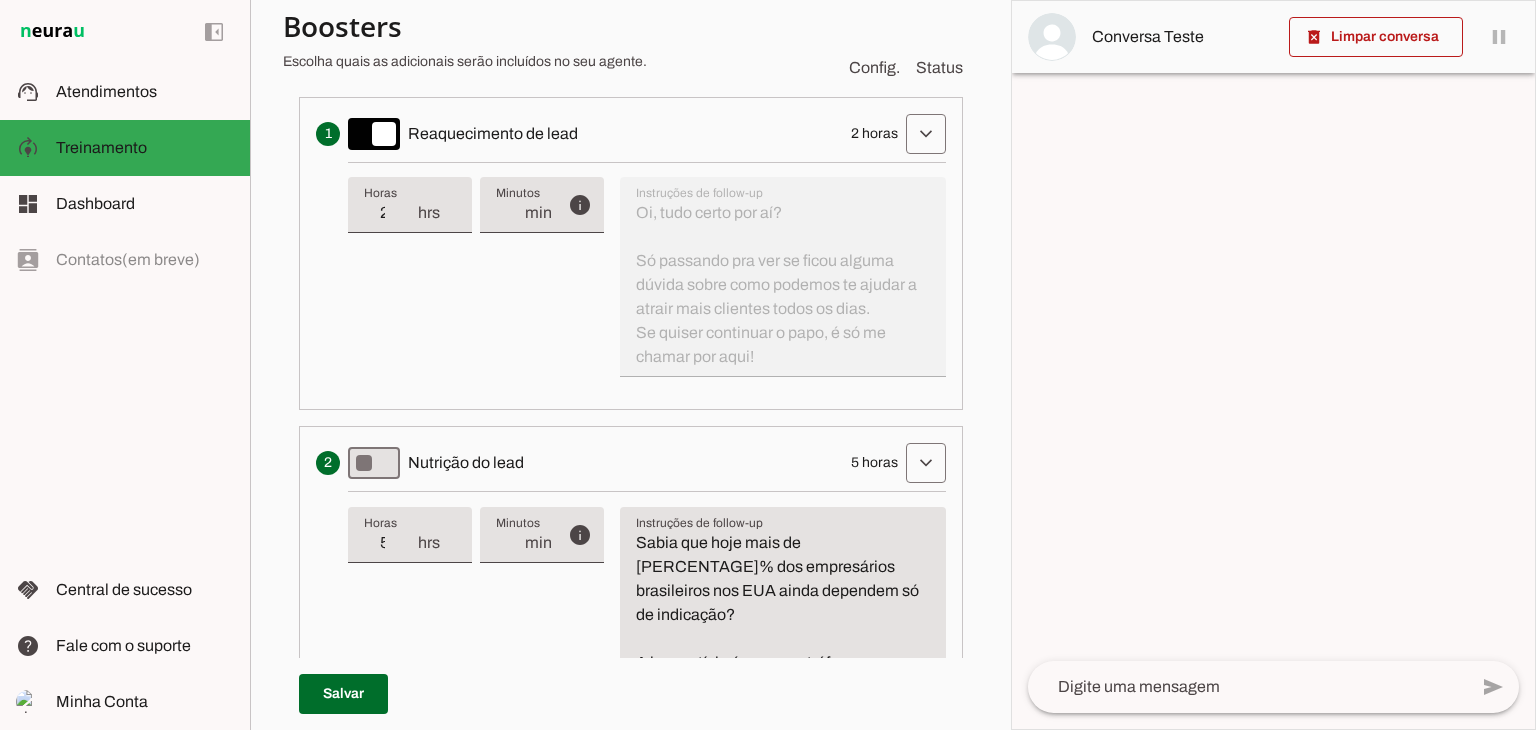 scroll, scrollTop: 574, scrollLeft: 0, axis: vertical 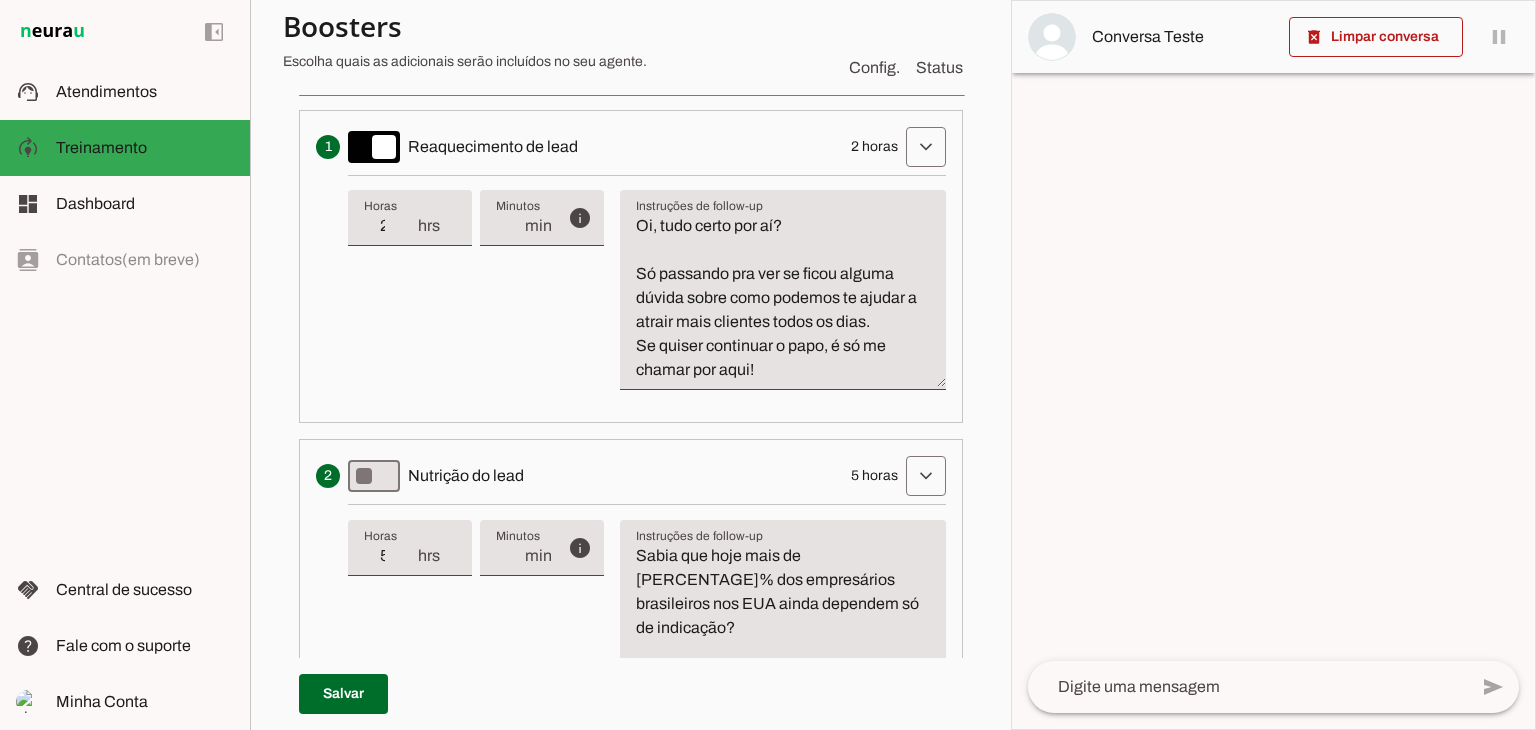 click on "Oi, tudo certo por aí?
Só passando pra ver se ficou alguma dúvida sobre como podemos te ajudar a atrair mais clientes todos os dias.
Se quiser continuar o papo, é só me chamar por aqui!" at bounding box center (783, 298) 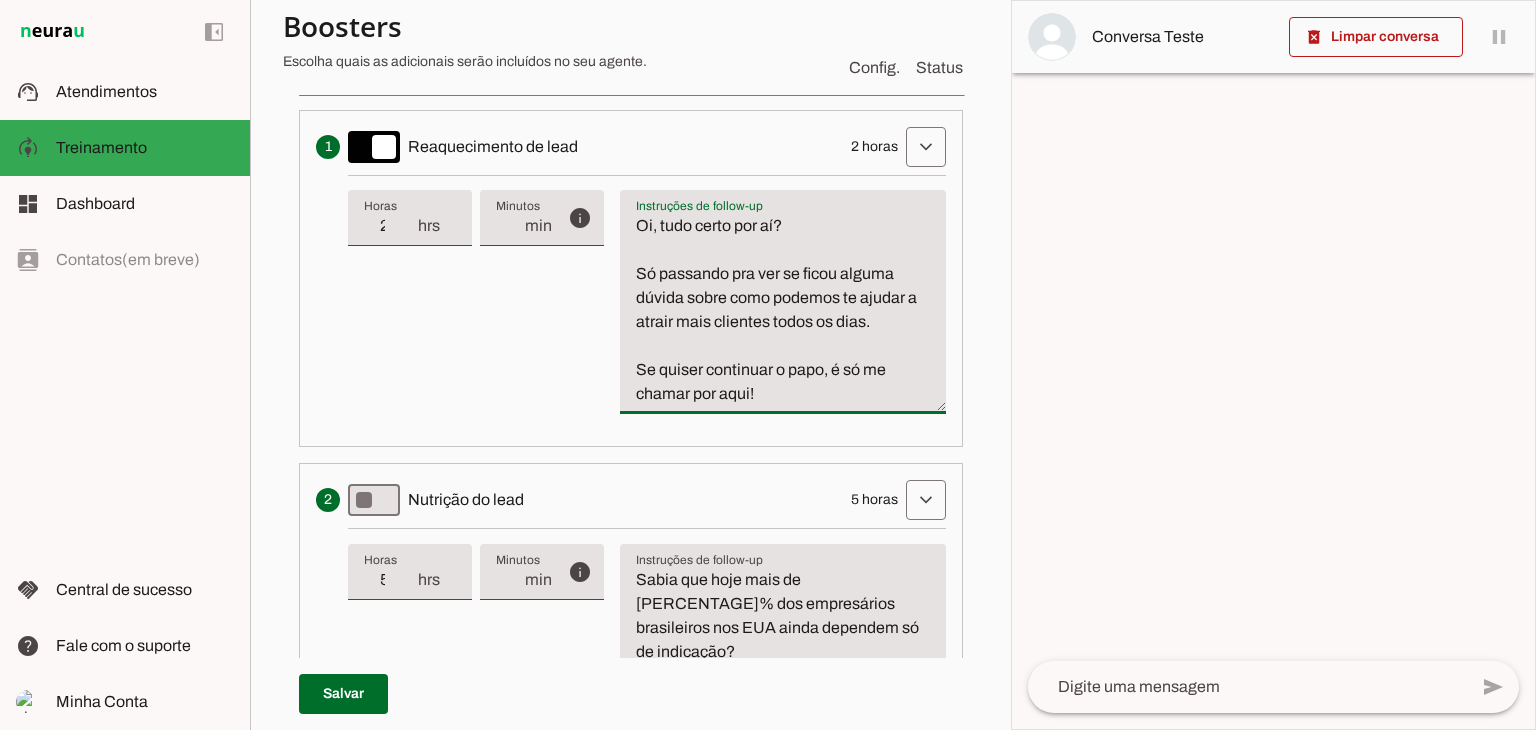 type on "Oi, tudo certo por aí?
Só passando pra ver se ficou alguma dúvida sobre como podemos te ajudar a atrair mais clientes todos os dias.
Se quiser continuar o papo, é só me chamar por aqui!" 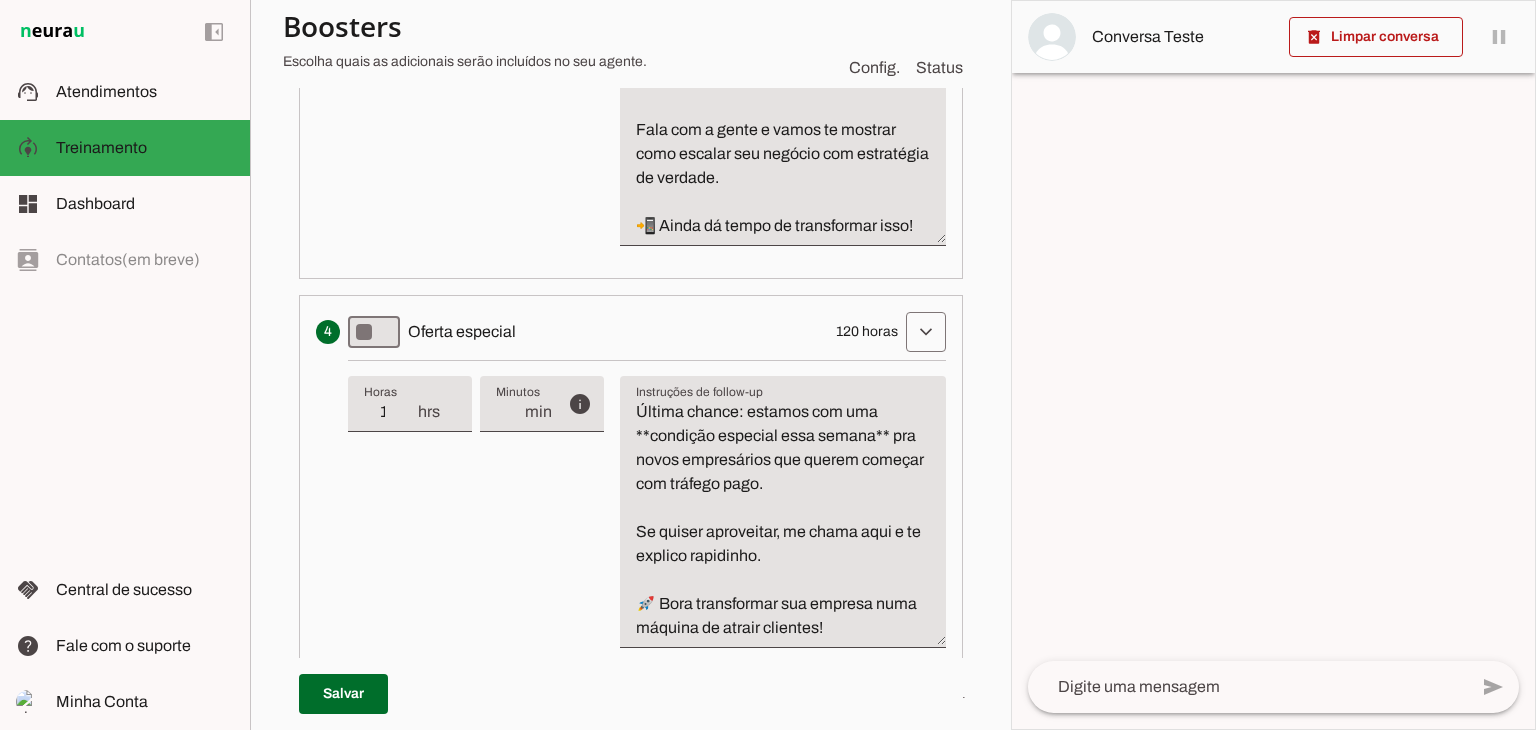 scroll, scrollTop: 1566, scrollLeft: 0, axis: vertical 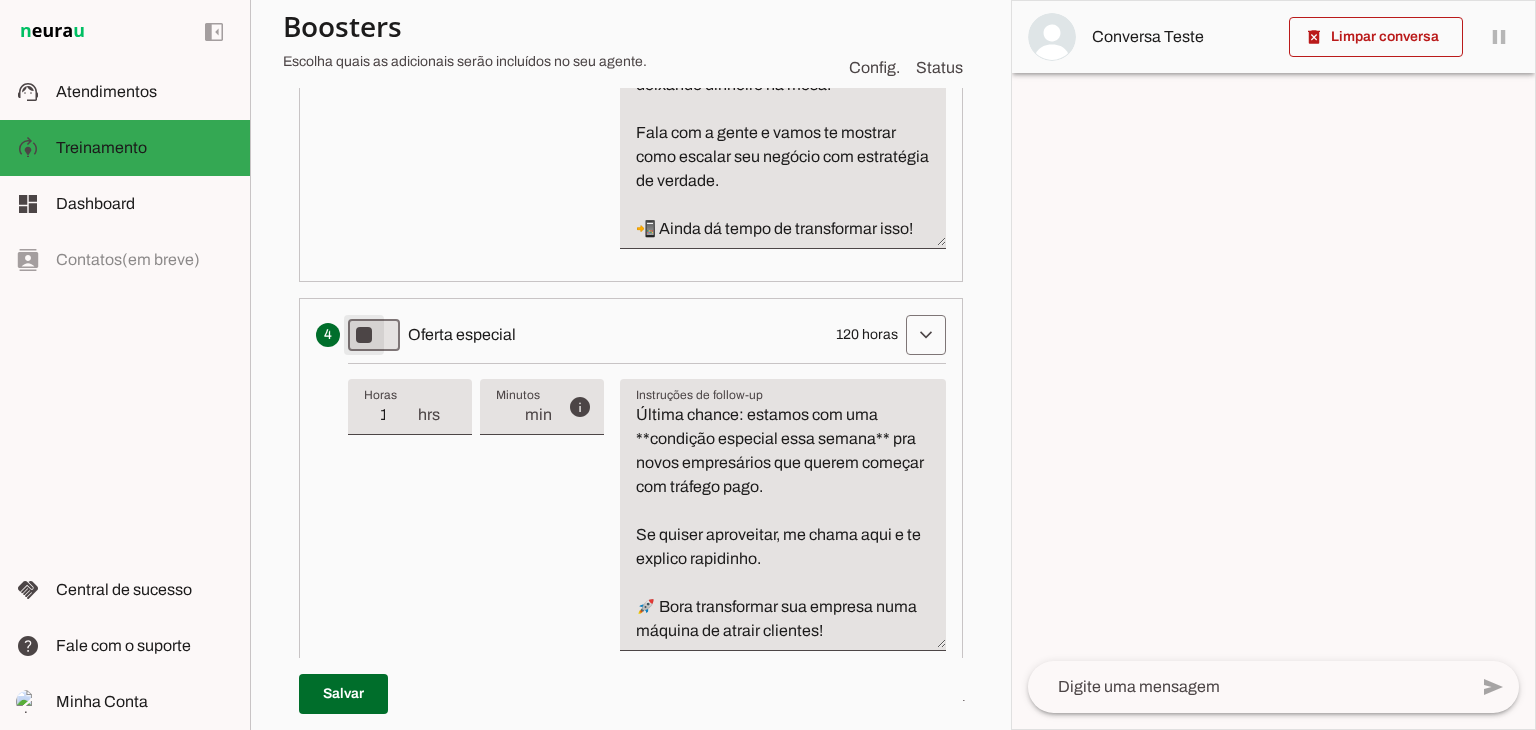 type on "on" 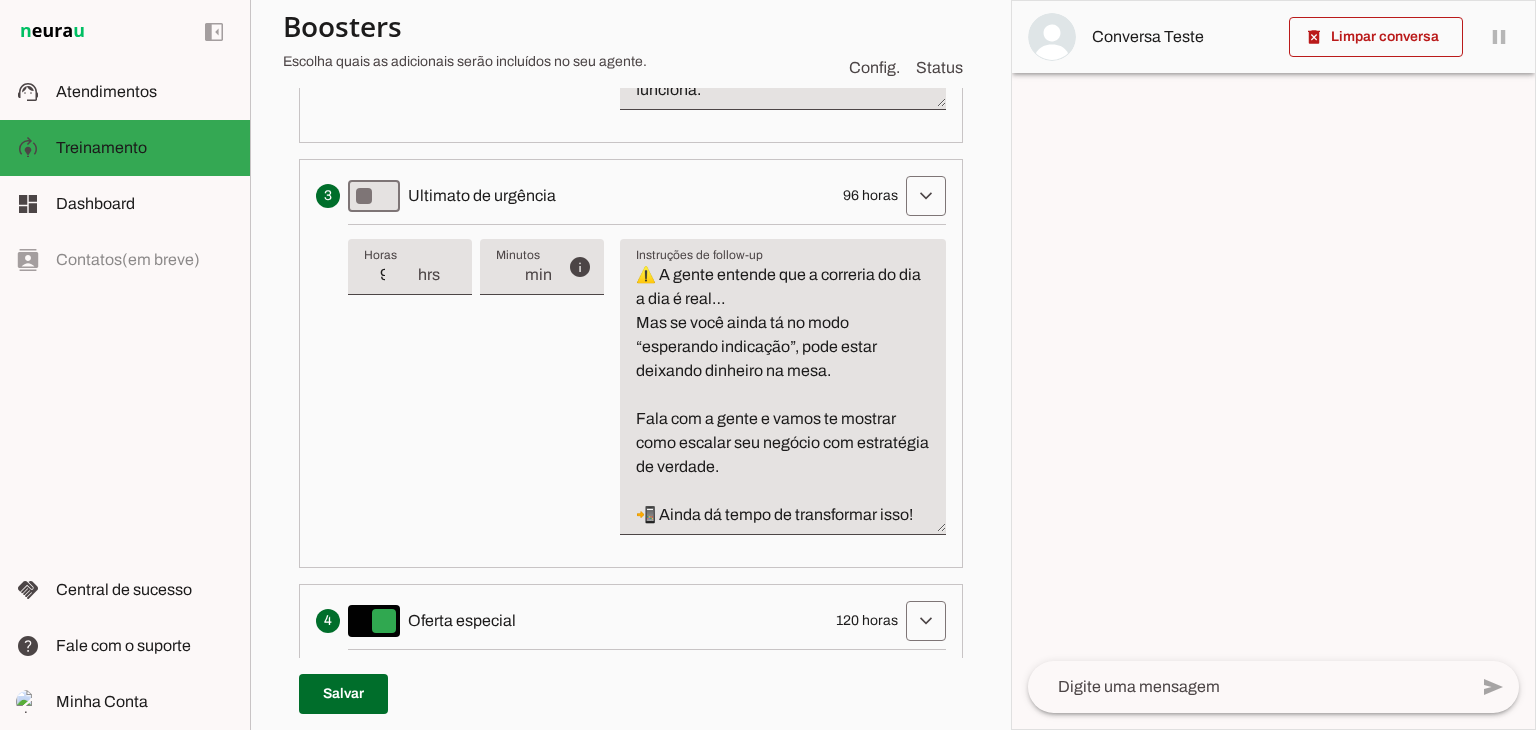 scroll, scrollTop: 1166, scrollLeft: 0, axis: vertical 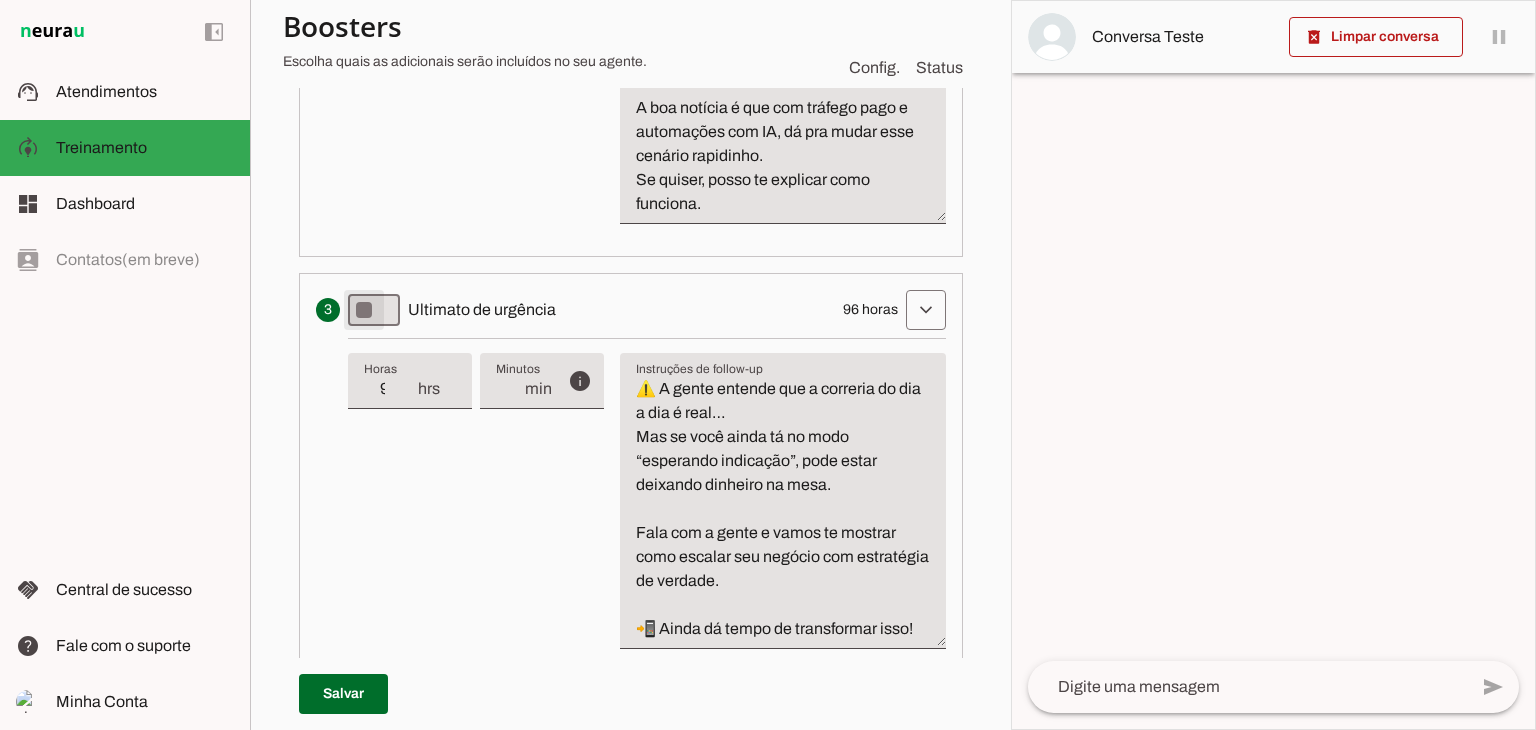 type on "on" 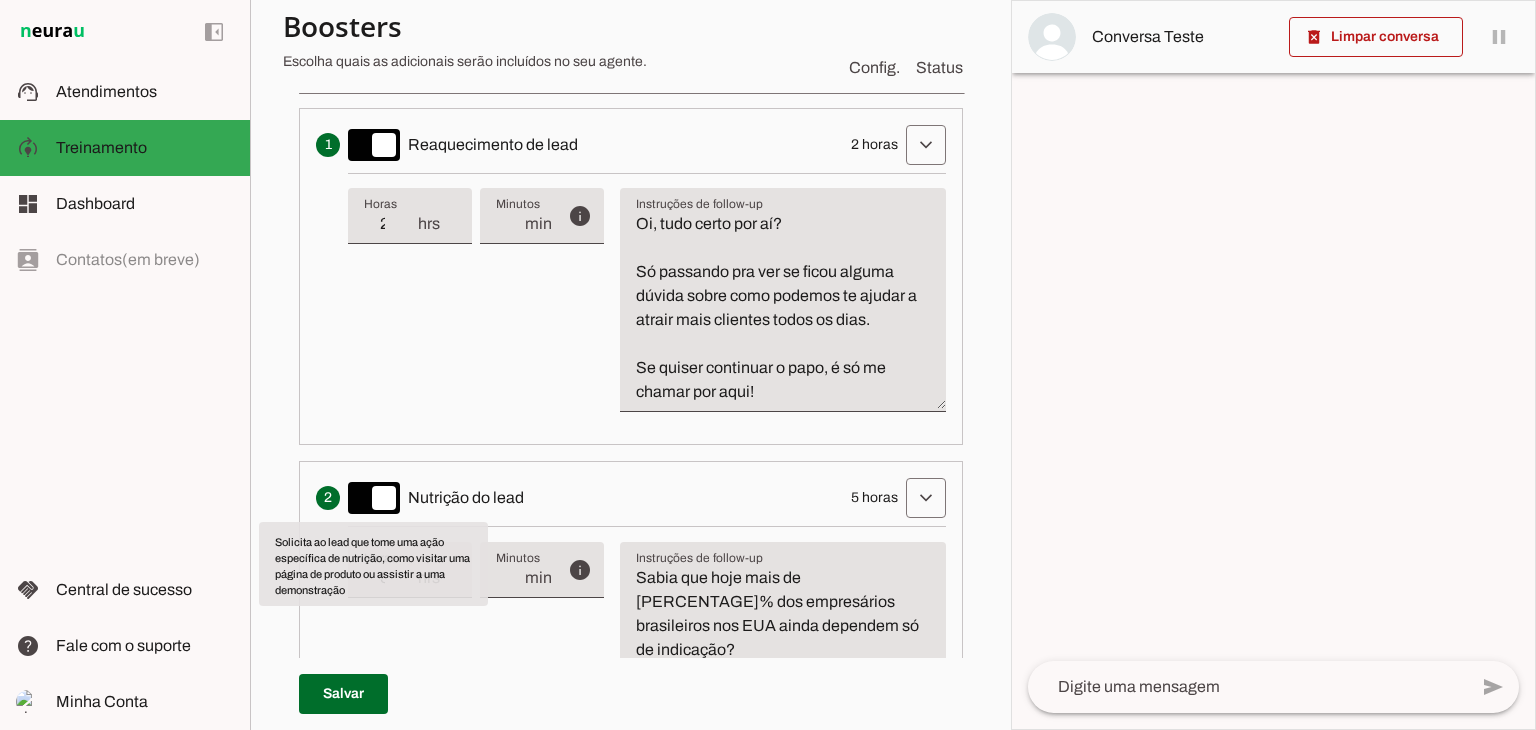 scroll, scrollTop: 466, scrollLeft: 0, axis: vertical 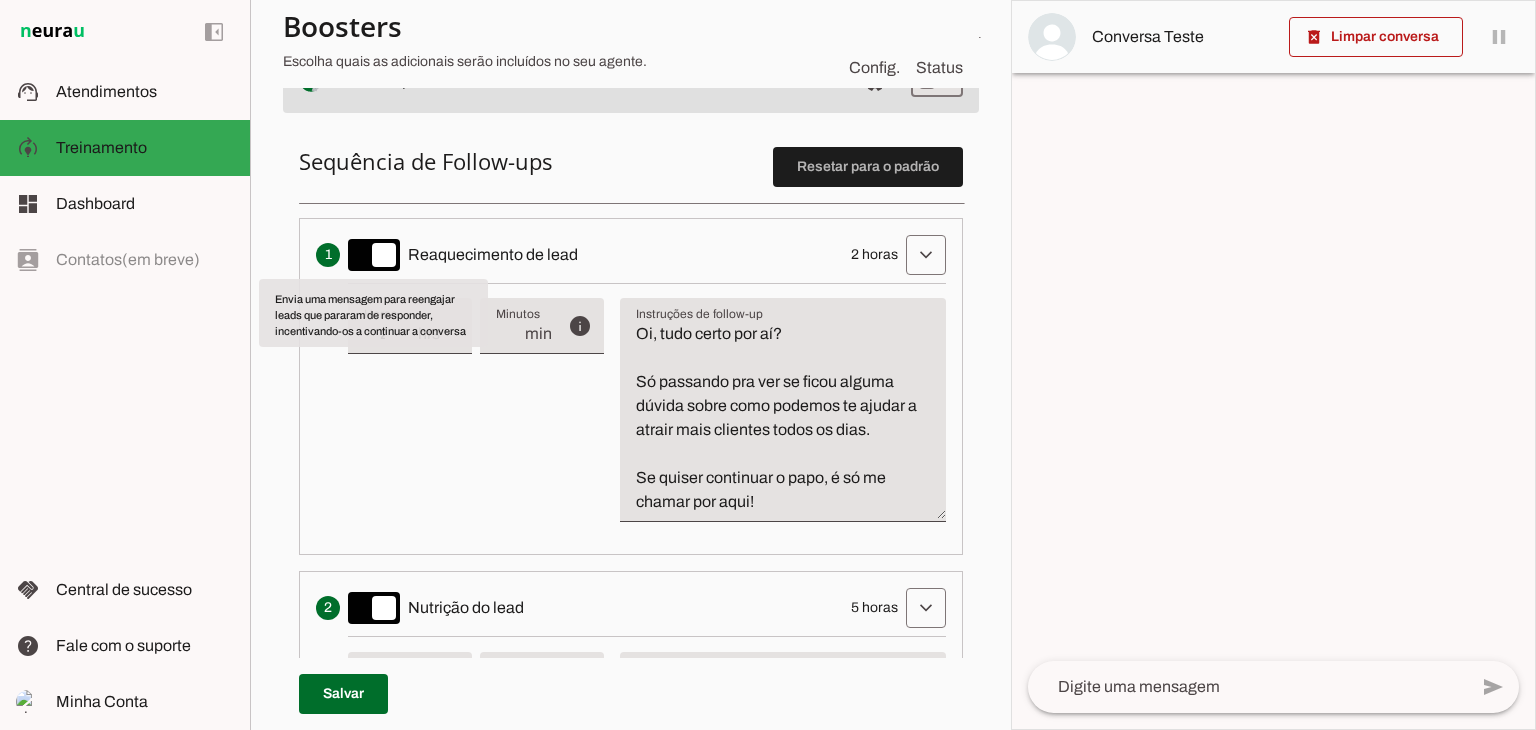 click on "Envia uma mensagem para reengajar leads que pararam de responder, incentivando-os a continuar a conversa
Reaquecimento de lead
[DURATION]
expand_more" at bounding box center (631, 255) 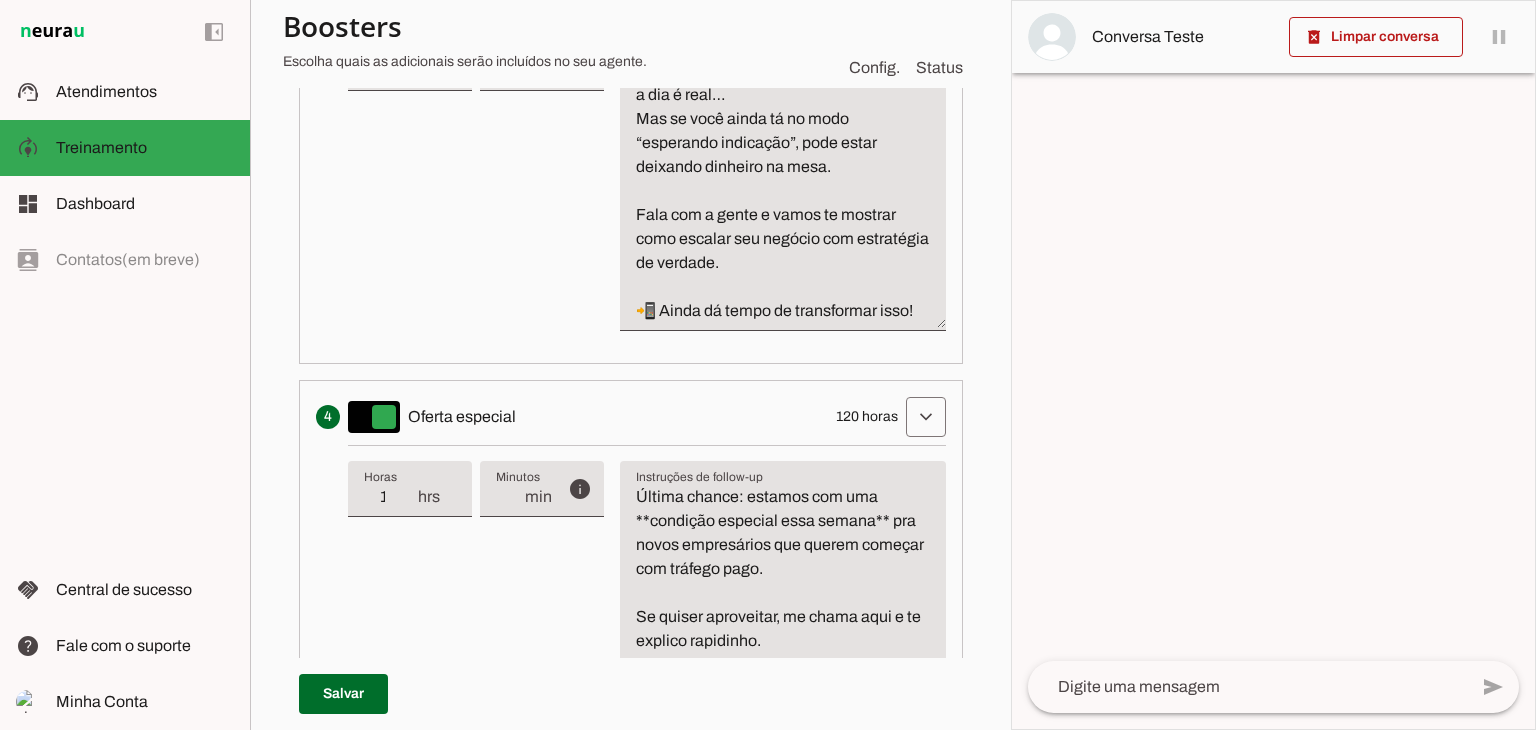 scroll, scrollTop: 1766, scrollLeft: 0, axis: vertical 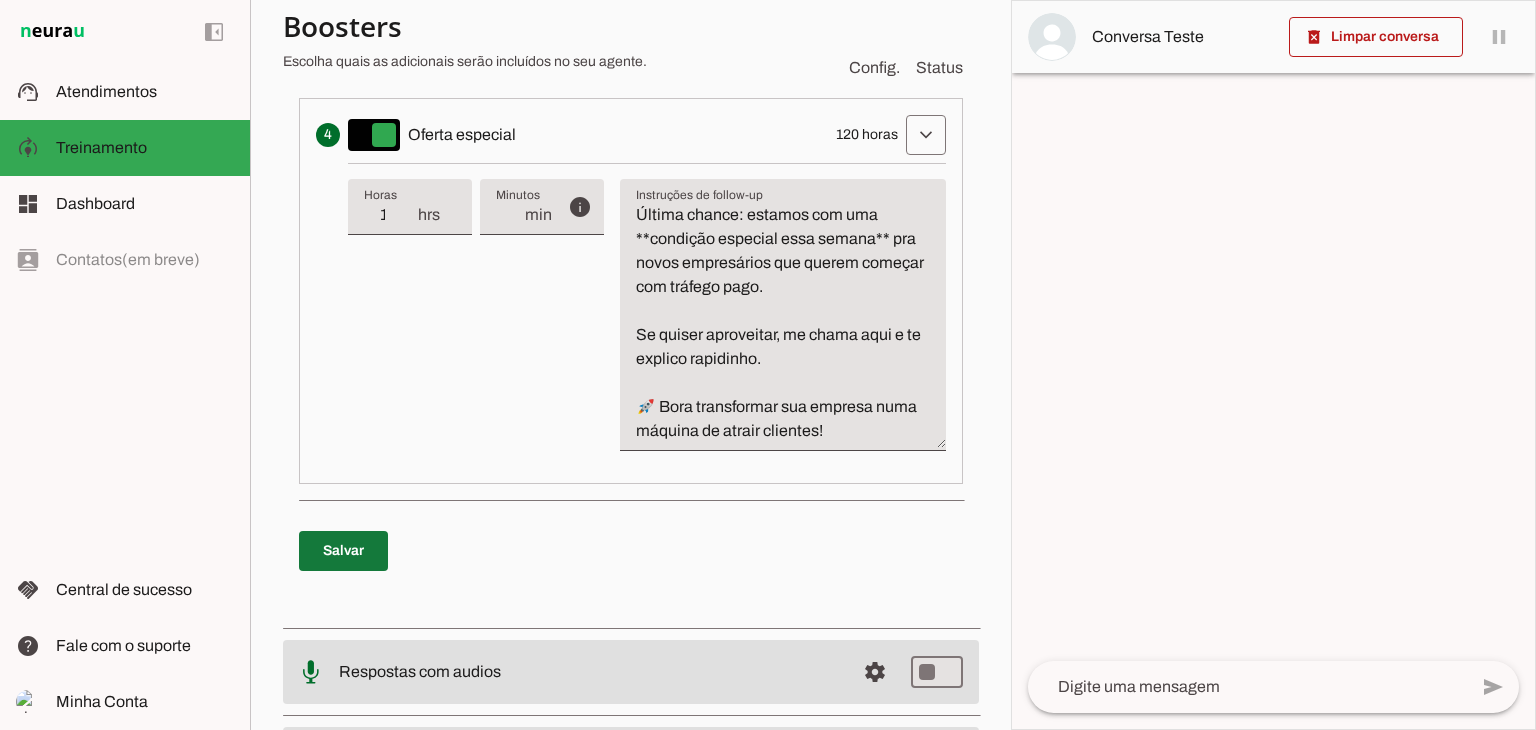 click at bounding box center [343, 551] 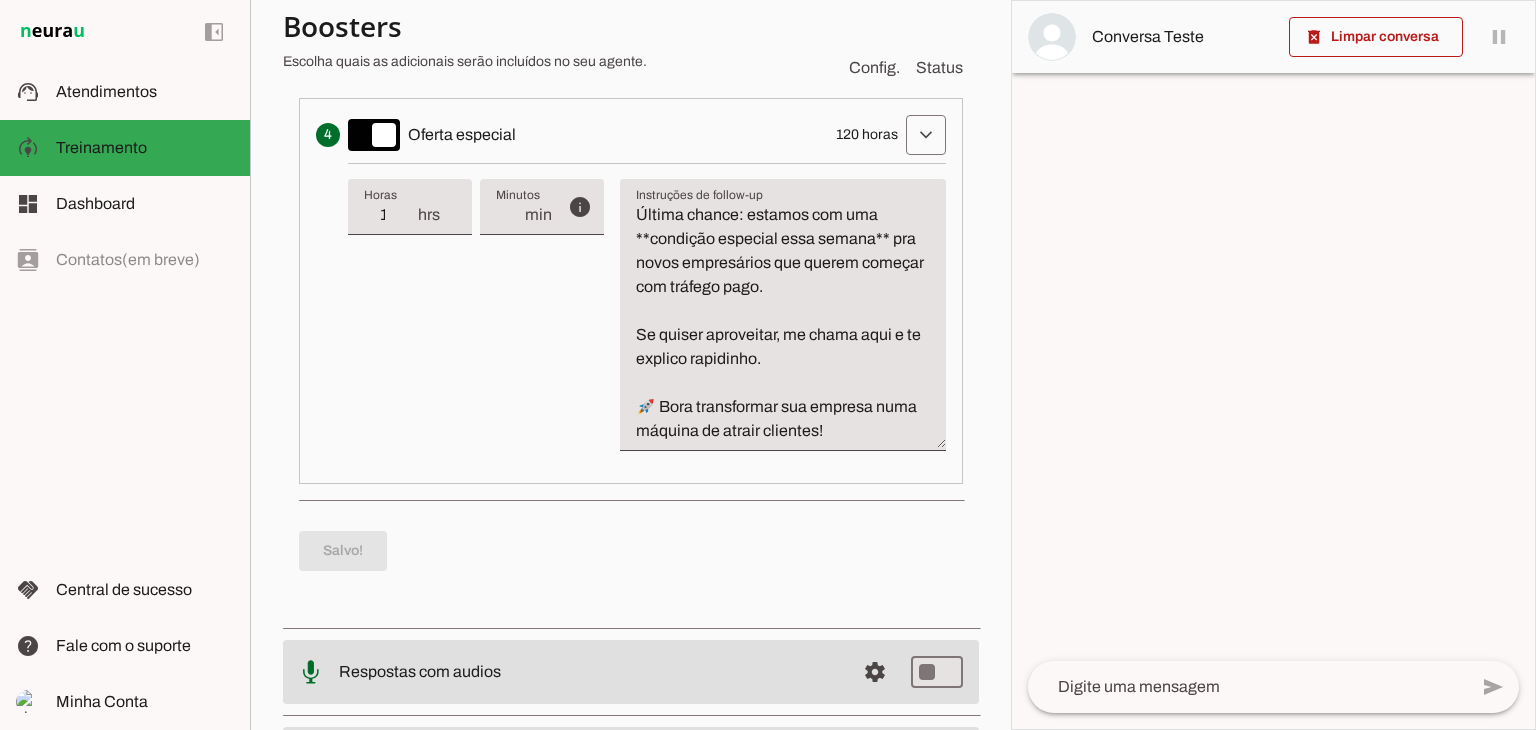 scroll, scrollTop: 1766, scrollLeft: 0, axis: vertical 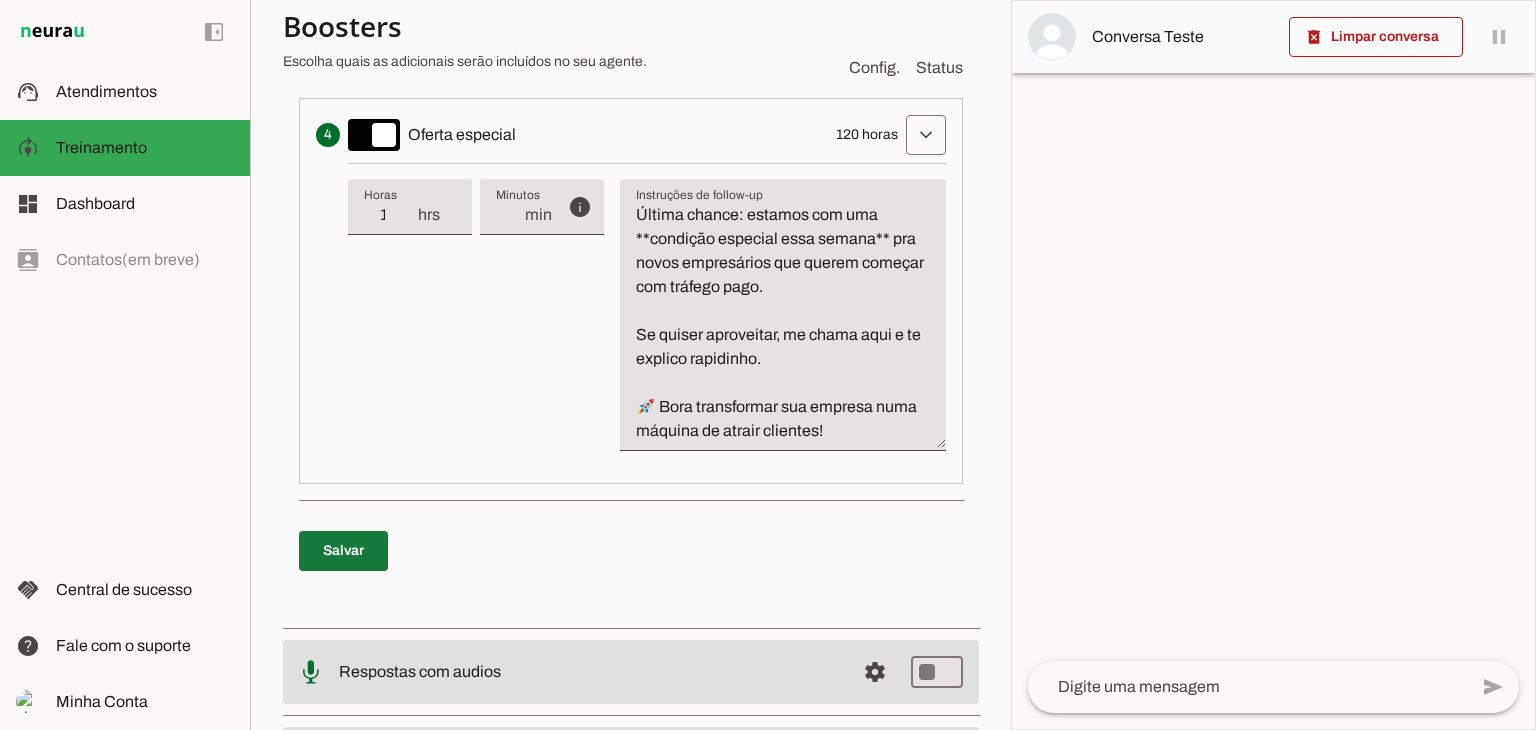 click at bounding box center [343, 551] 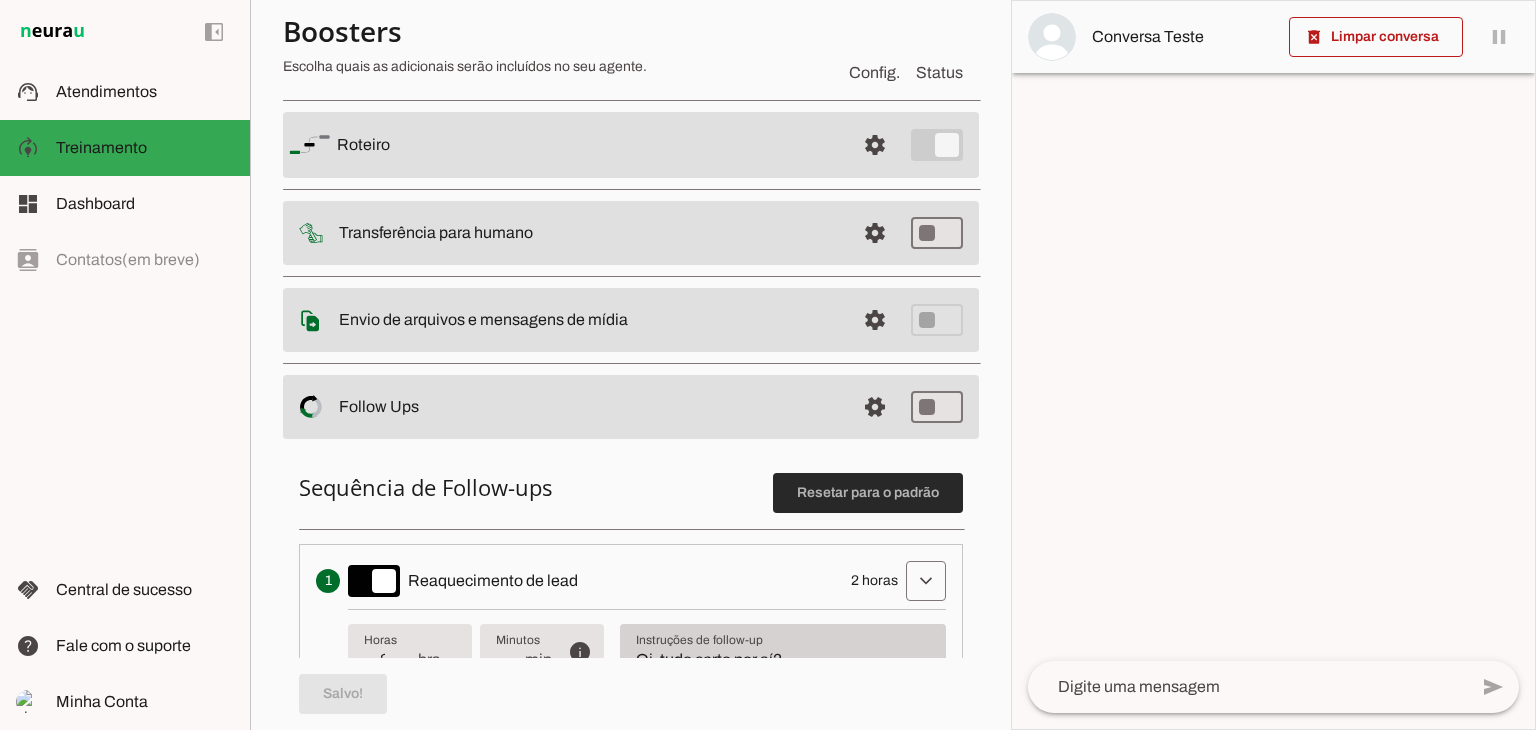 scroll, scrollTop: 200, scrollLeft: 0, axis: vertical 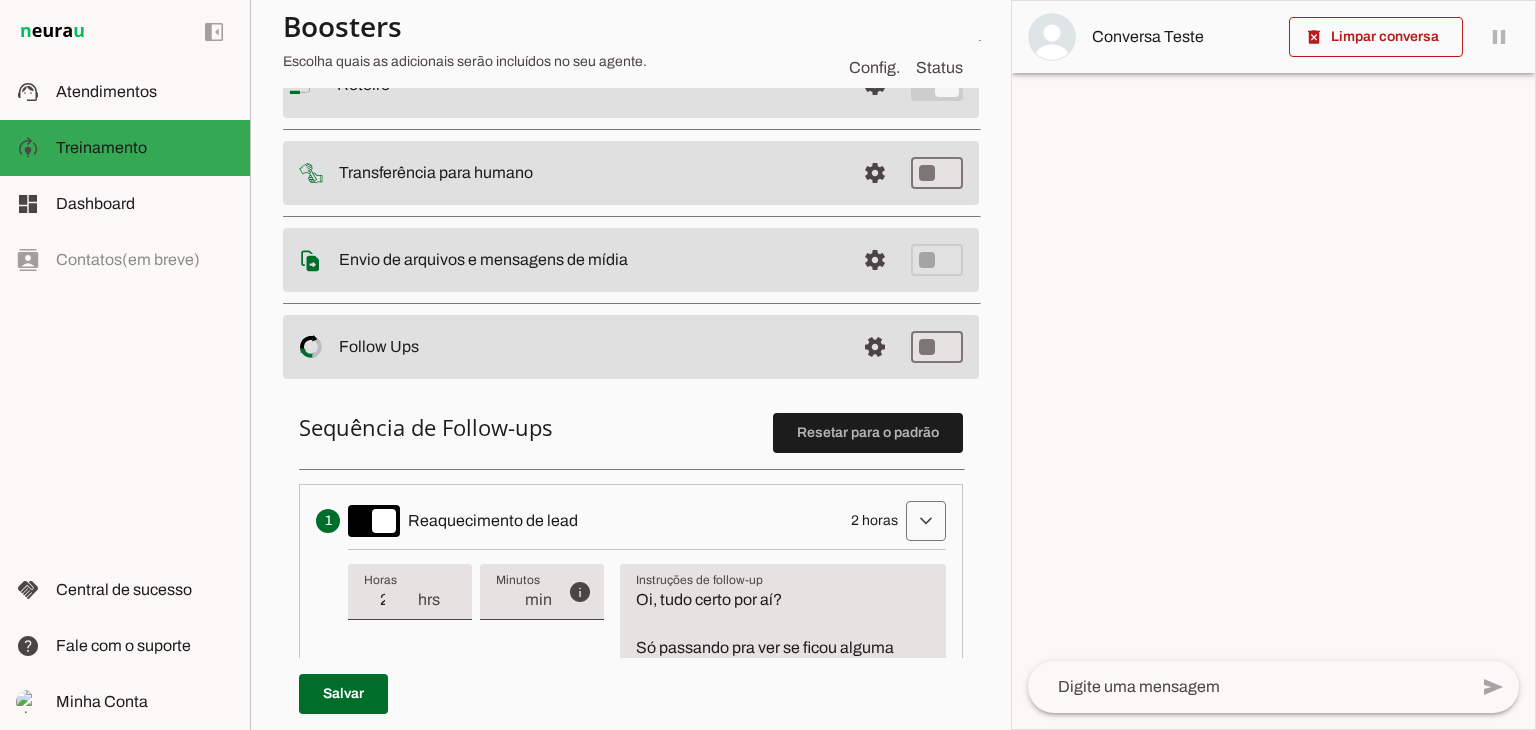 click on "Sequência de Follow-ups
Resetar para o padrão
Envia uma mensagem para reengajar leads que pararam de responder, incentivando-os a continuar a conversa
Reaquecimento de lead
[DURATION]
expand_more
info
Tempo de atraso / inatividade
O tempo de atraso é o tempo de inatividade da conversa (um tempo limite) que deve ter decorrido para que o follow-up seja executado.
Ex:" at bounding box center [631, 1231] 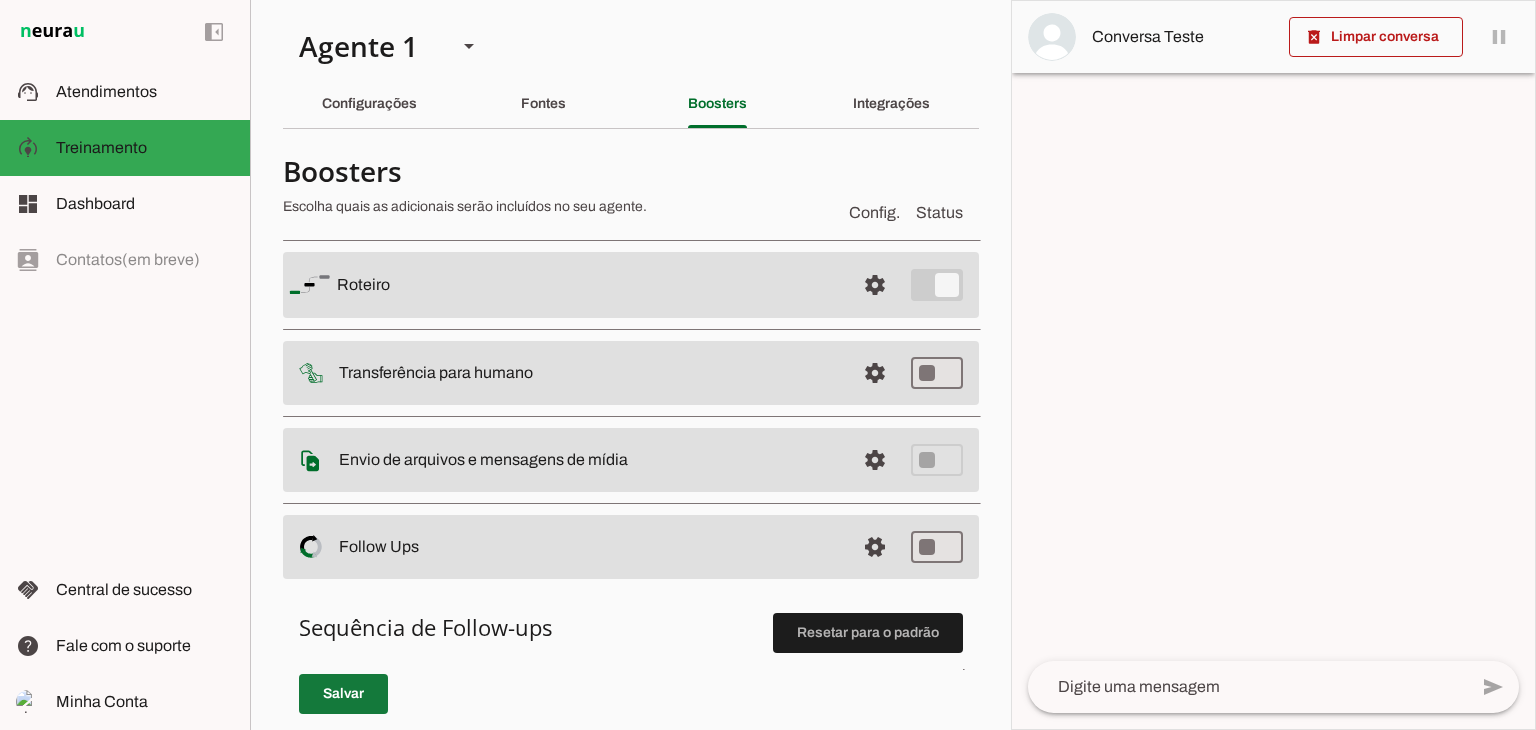 click at bounding box center [343, 694] 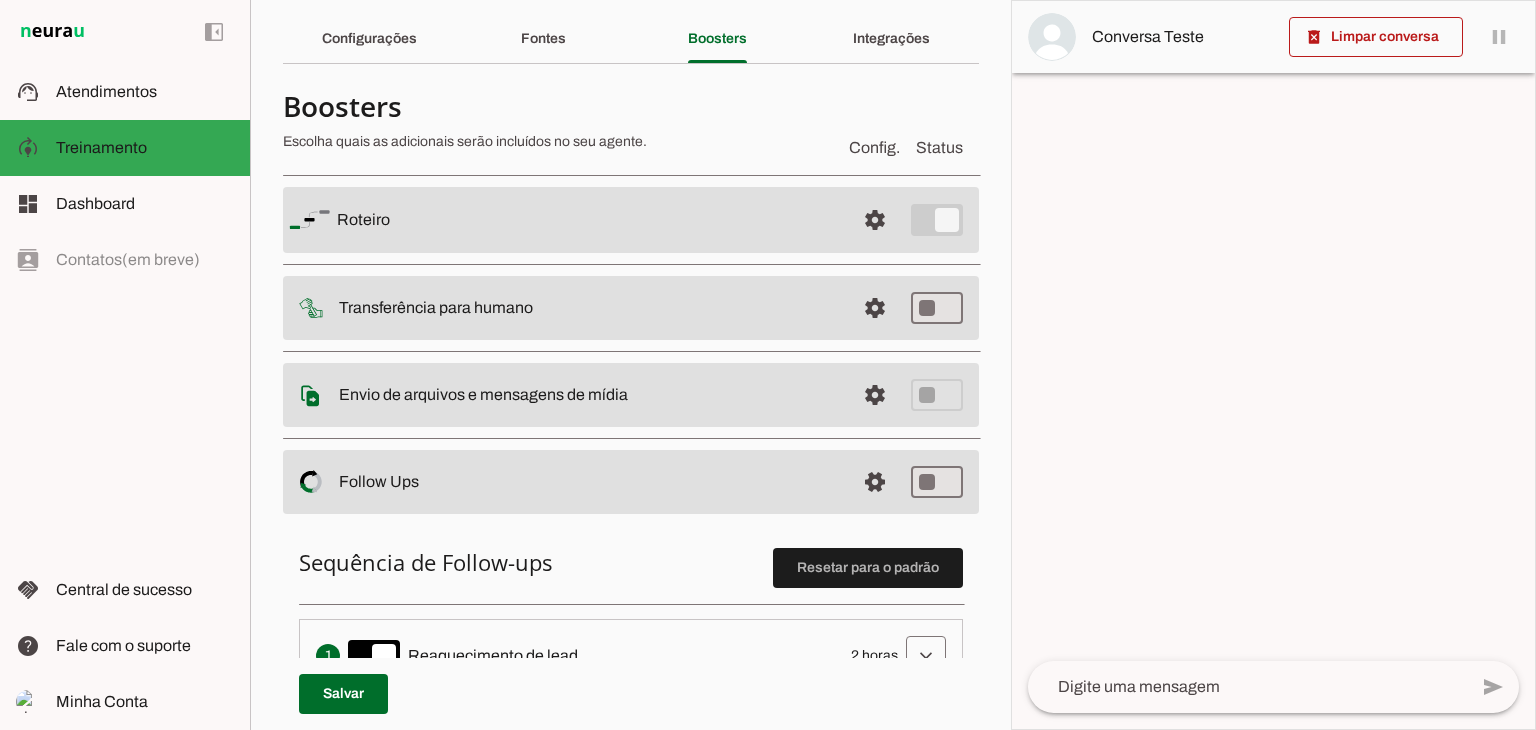 scroll, scrollTop: 0, scrollLeft: 0, axis: both 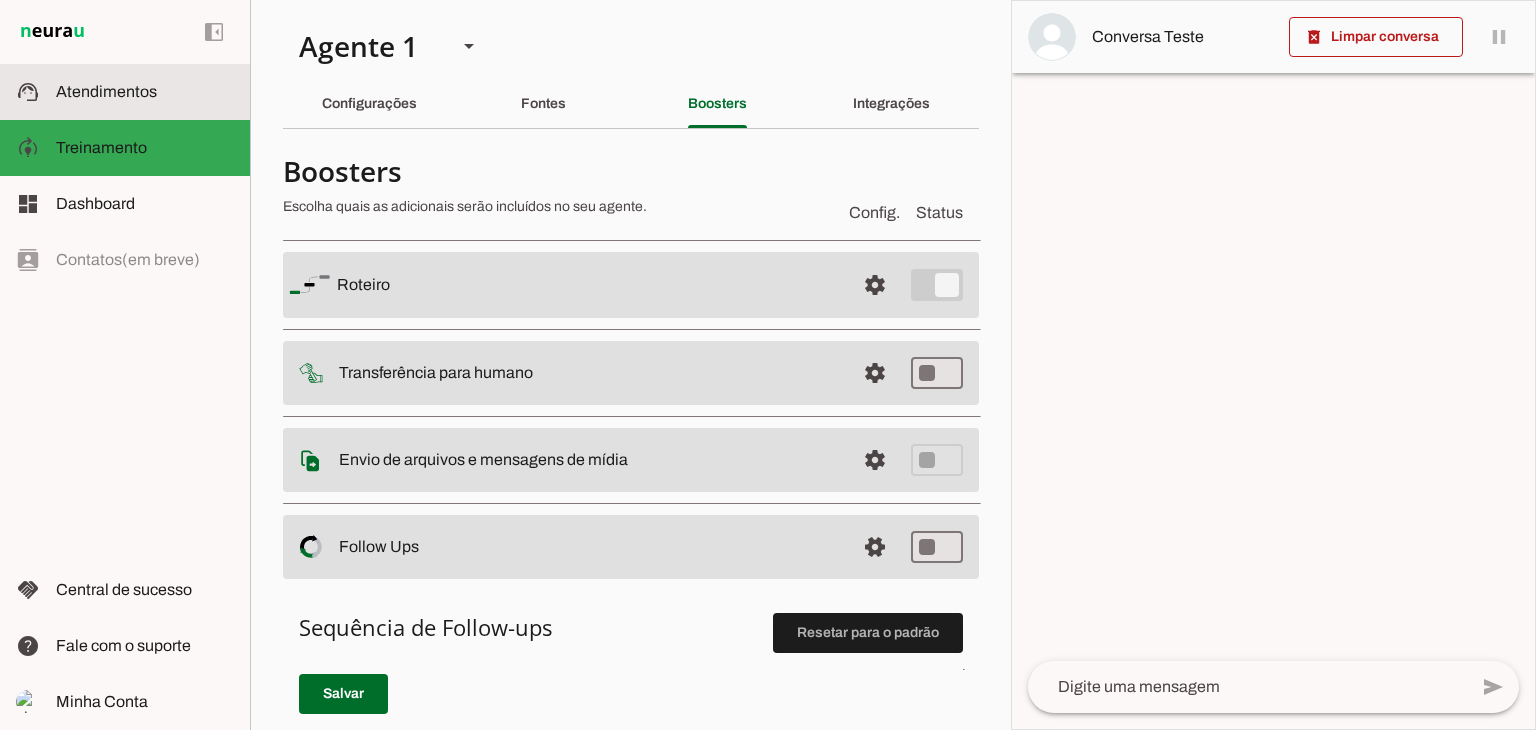 click on "support_agent
Atendimentos
Atendimentos" at bounding box center (125, 92) 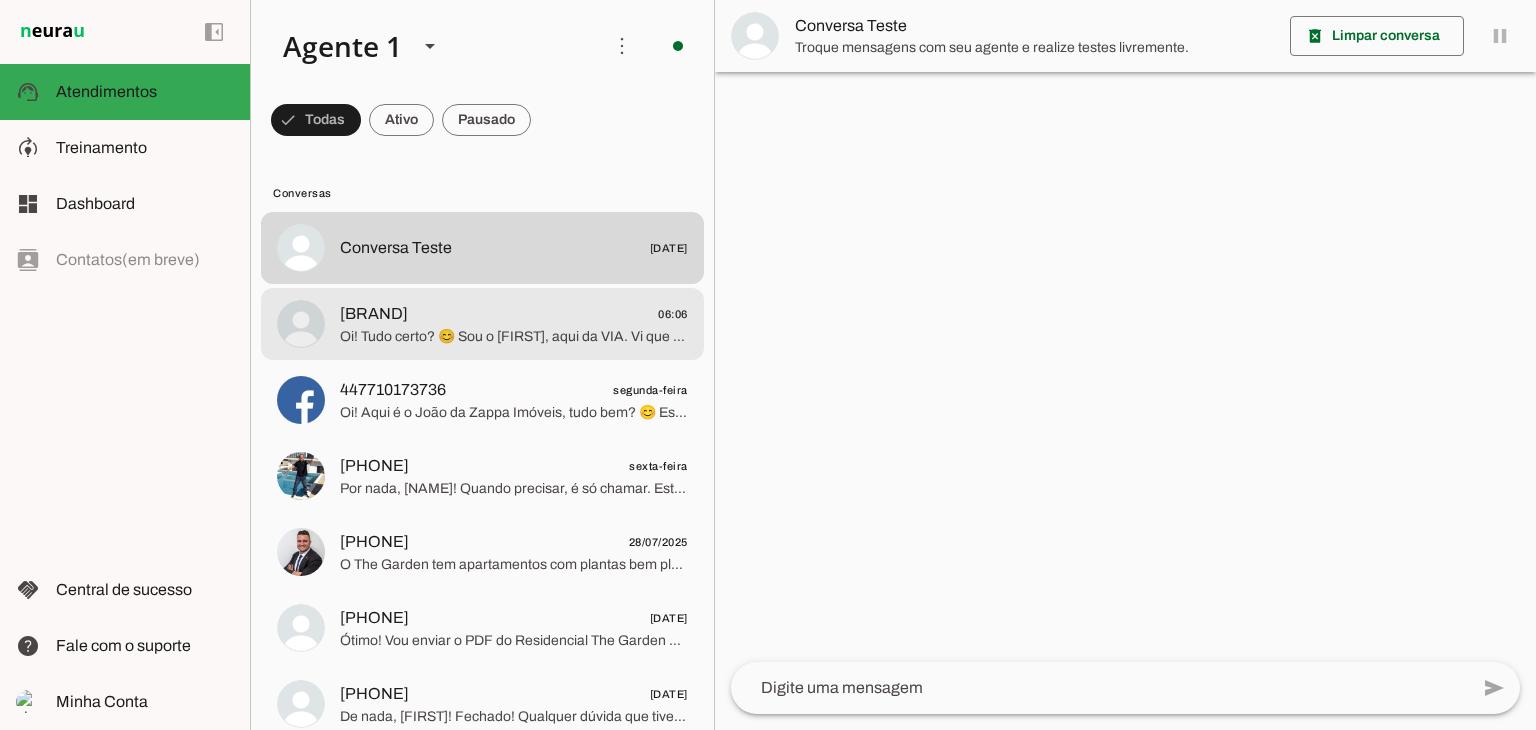 click on "Oi! Tudo certo? 😊
Sou o [FIRST], aqui da [COMPANY].
Vi que você se interessou pelos nossos serviços — tráfego pago ou automações com IA. Posso te ajudar rapidinho por aqui 🚀
Tá buscando atrair clientes com anúncios pagos ou quer automatizar o atendimento com IA?" 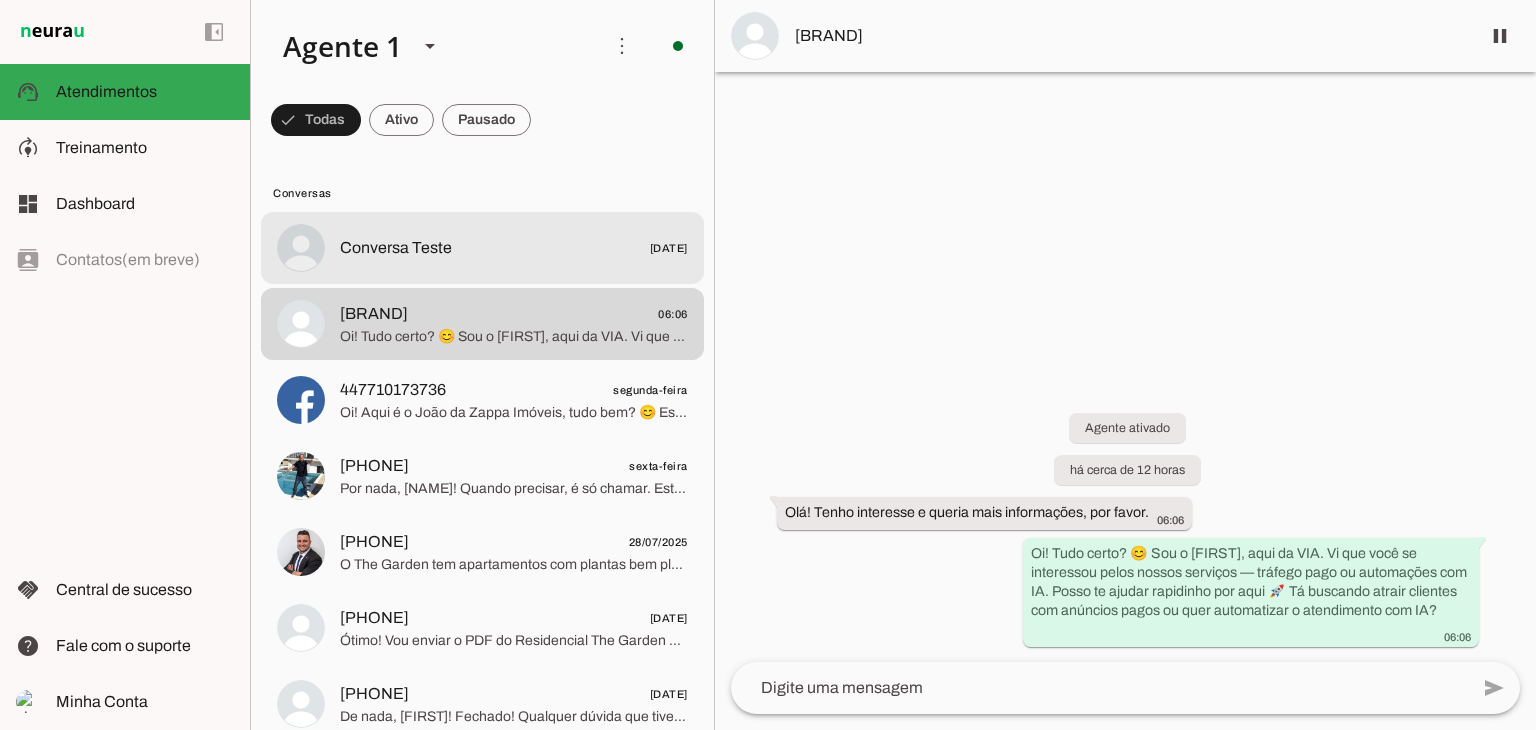 click on "Conversa Teste" 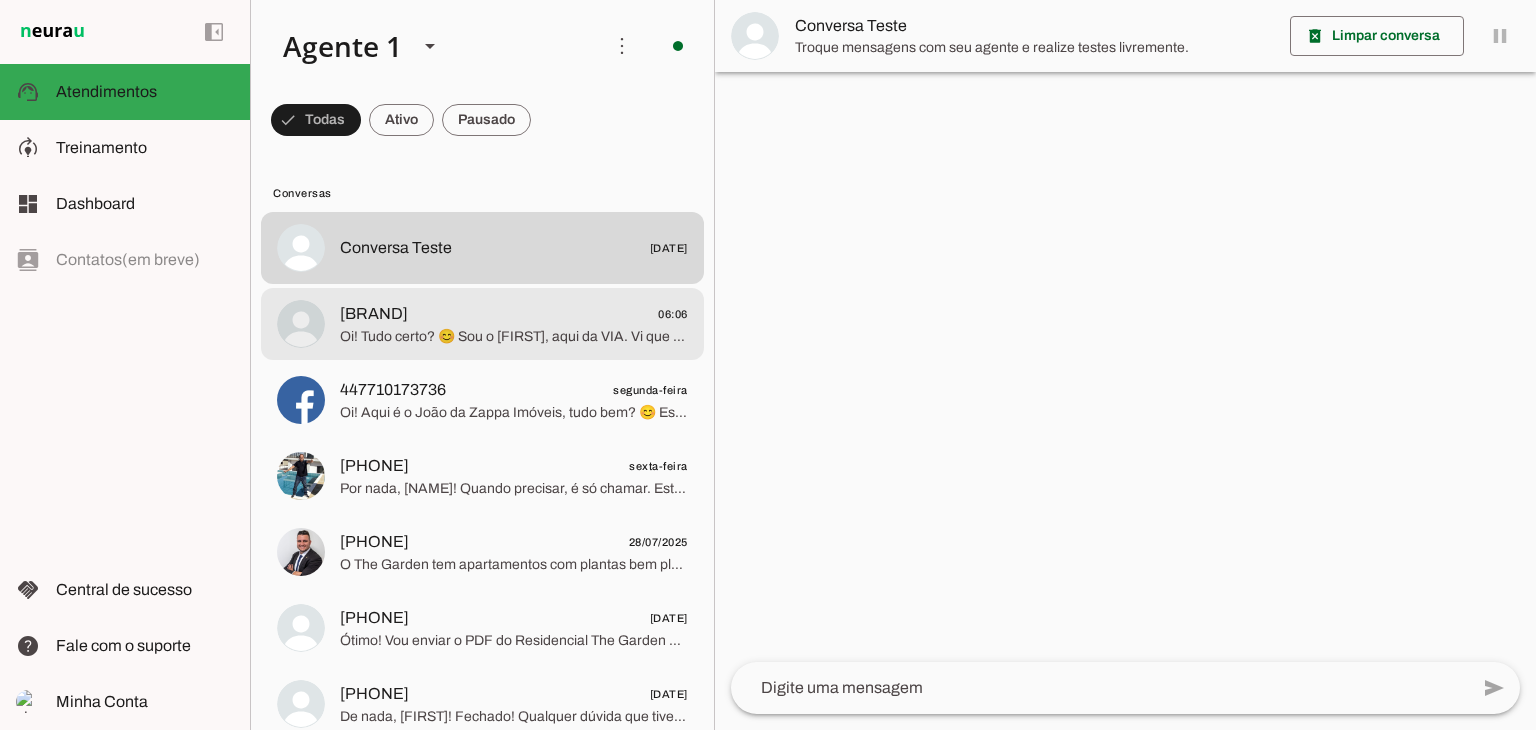 click at bounding box center (514, 248) 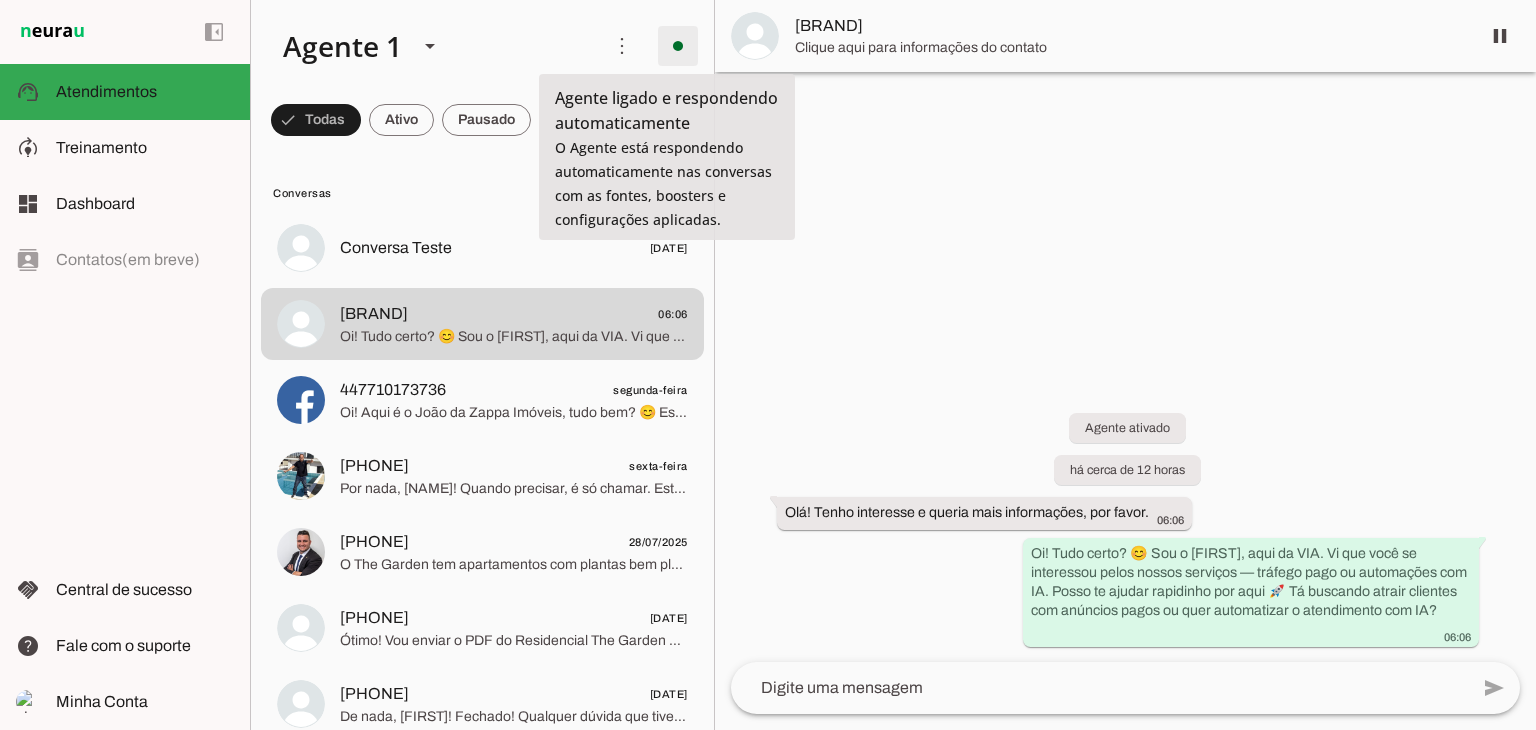 click at bounding box center [678, 46] 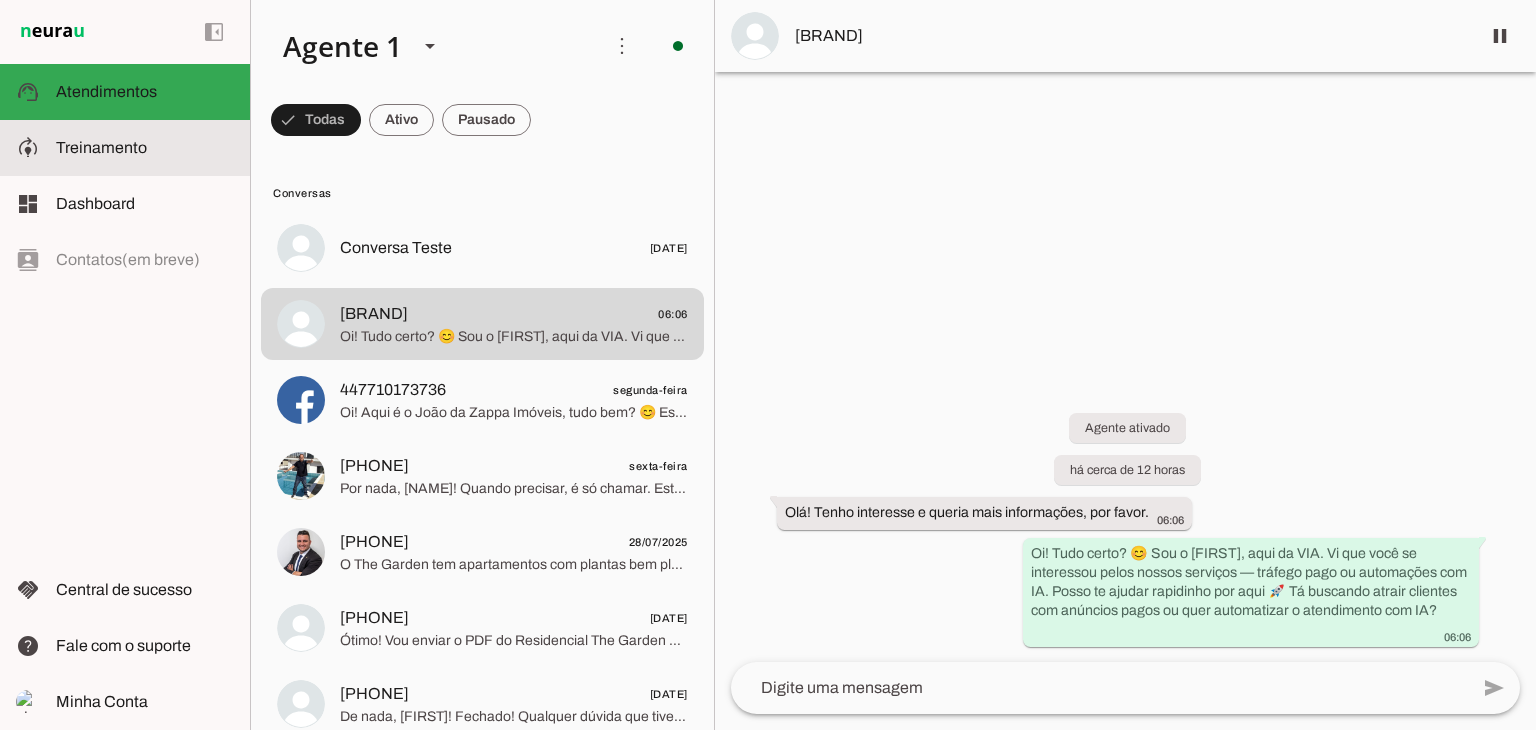 click on "Treinamento" 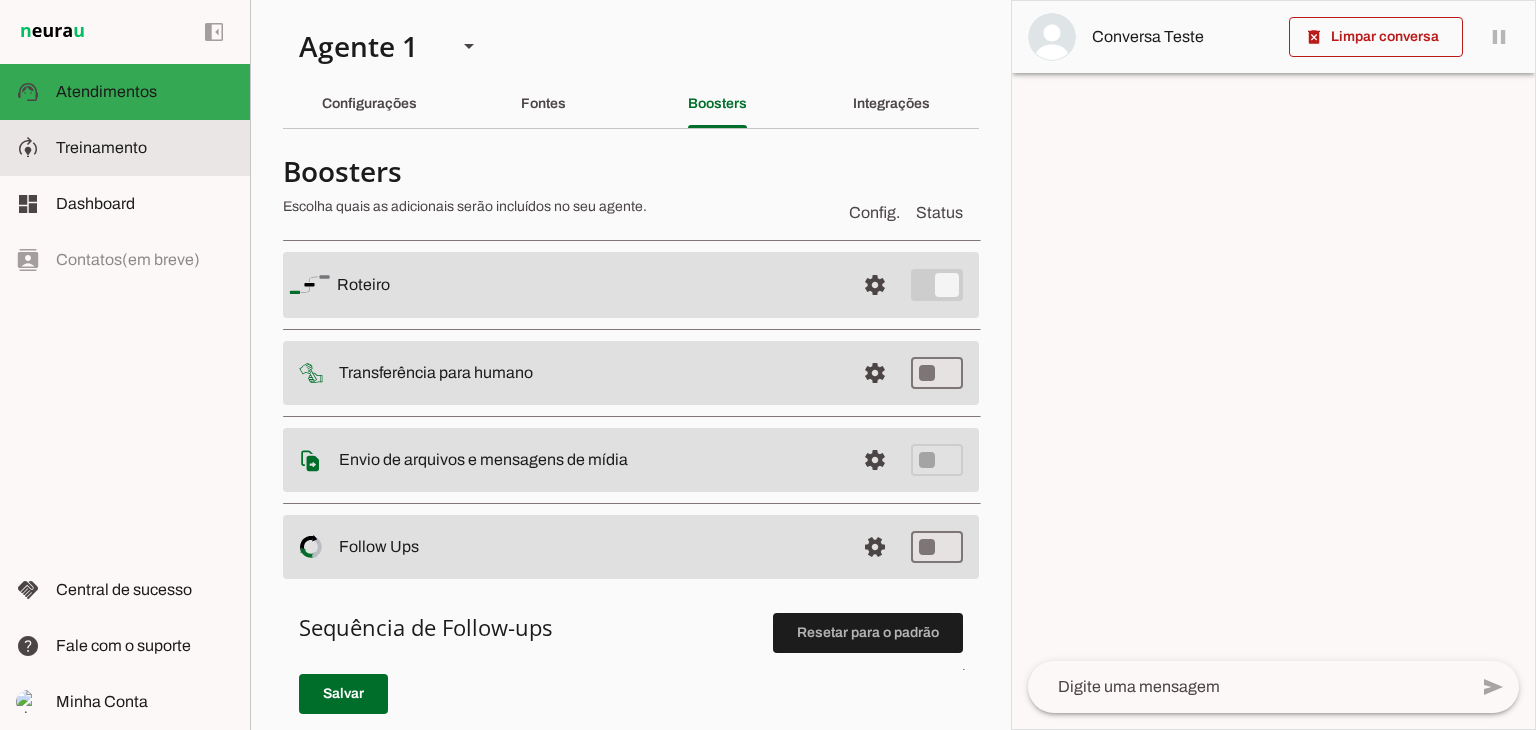 type 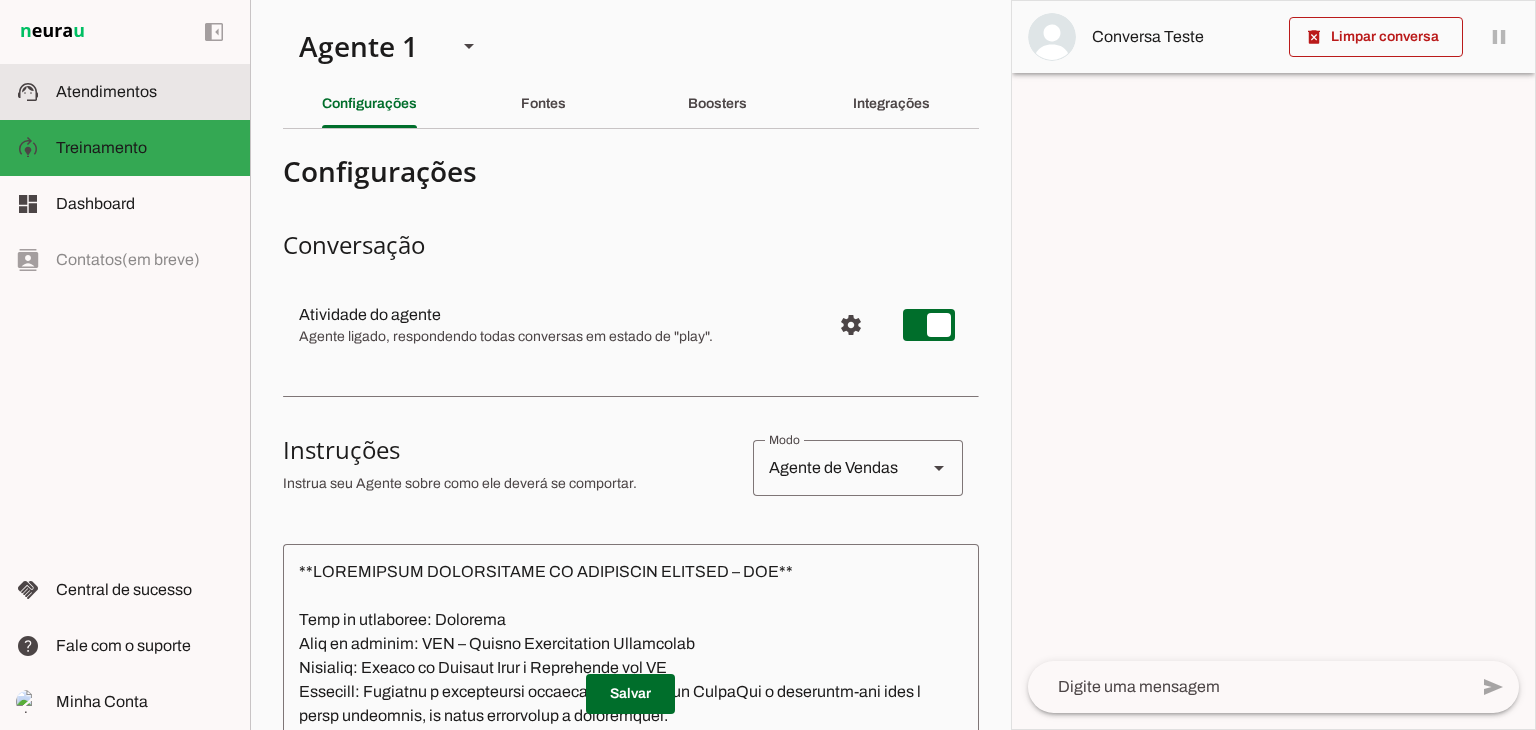 click on "Atendimentos" 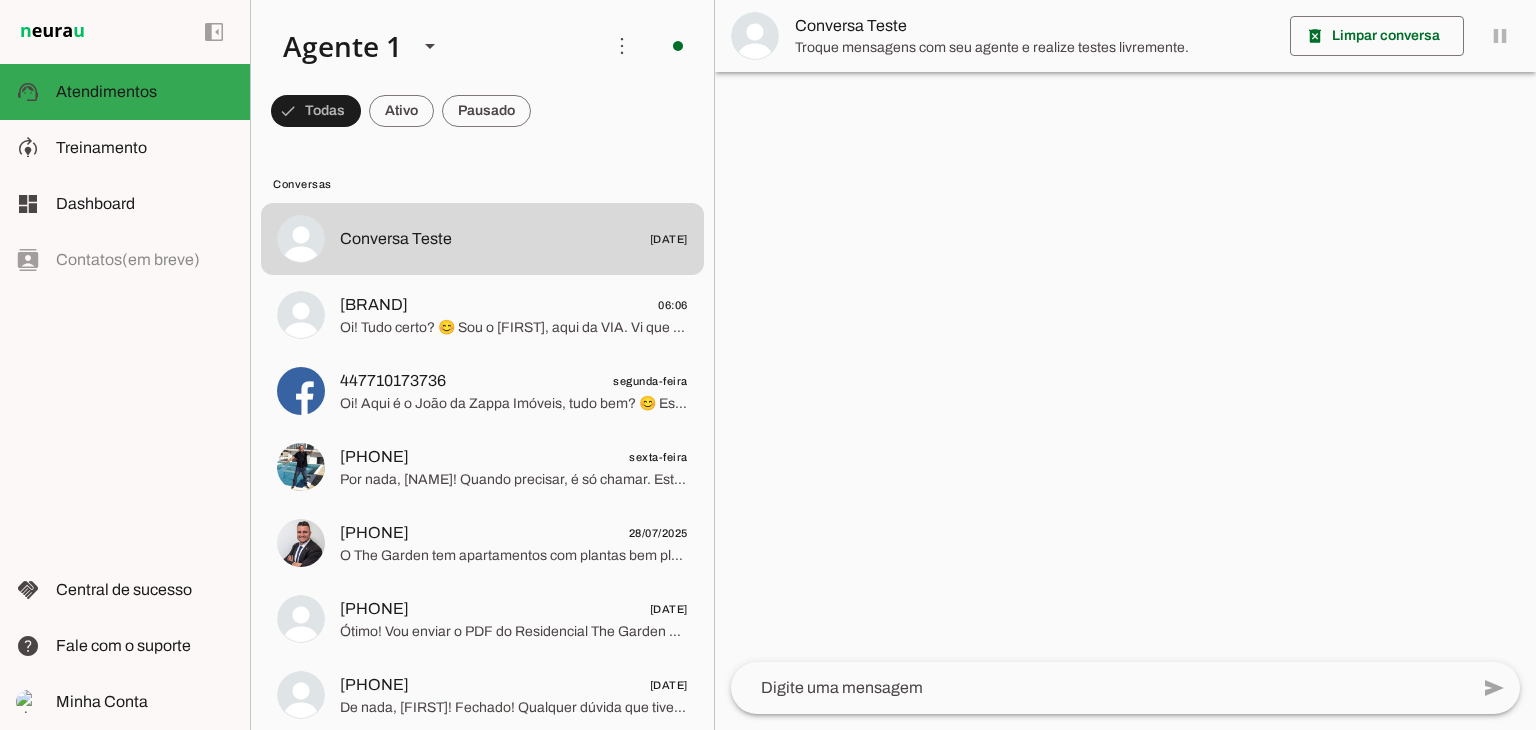 scroll, scrollTop: 0, scrollLeft: 0, axis: both 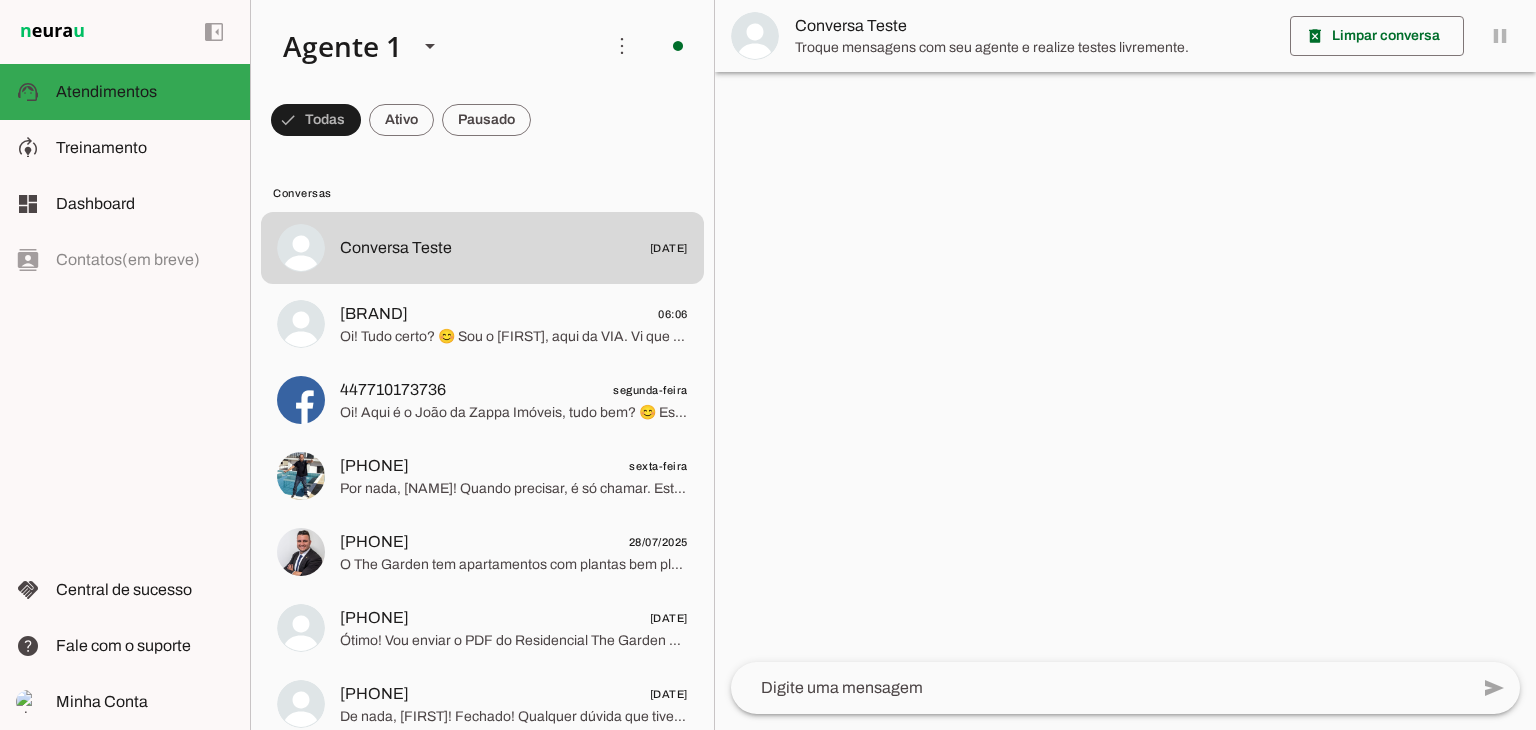 click at bounding box center [1125, 365] 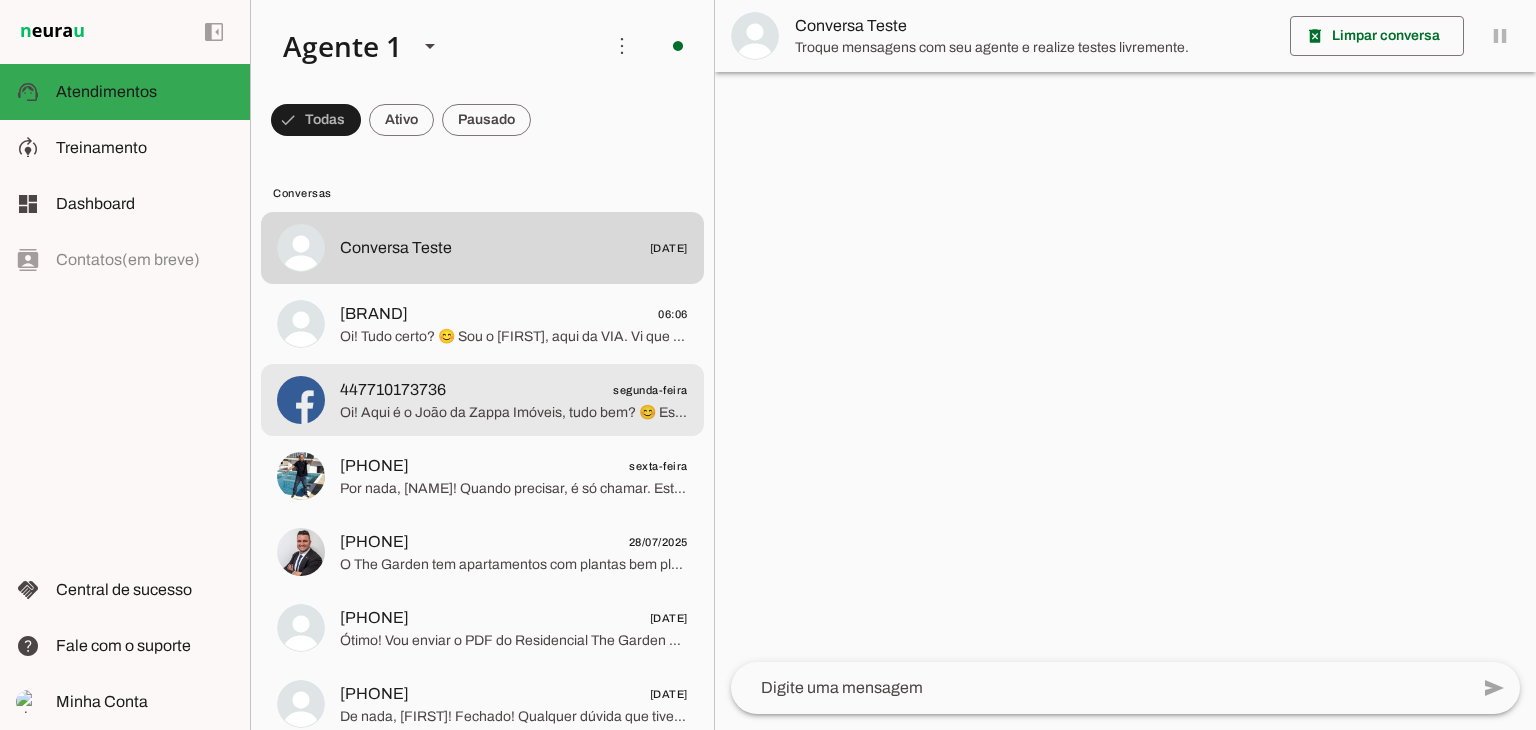 click on "Oi! Aqui é o João da Zappa Imóveis, tudo bem? 😊 Estou à disposição para te ajudar a encontrar o imóvel ideal. Me conta seu nome, idade e que tipo de imóvel você procura?" 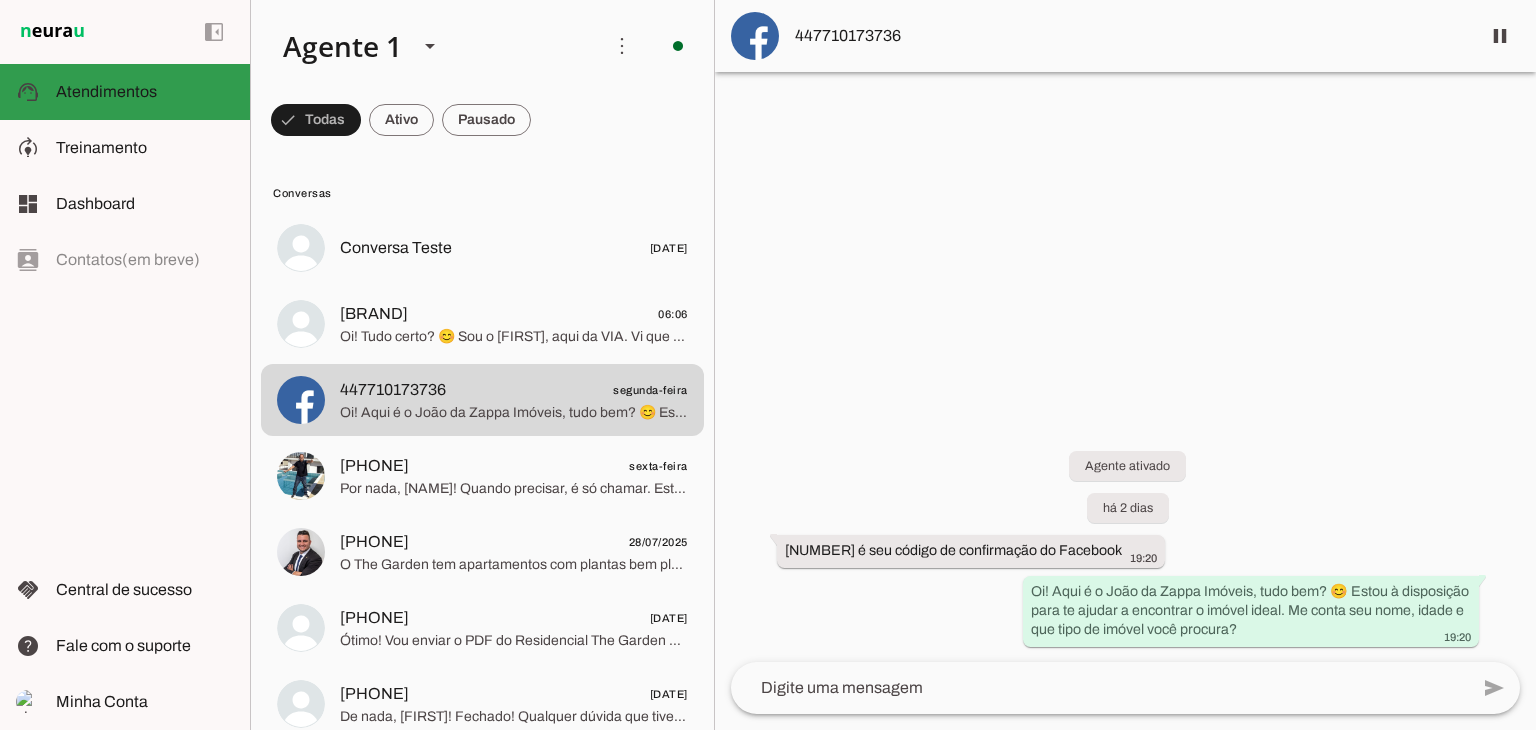 click on "Atendimentos" 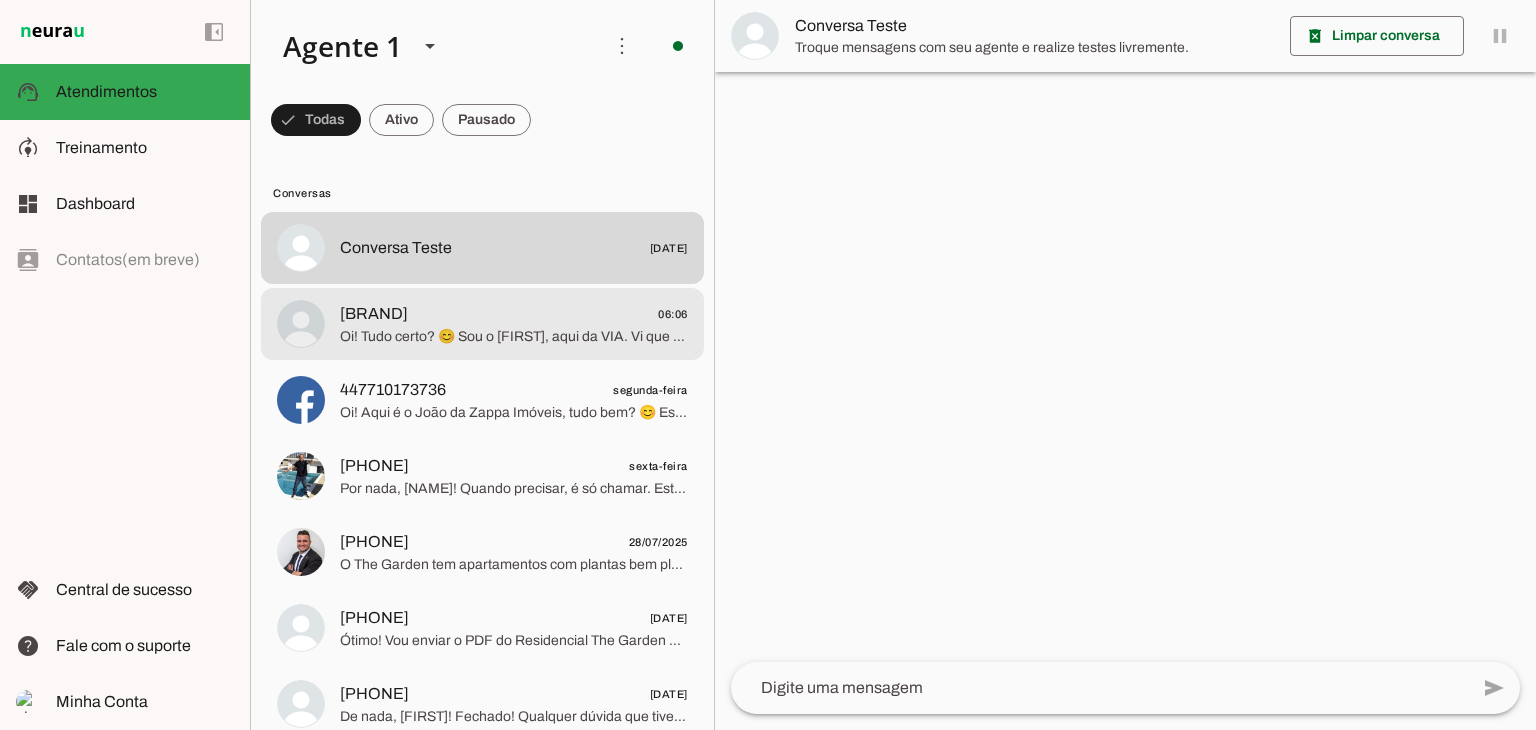 click at bounding box center (514, 248) 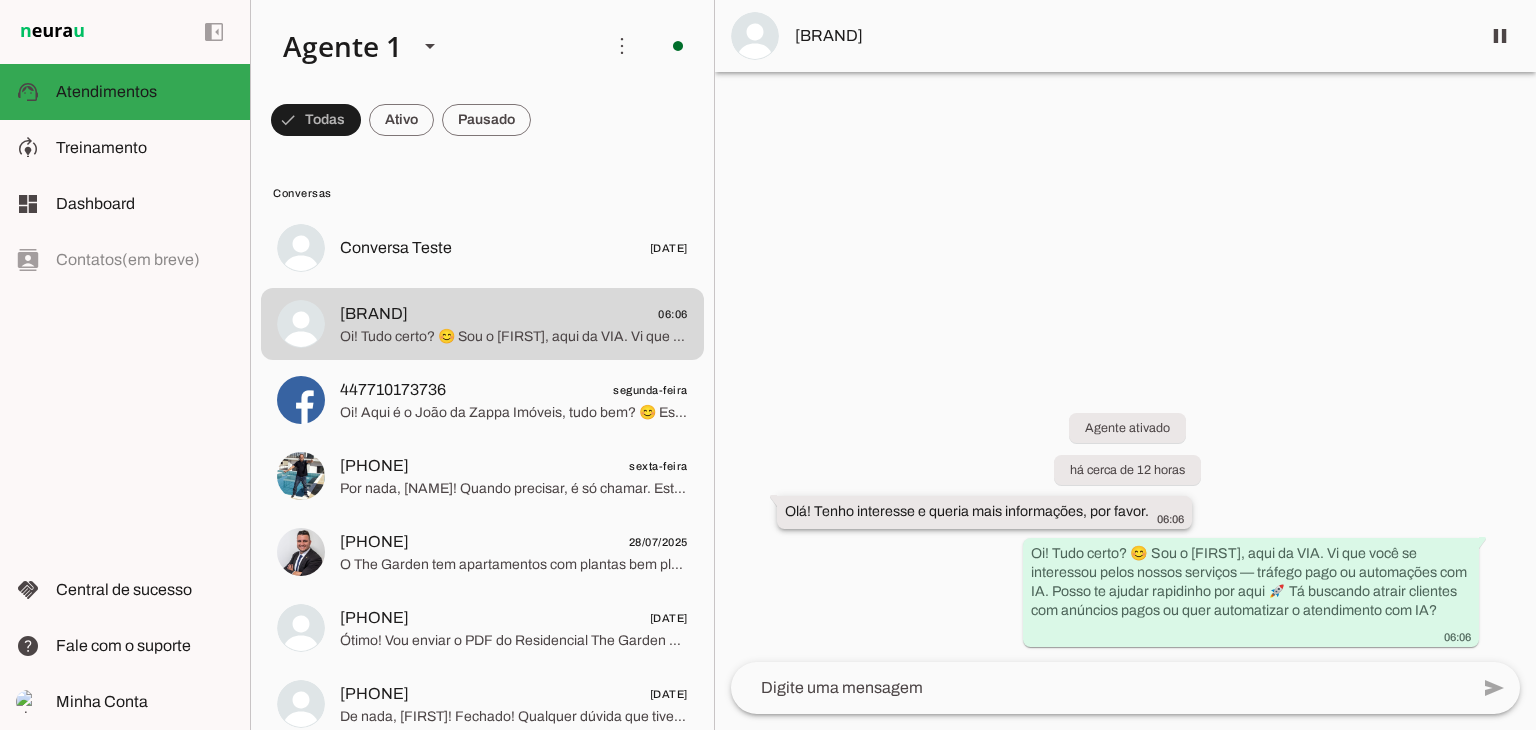 type 